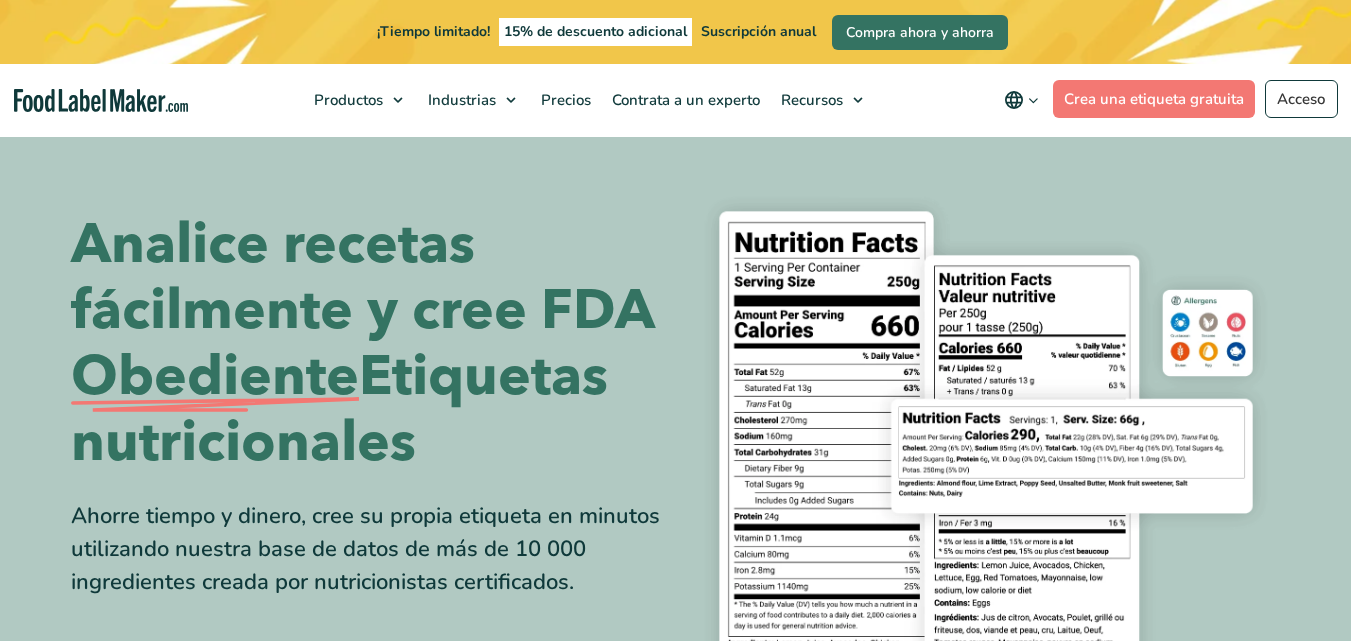 scroll, scrollTop: 0, scrollLeft: 0, axis: both 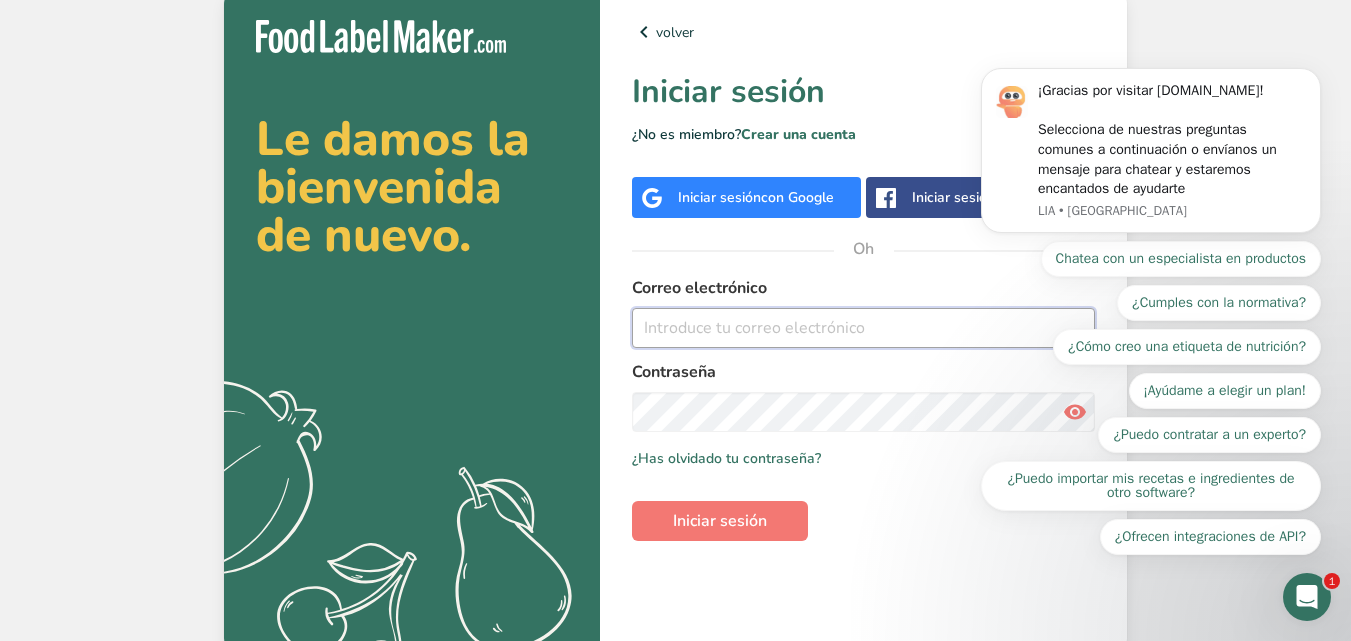 click at bounding box center (863, 328) 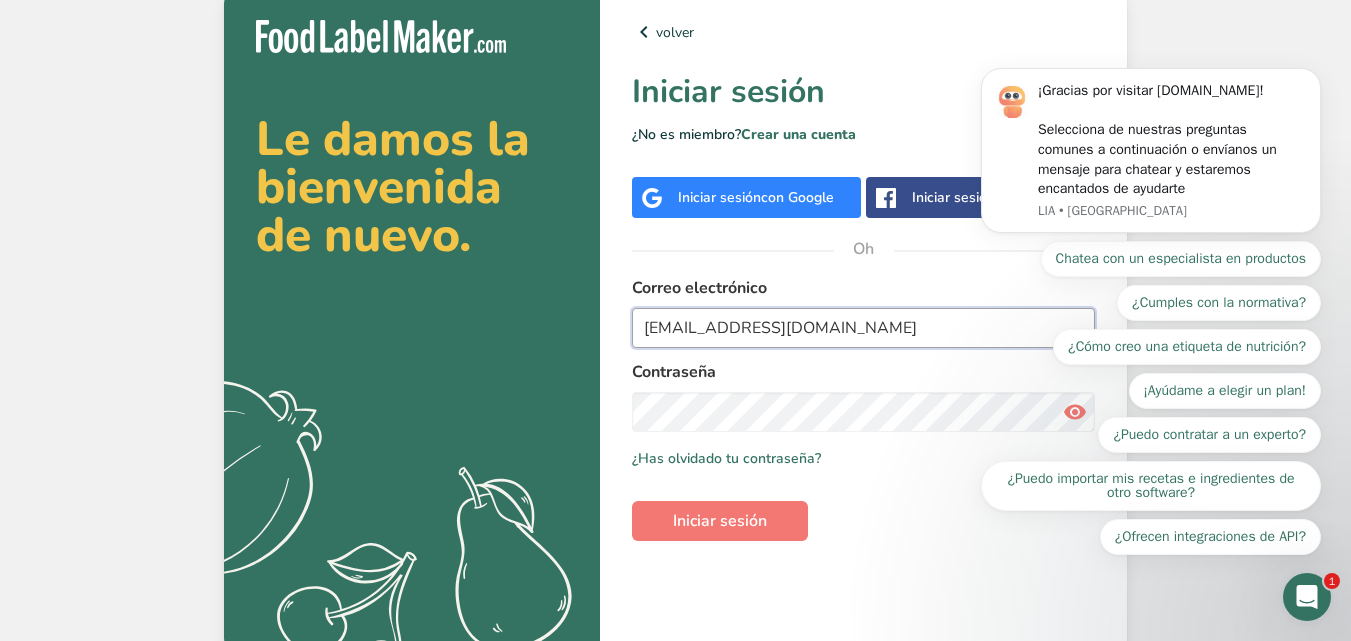 type on "clarettmp@gmail.com" 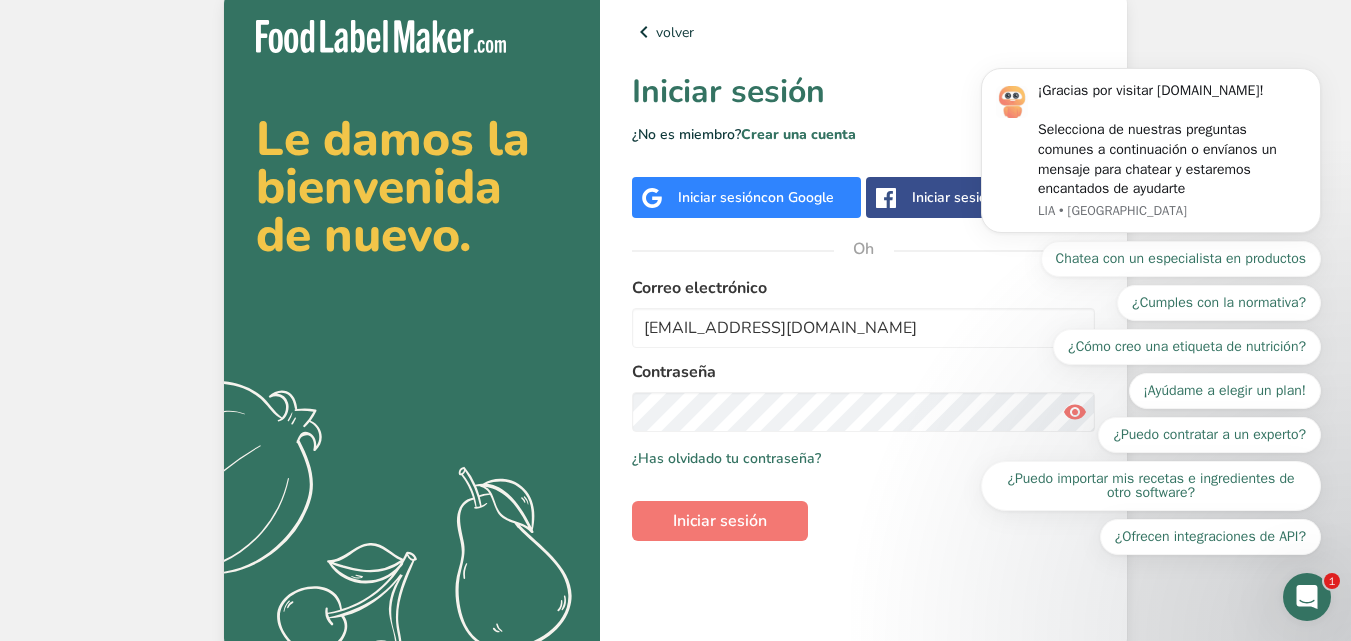 click on "Chatea con un especialista en productos ¿Cumples con la normativa? ¿Cómo creo una etiqueta de nutrición? ¡Ayúdame a elegir un plan! ¿Puedo contratar a un experto? ¿Puedo importar mis recetas e ingredientes de otro software? ¿Ofrecen integraciones de API?" at bounding box center (1151, 398) 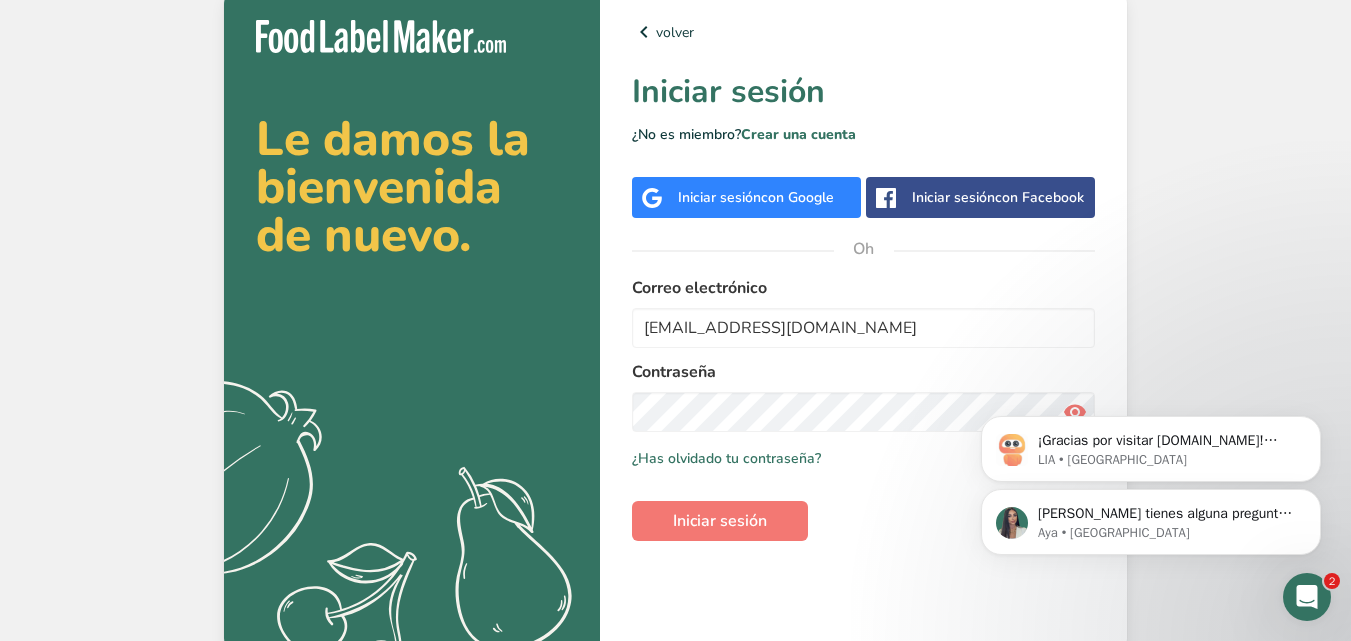 click on "Si tienes alguna pregunta no dudes en consultarnos. ¡Estamos aquí para ayudarte! 😊 Aya • Ahora ¡Gracias por visitar FoodLabelMaker.com!  Selecciona de nuestras preguntas comunes a continuación o envíanos un mensaje para chatear y estaremos encantados de ayudarte LIA • Ahora" at bounding box center [1151, 430] 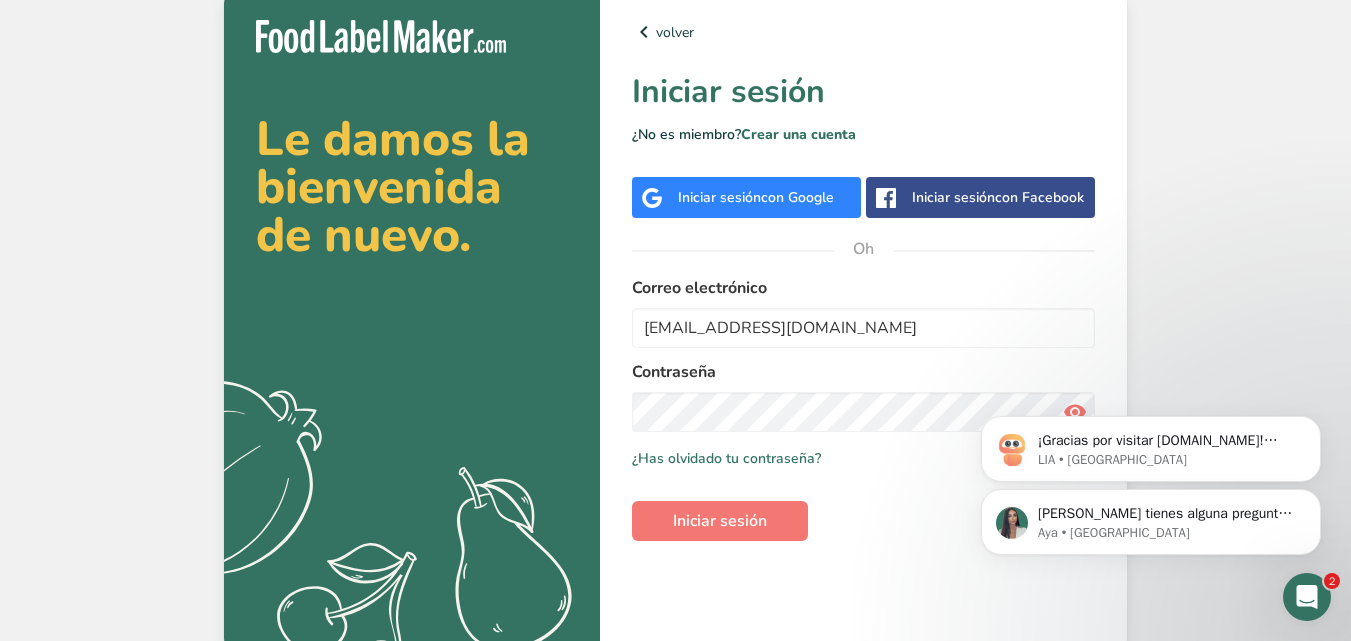 click on "Si tienes alguna pregunta no dudes en consultarnos. ¡Estamos aquí para ayudarte! 😊 Aya • Ahora ¡Gracias por visitar FoodLabelMaker.com!  Selecciona de nuestras preguntas comunes a continuación o envíanos un mensaje para chatear y estaremos encantados de ayudarte LIA • Ahora" at bounding box center (1151, 430) 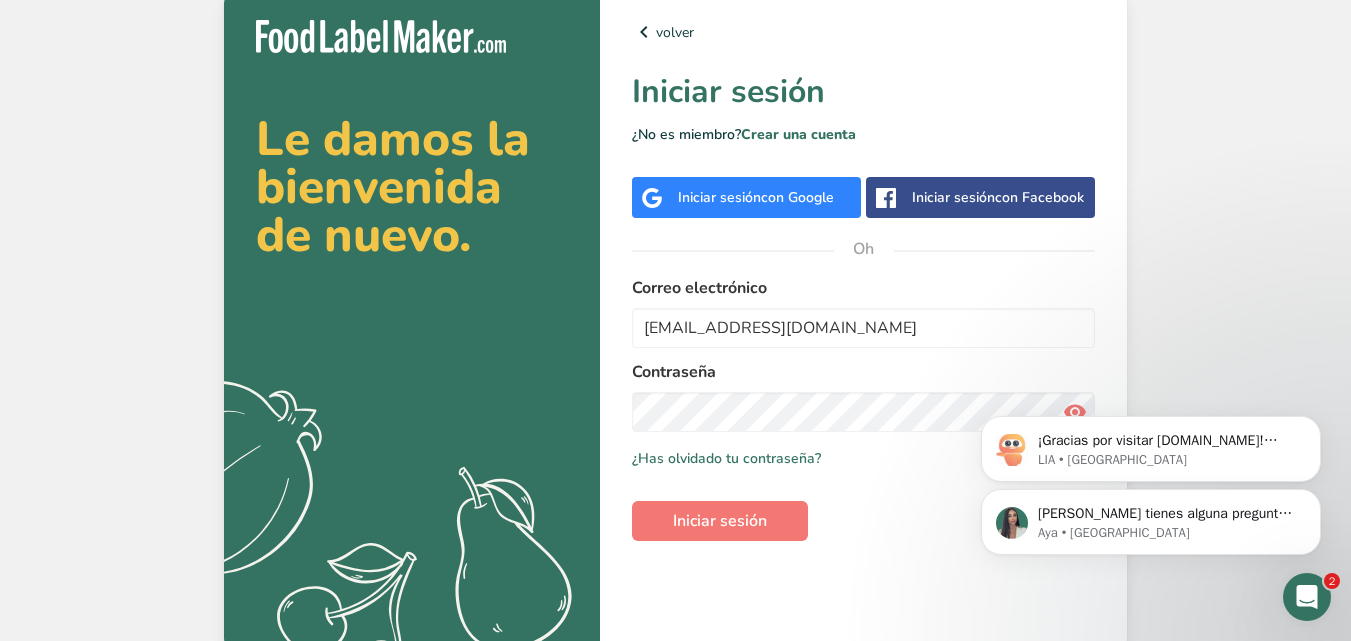 click on "Si tienes alguna pregunta no dudes en consultarnos. ¡Estamos aquí para ayudarte! 😊 Aya • Ahora ¡Gracias por visitar FoodLabelMaker.com!  Selecciona de nuestras preguntas comunes a continuación o envíanos un mensaje para chatear y estaremos encantados de ayudarte LIA • Ahora" at bounding box center [1151, 430] 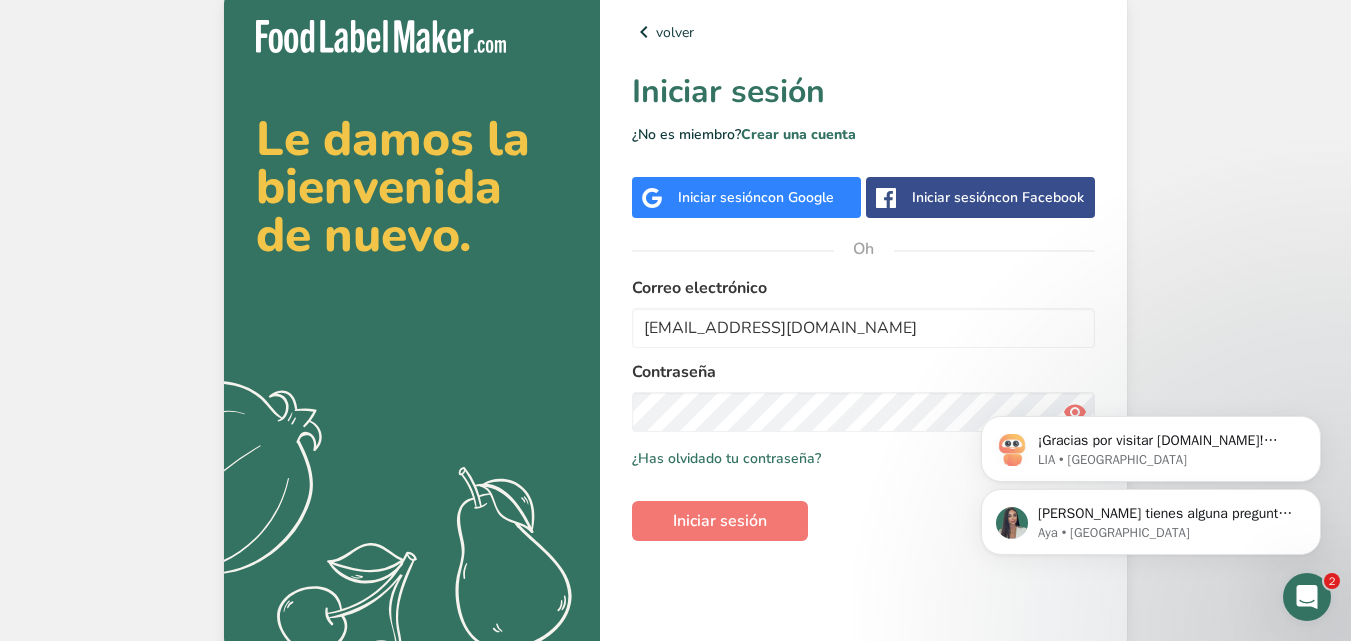 click on "Si tienes alguna pregunta no dudes en consultarnos. ¡Estamos aquí para ayudarte! 😊 Aya • Ahora ¡Gracias por visitar FoodLabelMaker.com!  Selecciona de nuestras preguntas comunes a continuación o envíanos un mensaje para chatear y estaremos encantados de ayudarte LIA • Ahora" at bounding box center (1151, 430) 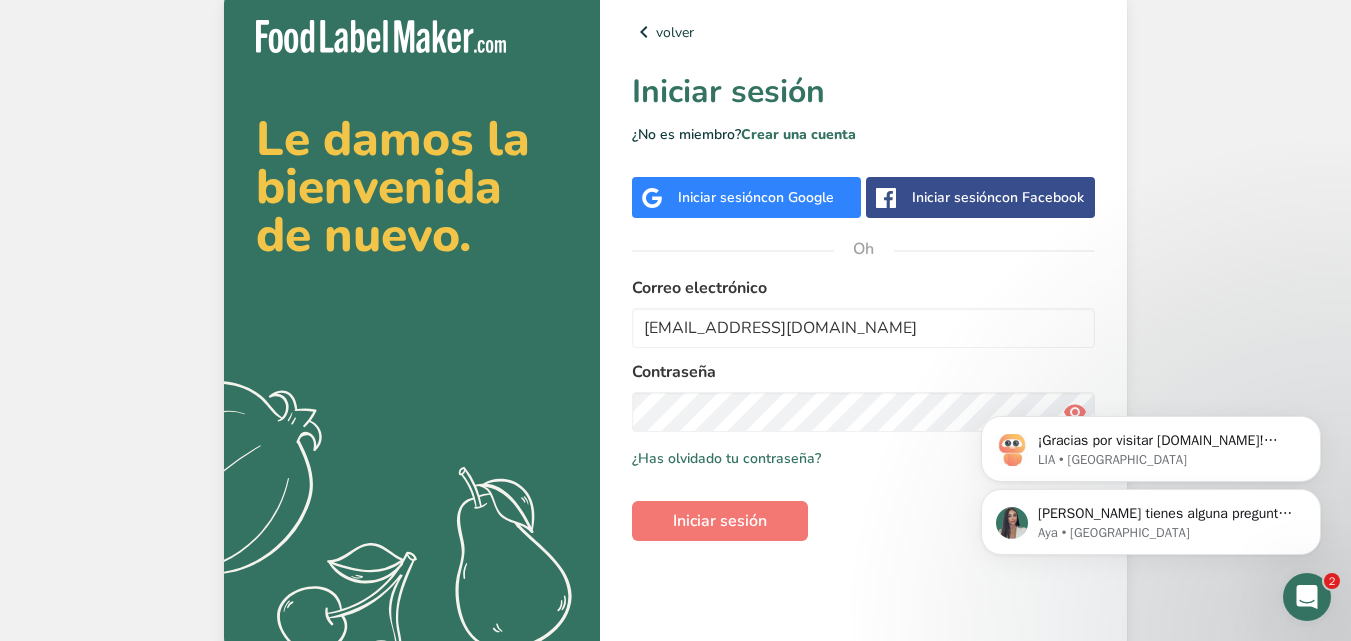 click on "Si tienes alguna pregunta no dudes en consultarnos. ¡Estamos aquí para ayudarte! 😊 Aya • Ahora ¡Gracias por visitar FoodLabelMaker.com!  Selecciona de nuestras preguntas comunes a continuación o envíanos un mensaje para chatear y estaremos encantados de ayudarte LIA • Ahora" at bounding box center (1151, 430) 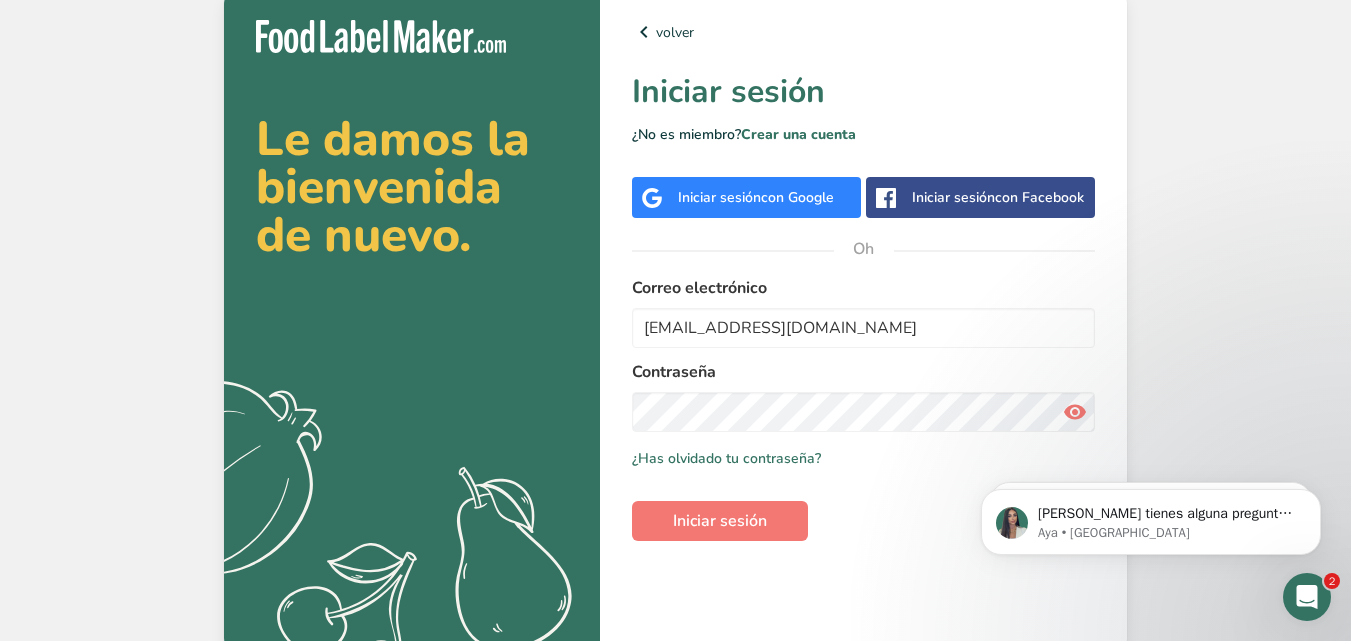 click at bounding box center [1075, 412] 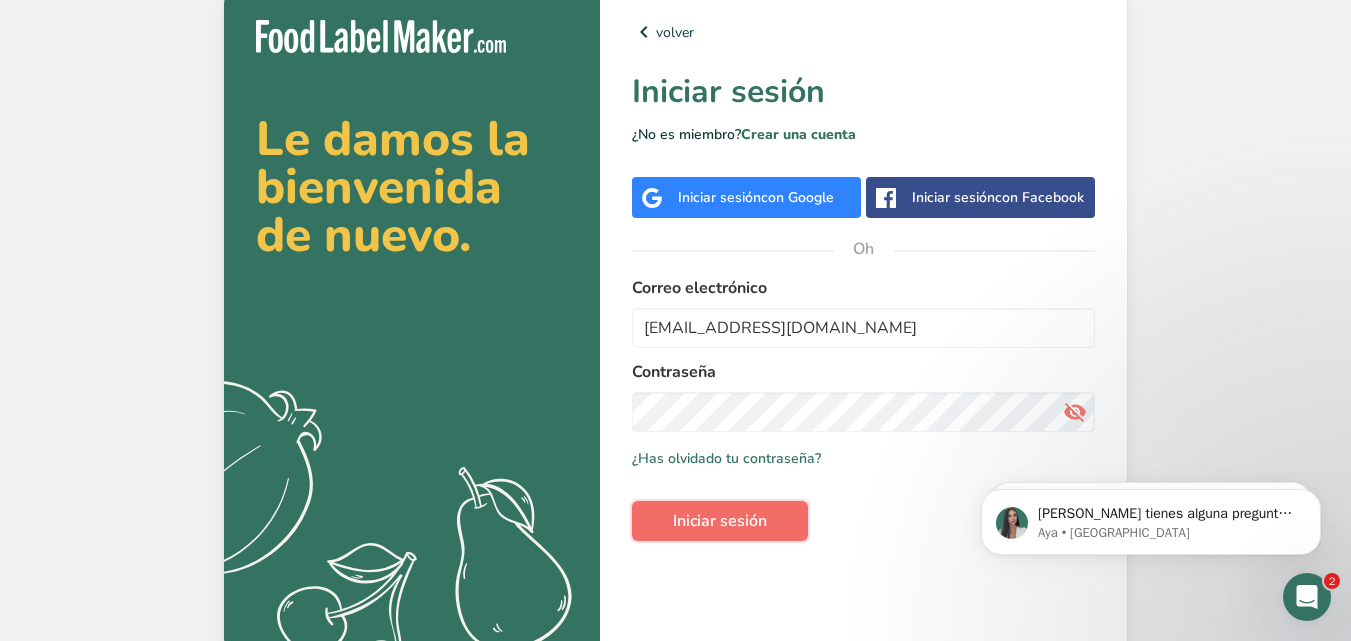 click on "Iniciar sesión" at bounding box center [720, 521] 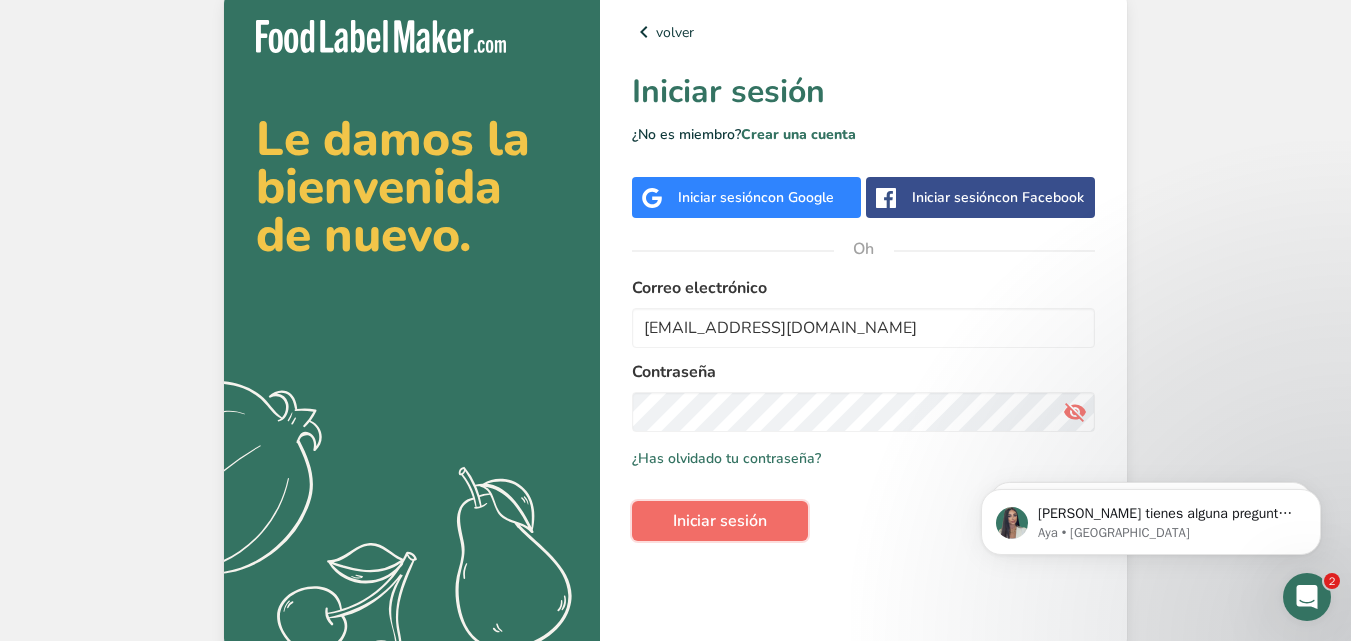 scroll, scrollTop: 13, scrollLeft: 0, axis: vertical 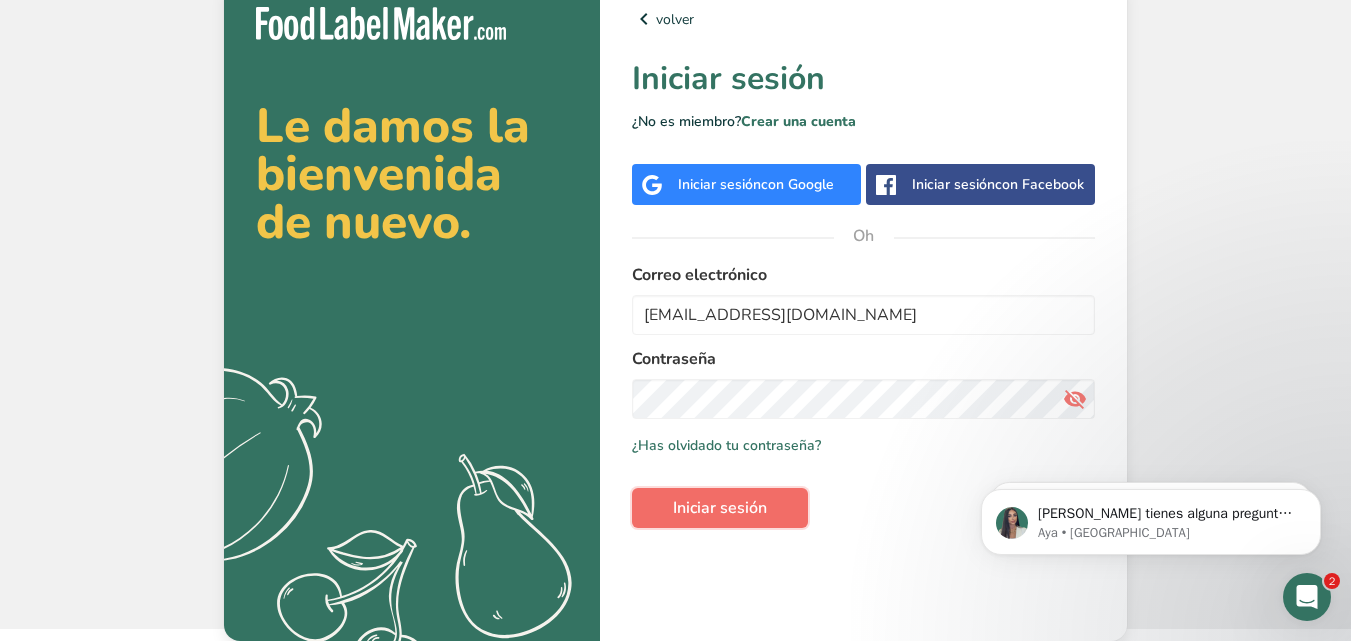 click on "Iniciar sesión" at bounding box center (720, 508) 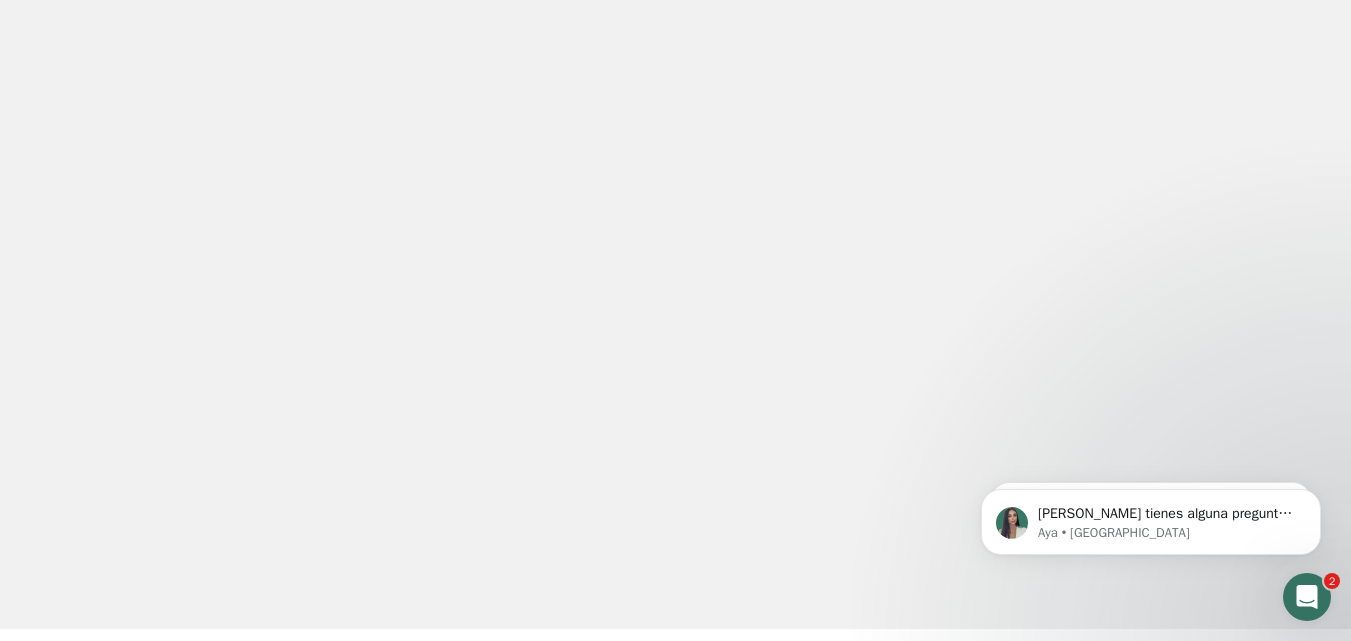 scroll, scrollTop: 0, scrollLeft: 0, axis: both 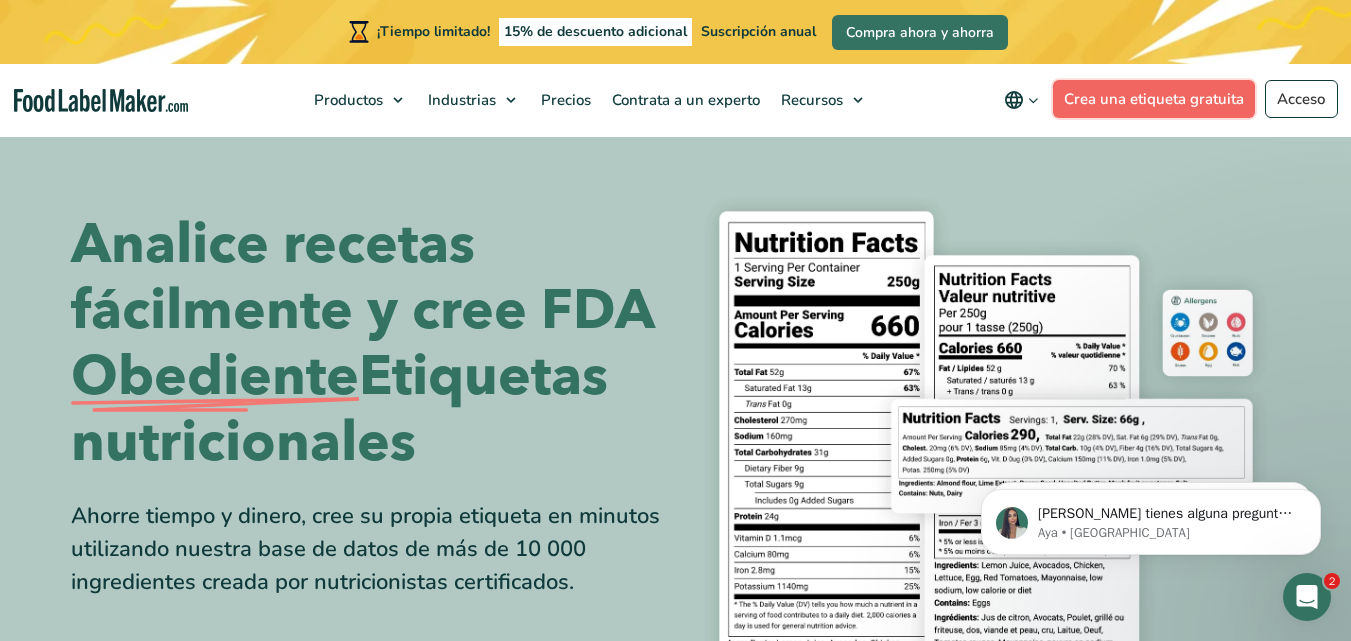click on "Crea una etiqueta gratuita" at bounding box center (1154, 99) 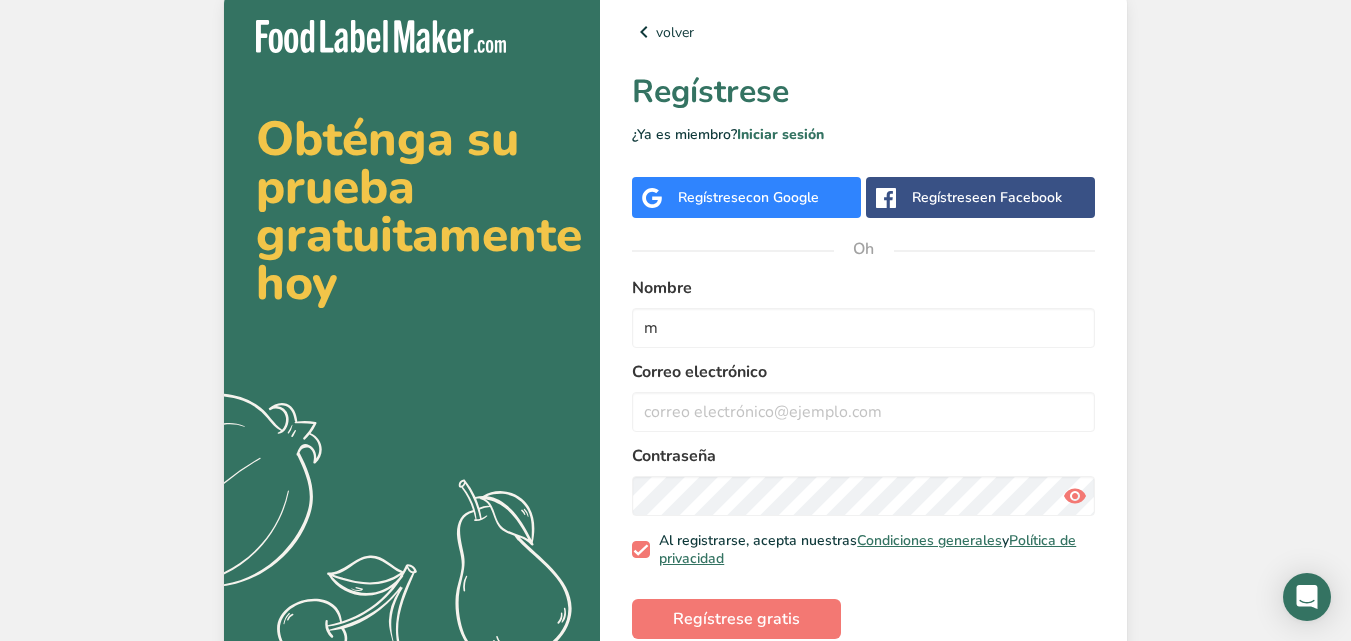 scroll, scrollTop: 61, scrollLeft: 0, axis: vertical 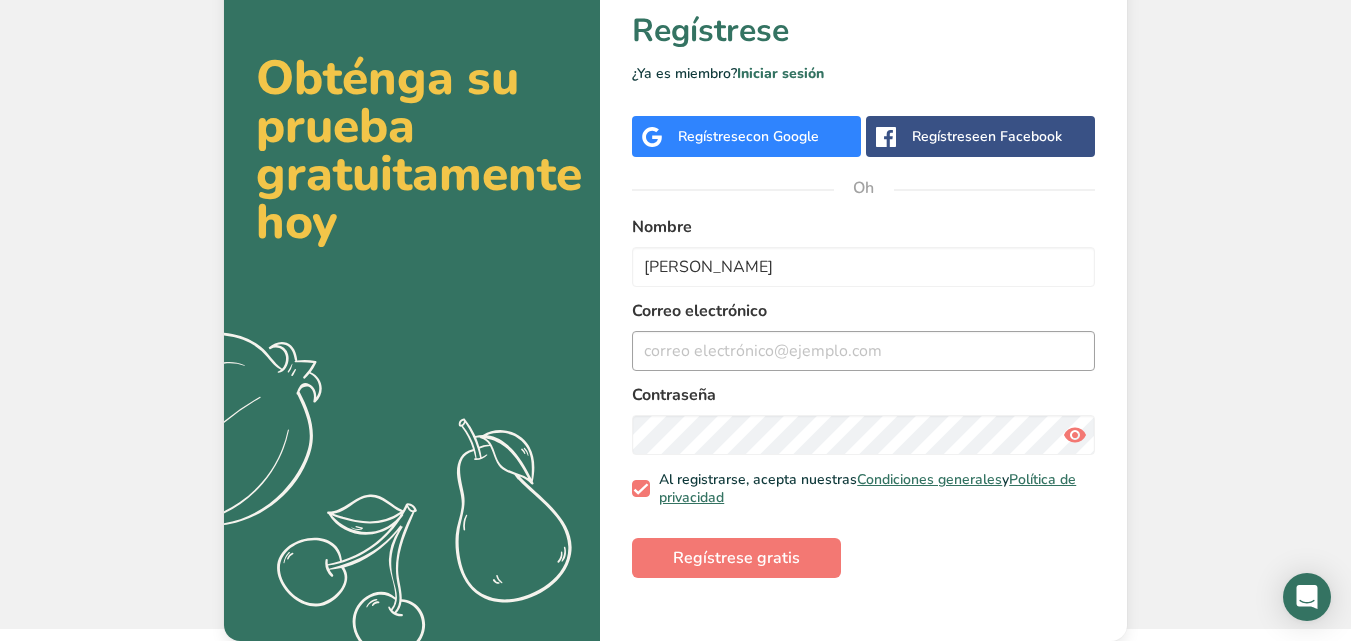 type on "Melanie Cardenas" 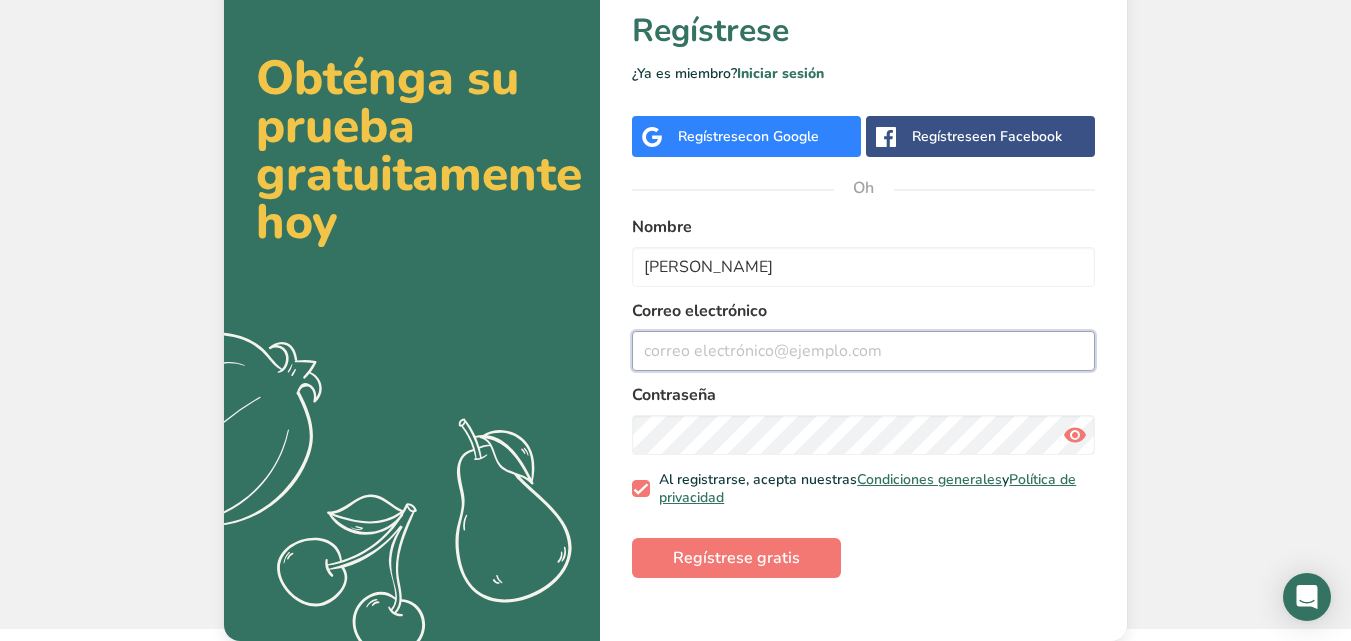 click at bounding box center [863, 351] 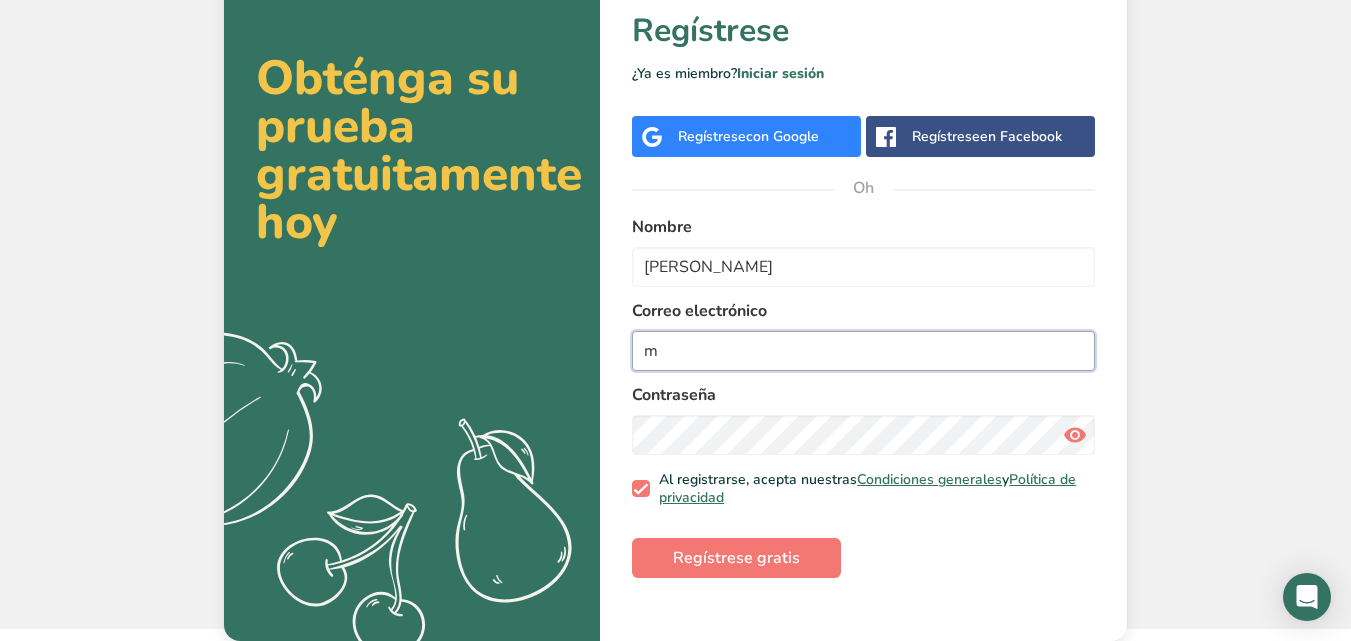click on "m" at bounding box center [863, 351] 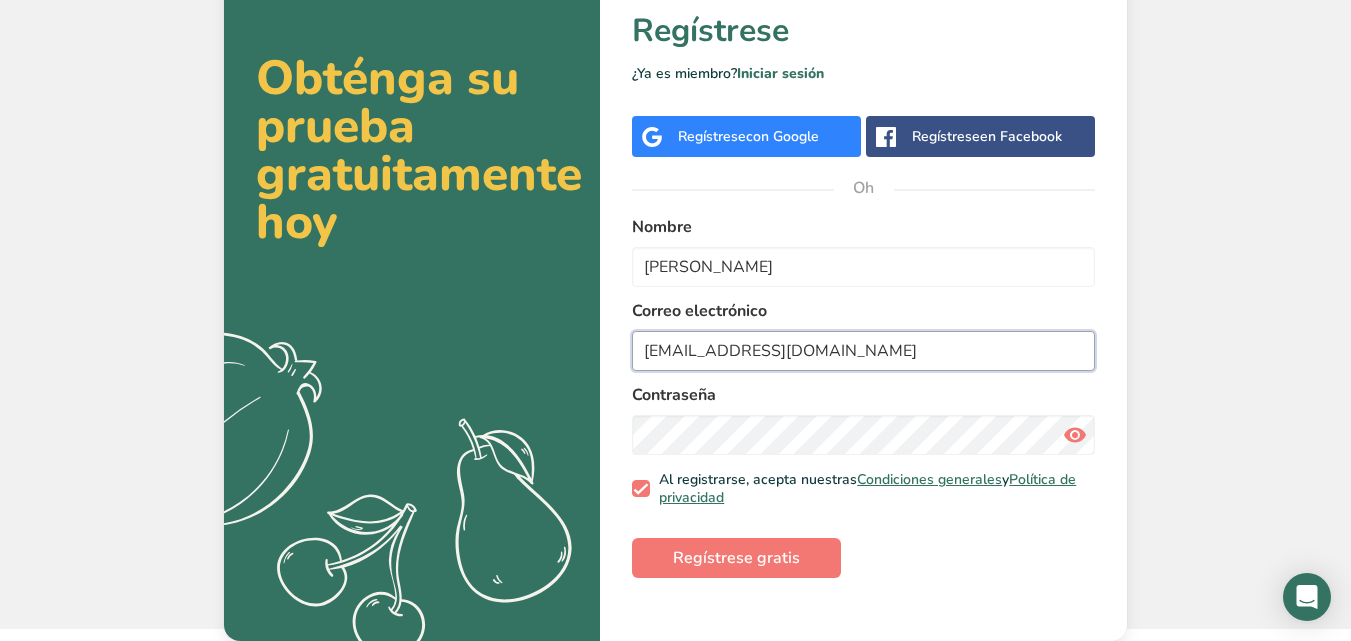 type on "melaniecardenasr@gmail.com" 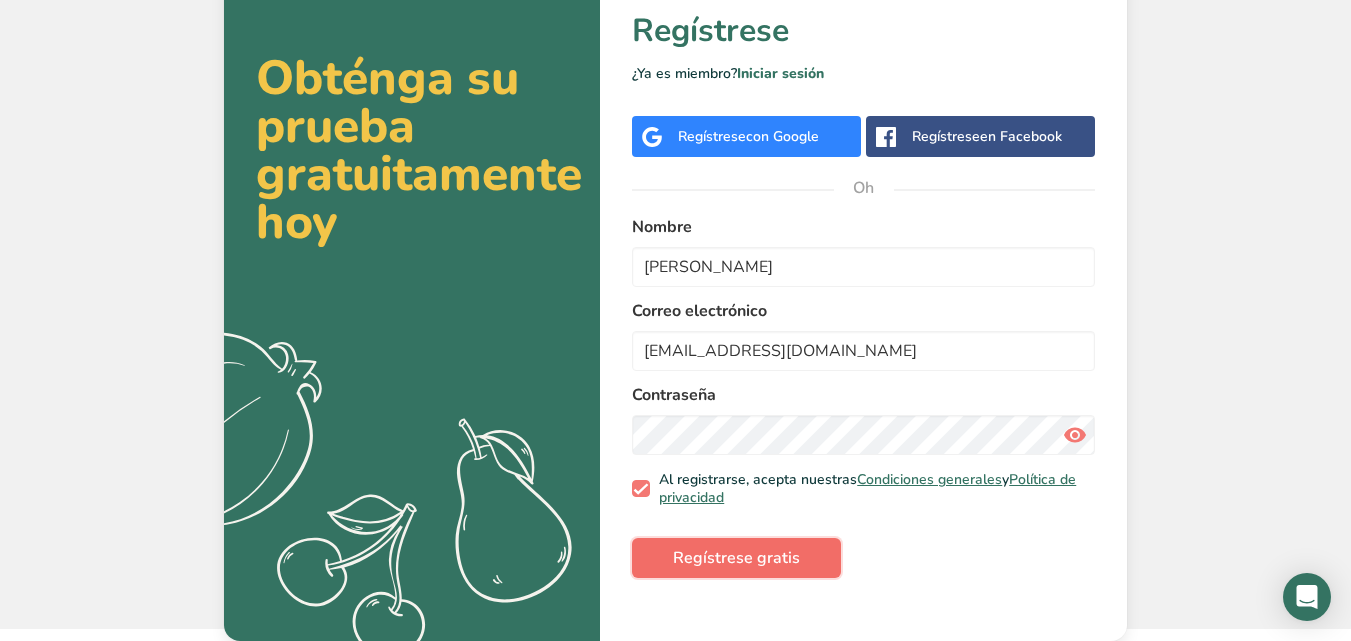 click on "Regístrese gratis" at bounding box center [736, 558] 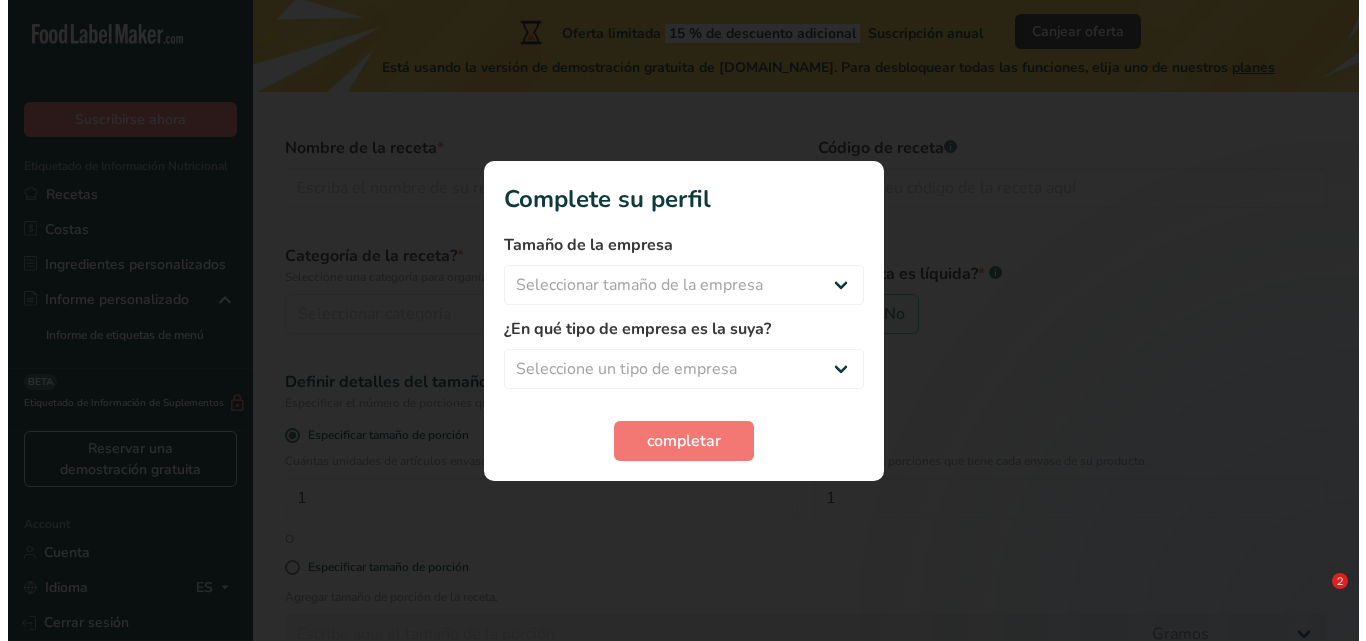 scroll, scrollTop: 0, scrollLeft: 0, axis: both 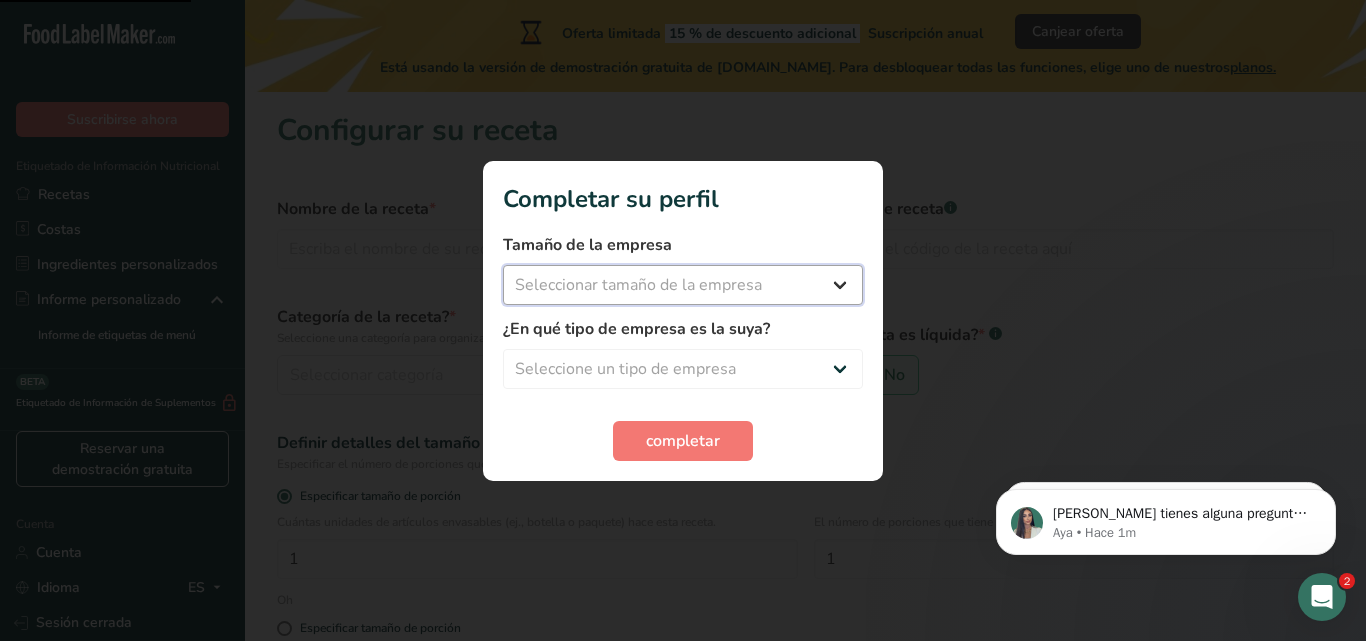 click on "Seleccionar tamaño de la empresa" at bounding box center (683, 285) 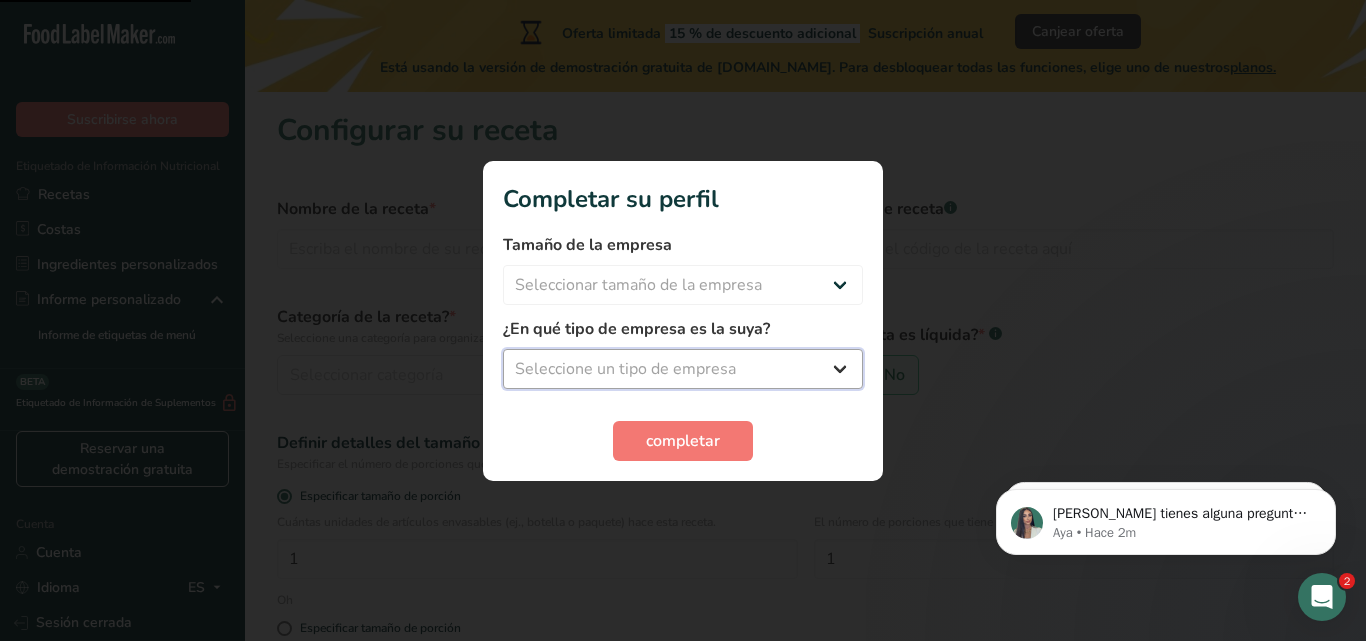 click on "Seleccione un tipo de empresa" at bounding box center [683, 369] 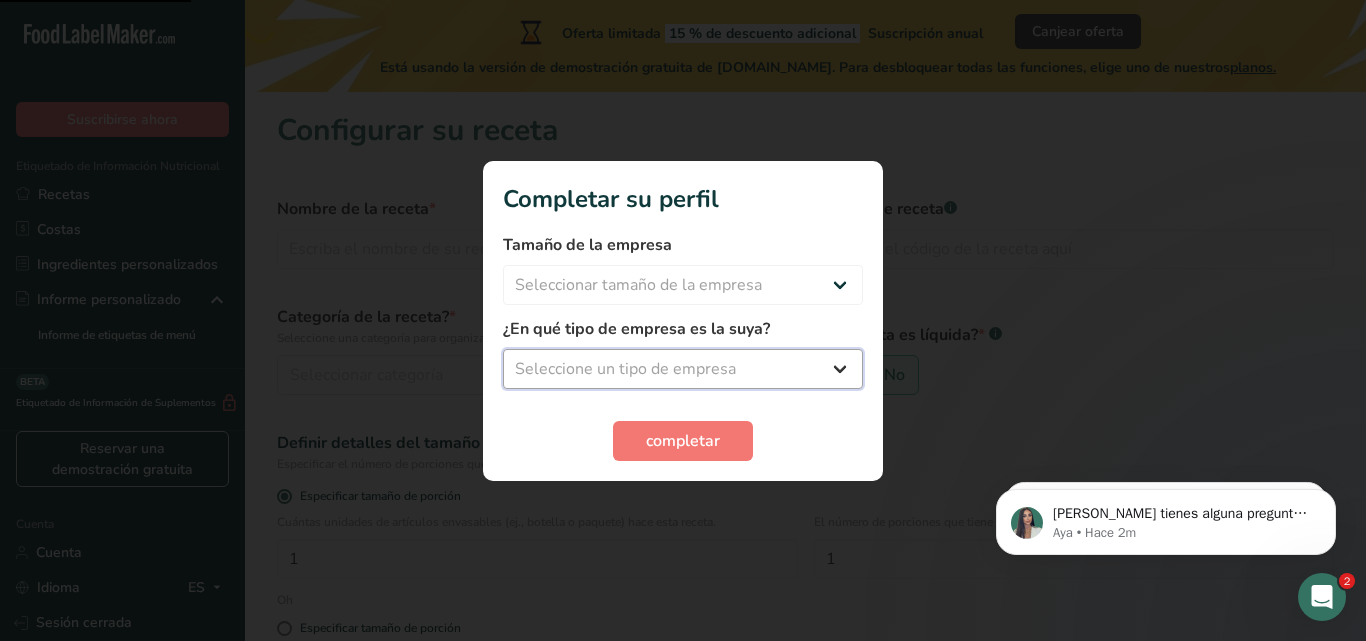 click on "Seleccione un tipo de empresa" at bounding box center [683, 369] 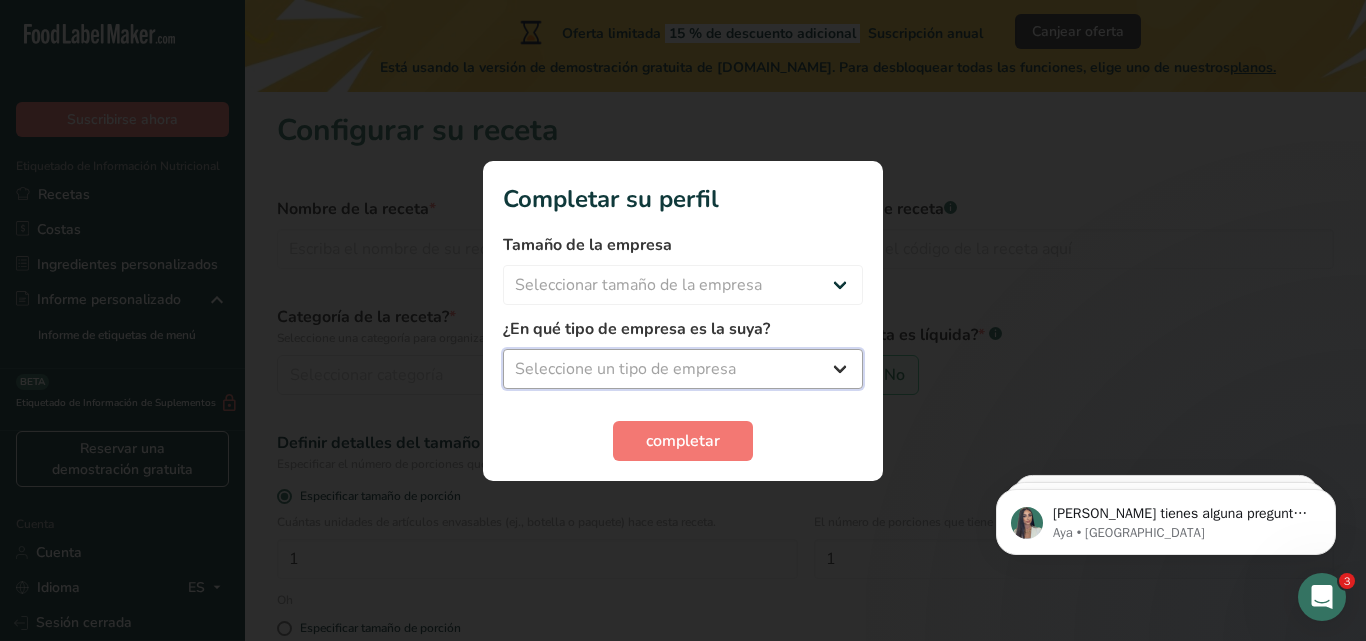 select on "5" 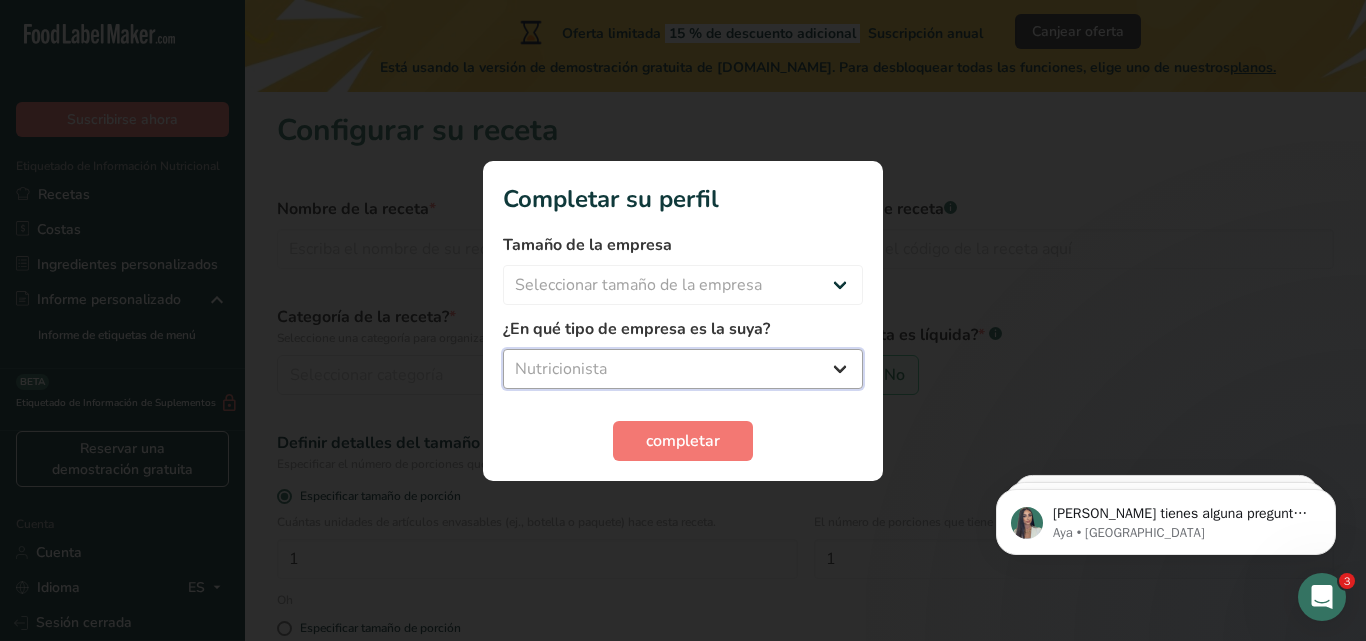 click on "Seleccione un tipo de empresa
Fabricante de alimentos envasados
Restaurante y cafetería
Panadería
Empresa de comidas preparadas y cáterin
Nutricionista
Bloguero gastronómico
Entrenador personal
Otro" at bounding box center (683, 369) 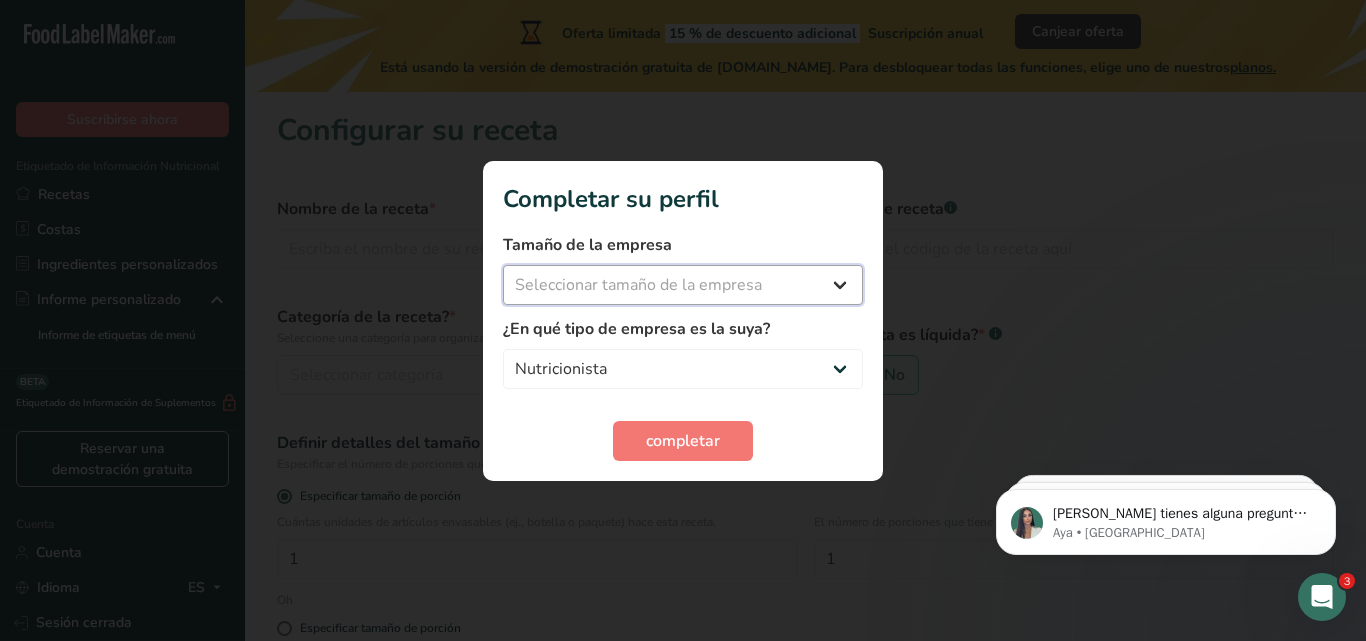 click on "Seleccionar tamaño de la empresa
Menos de 10 empleados
De 10 a 50 empleados
De 51 a 500 empleados
Más de 500 empleados" at bounding box center (683, 285) 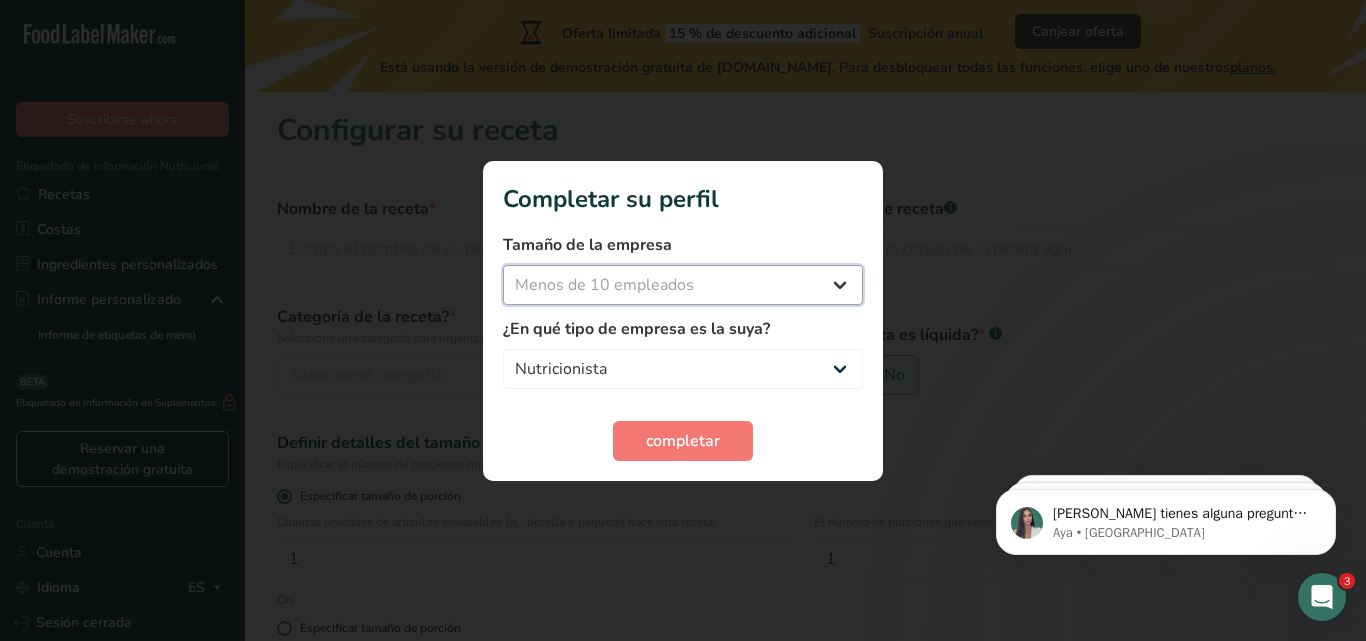 click on "Seleccionar tamaño de la empresa
Menos de 10 empleados
De 10 a 50 empleados
De 51 a 500 empleados
Más de 500 empleados" at bounding box center [683, 285] 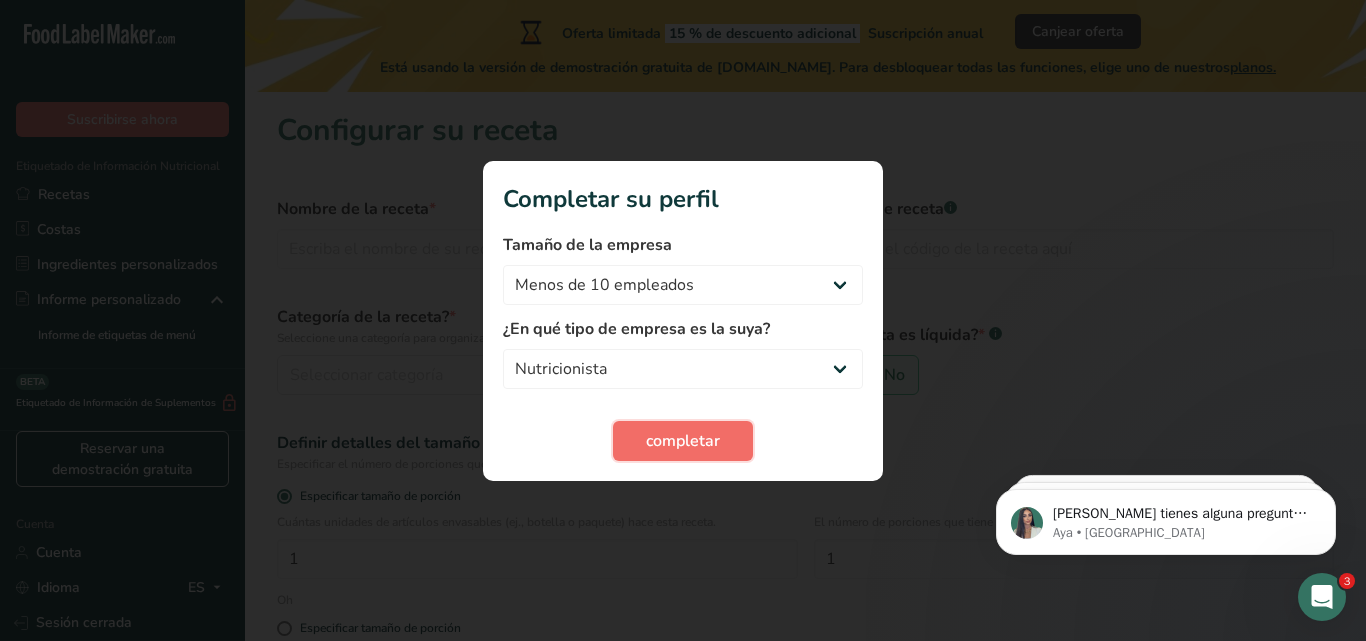 click on "completar" at bounding box center [683, 441] 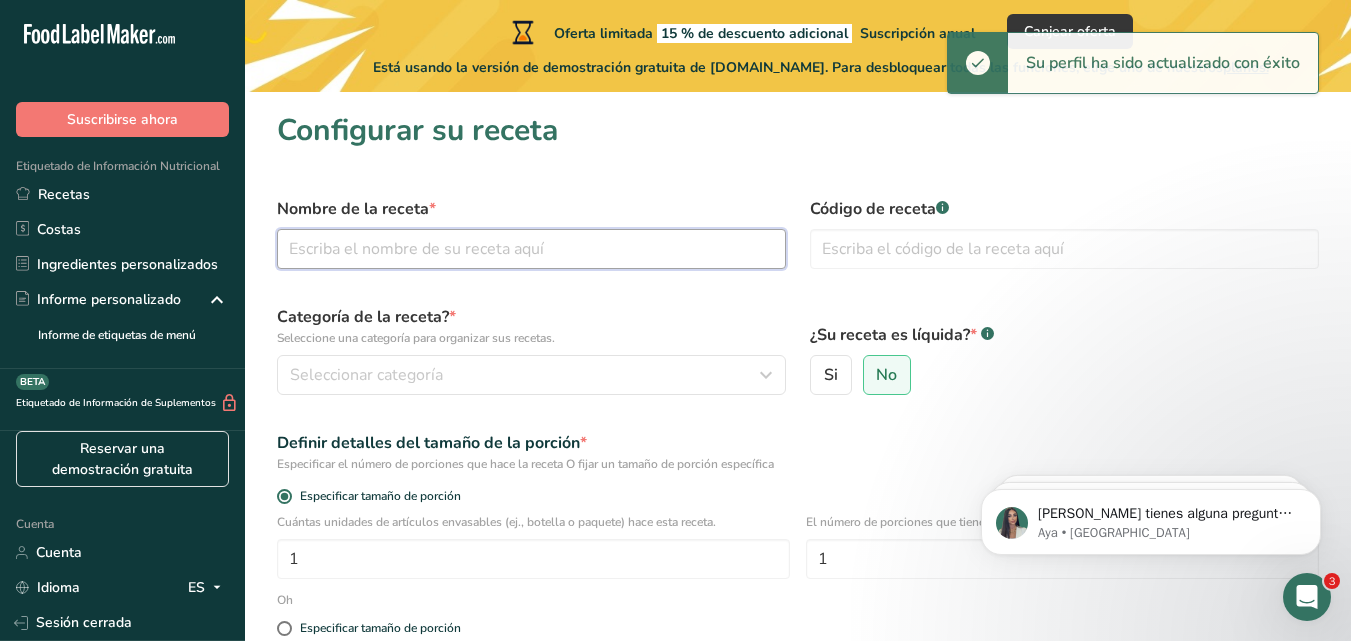click at bounding box center [531, 249] 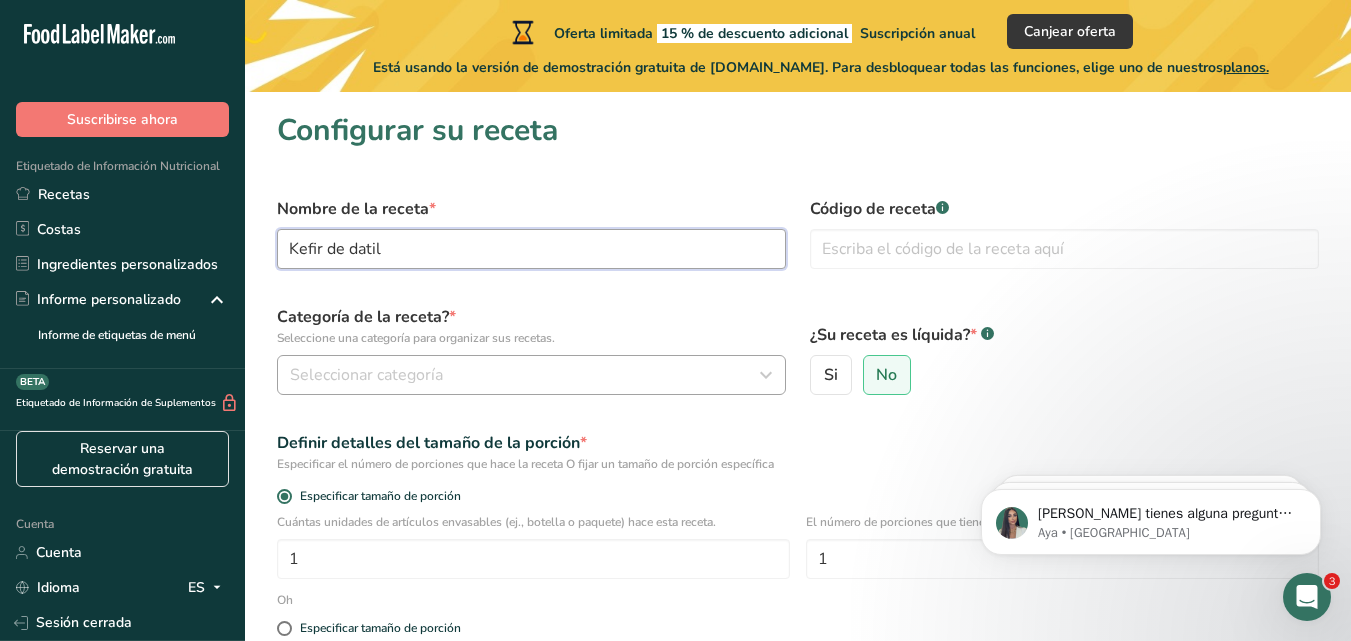type on "Kefir de datil" 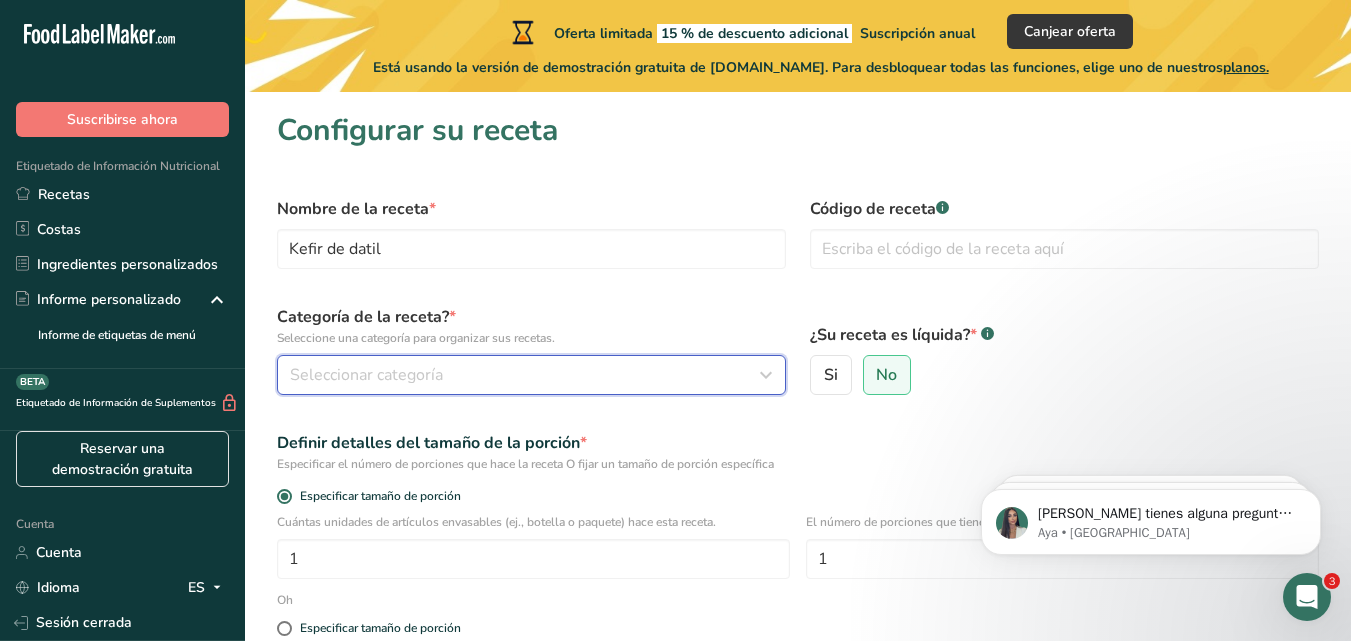 click on "Seleccionar categoría" at bounding box center (525, 375) 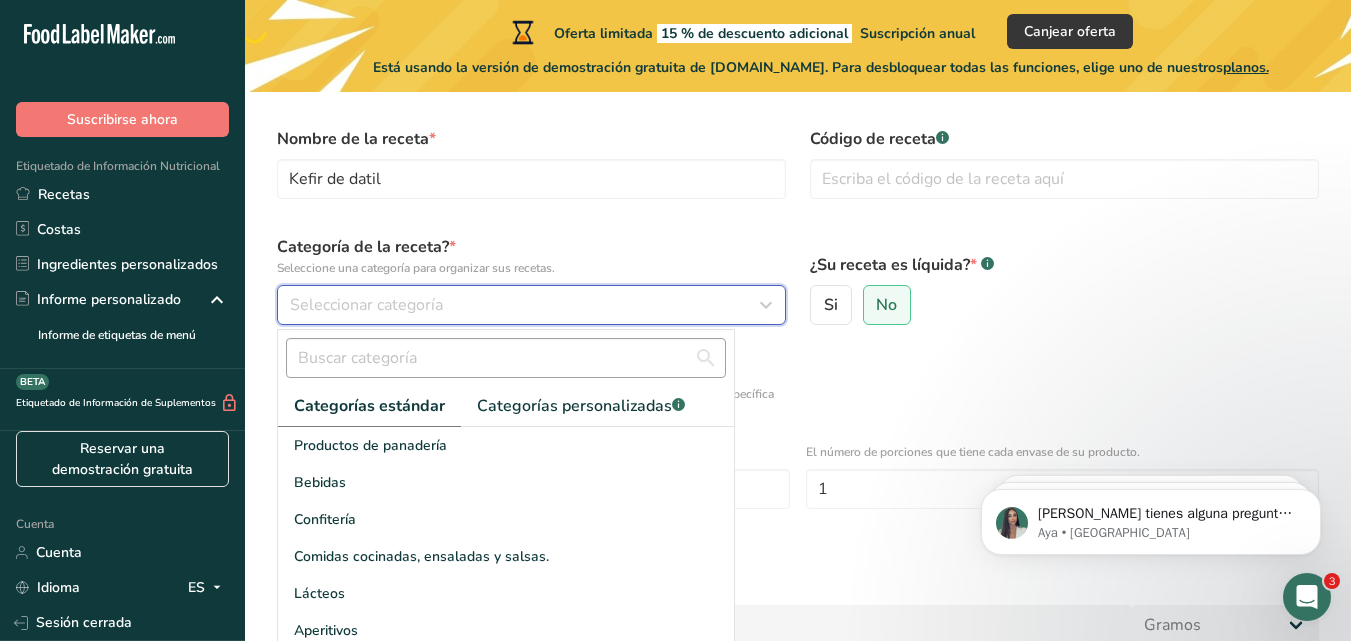 scroll, scrollTop: 135, scrollLeft: 0, axis: vertical 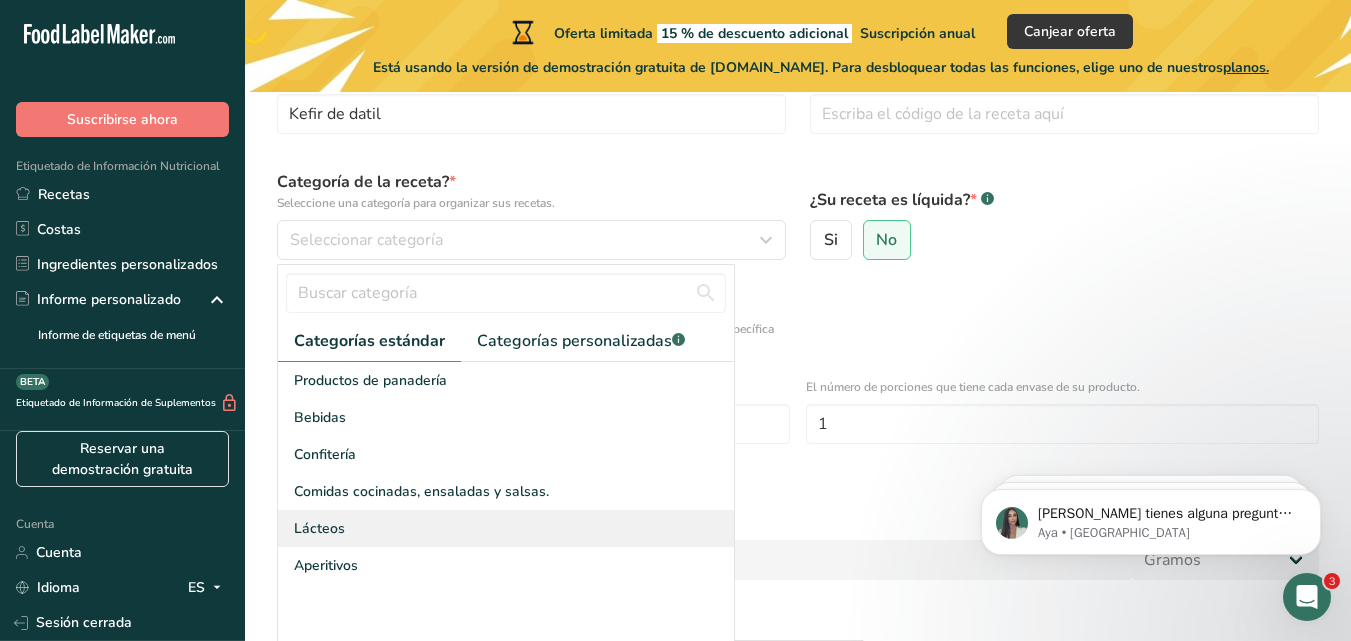 click on "Lácteos" at bounding box center (506, 528) 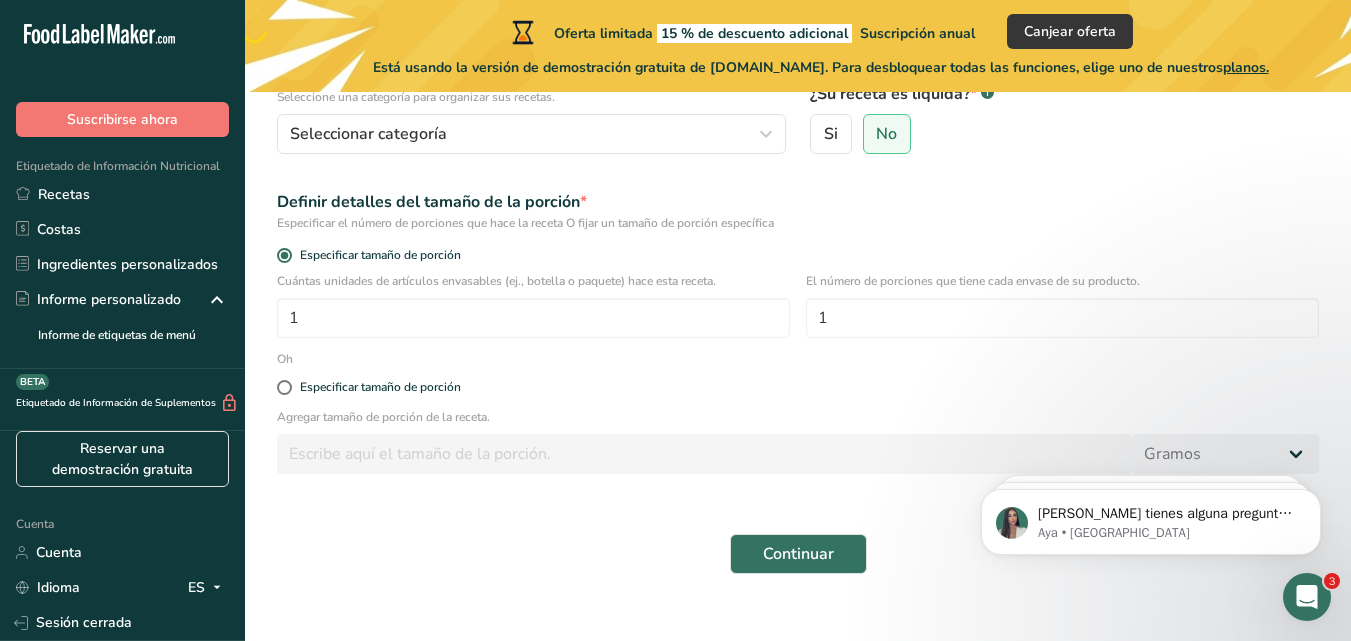 scroll, scrollTop: 248, scrollLeft: 0, axis: vertical 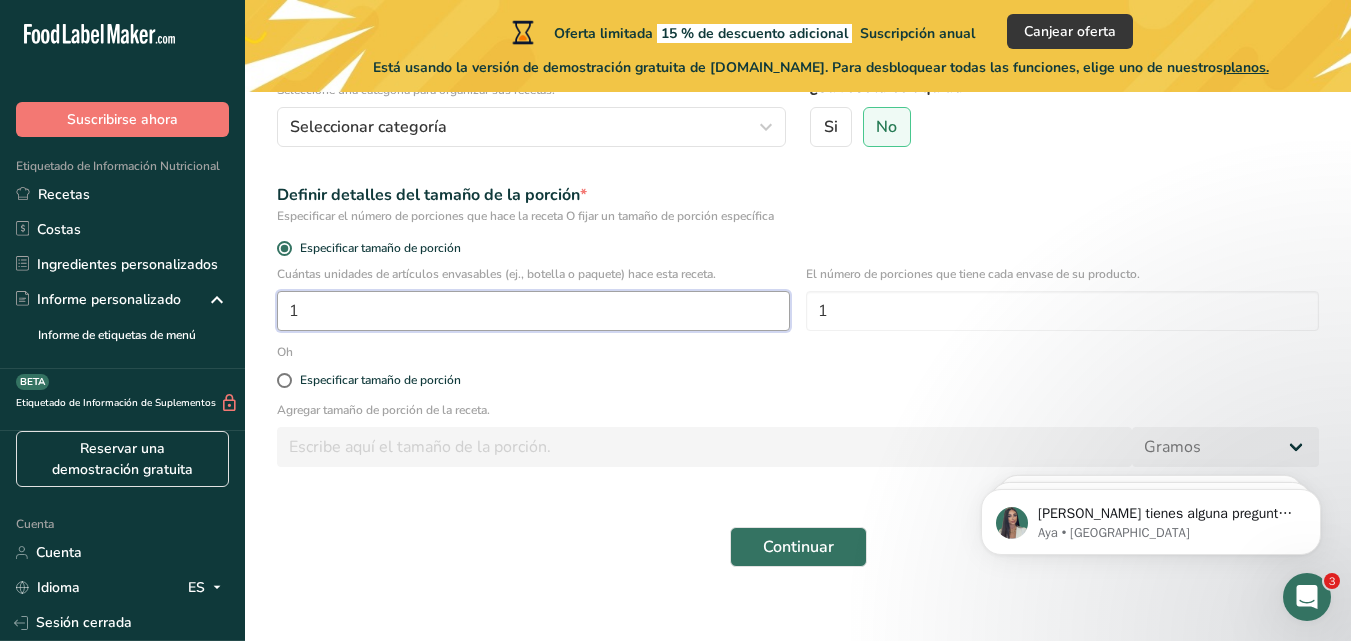 click on "1" at bounding box center [533, 311] 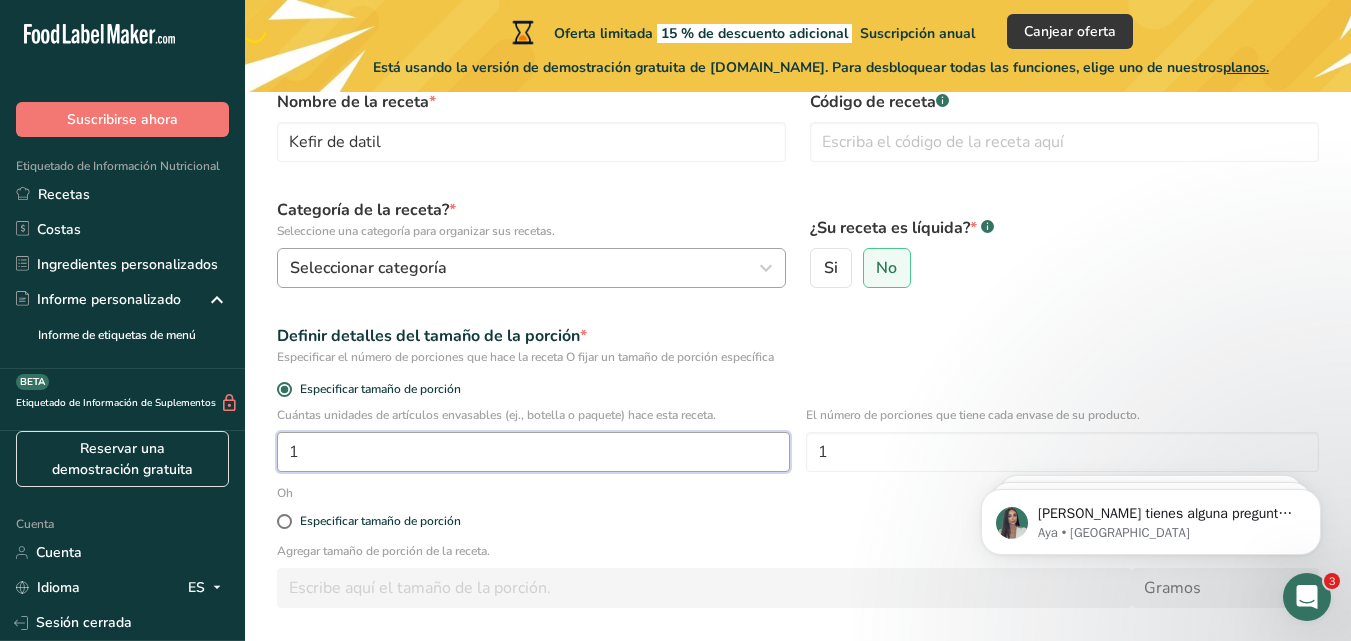 scroll, scrollTop: 135, scrollLeft: 0, axis: vertical 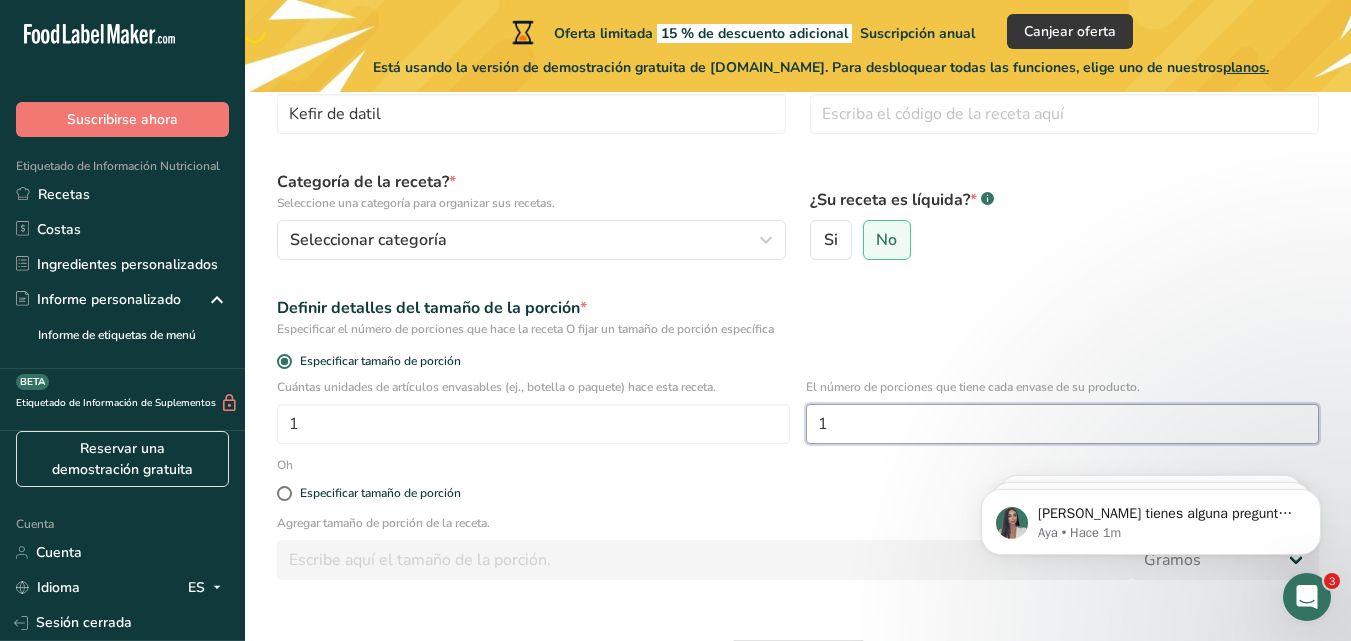 click on "1" at bounding box center [1062, 424] 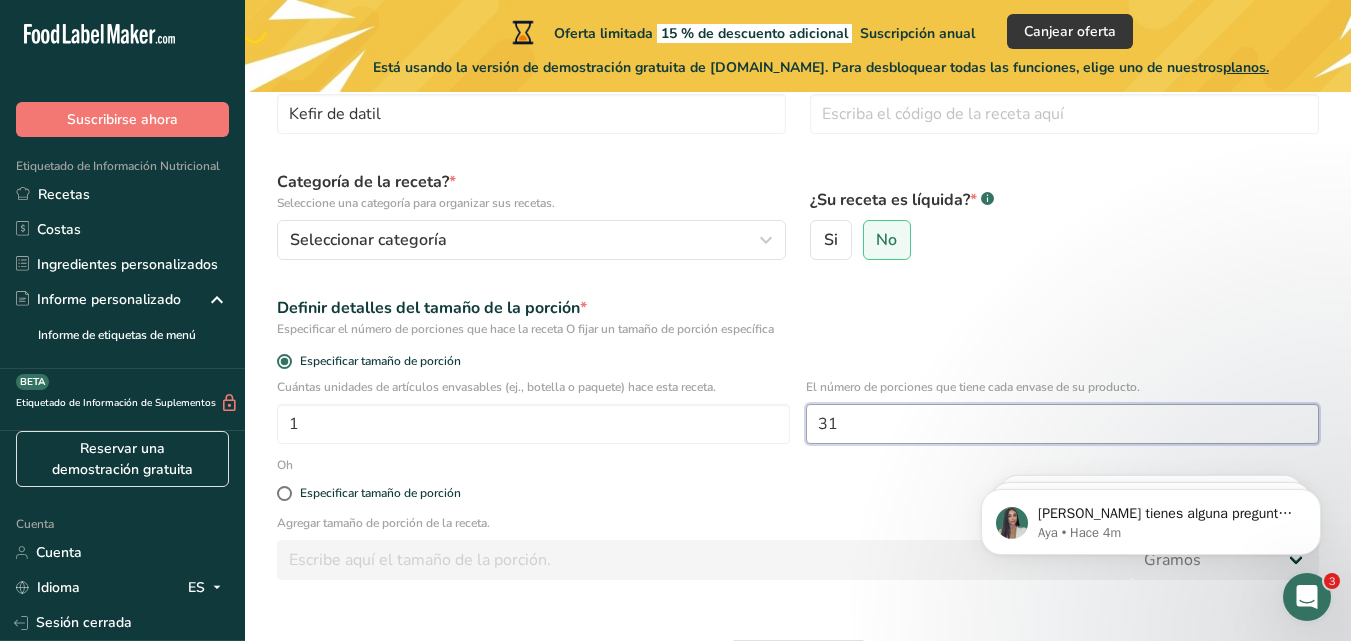 type on "31" 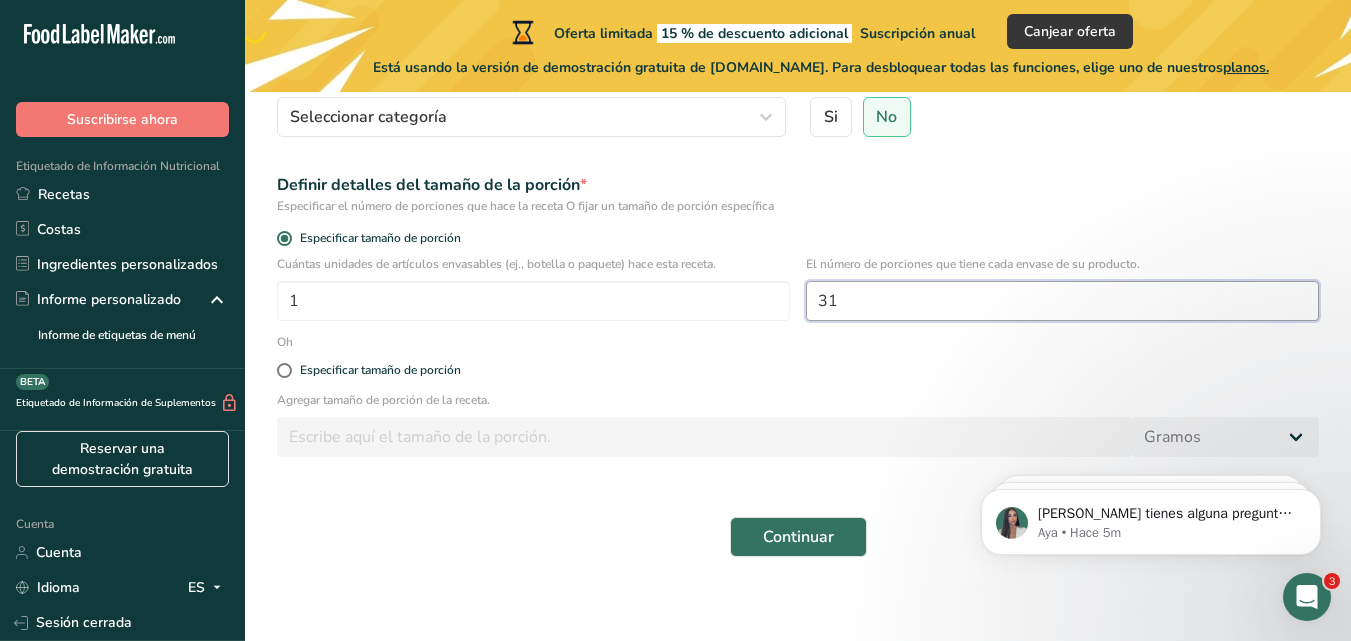 scroll, scrollTop: 270, scrollLeft: 0, axis: vertical 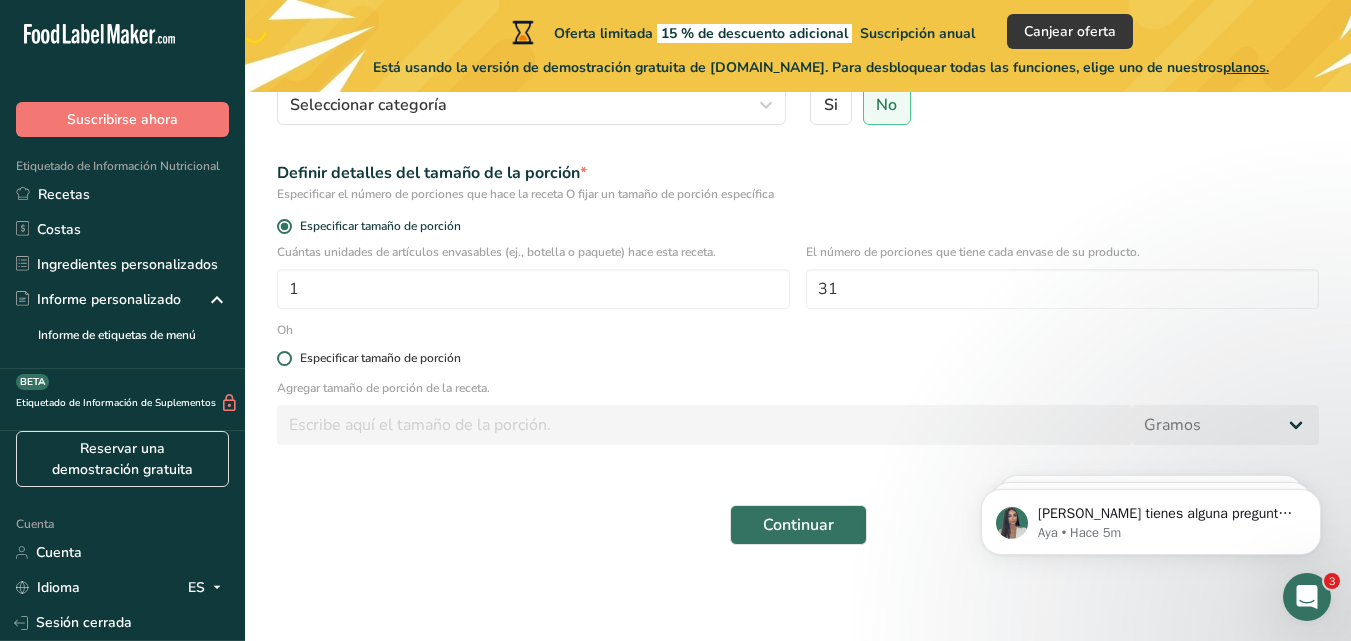 click at bounding box center [284, 358] 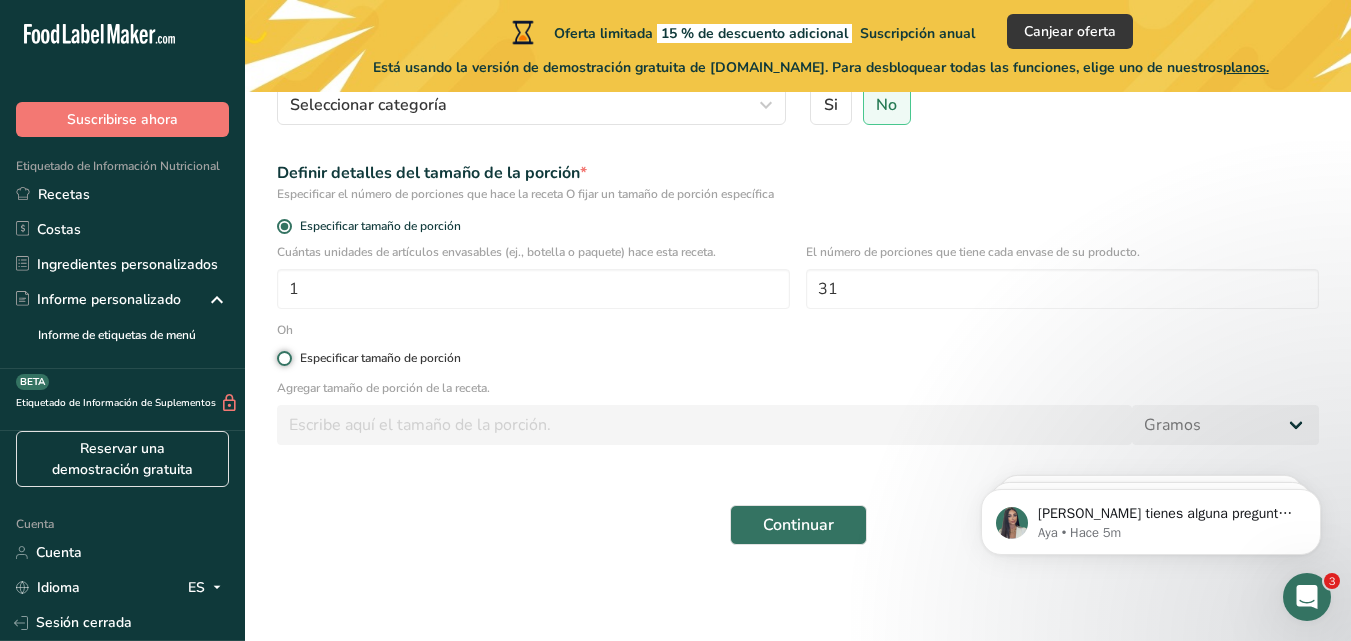 click on "Especificar tamaño de porción" at bounding box center [283, 358] 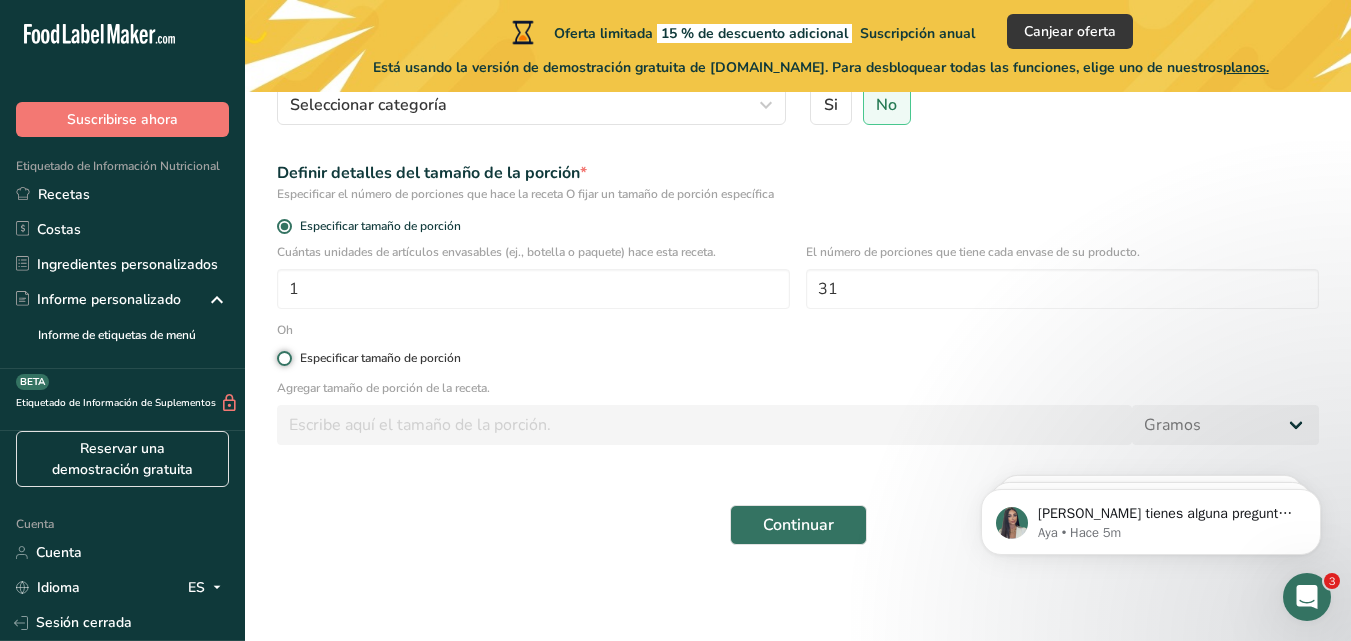 radio on "true" 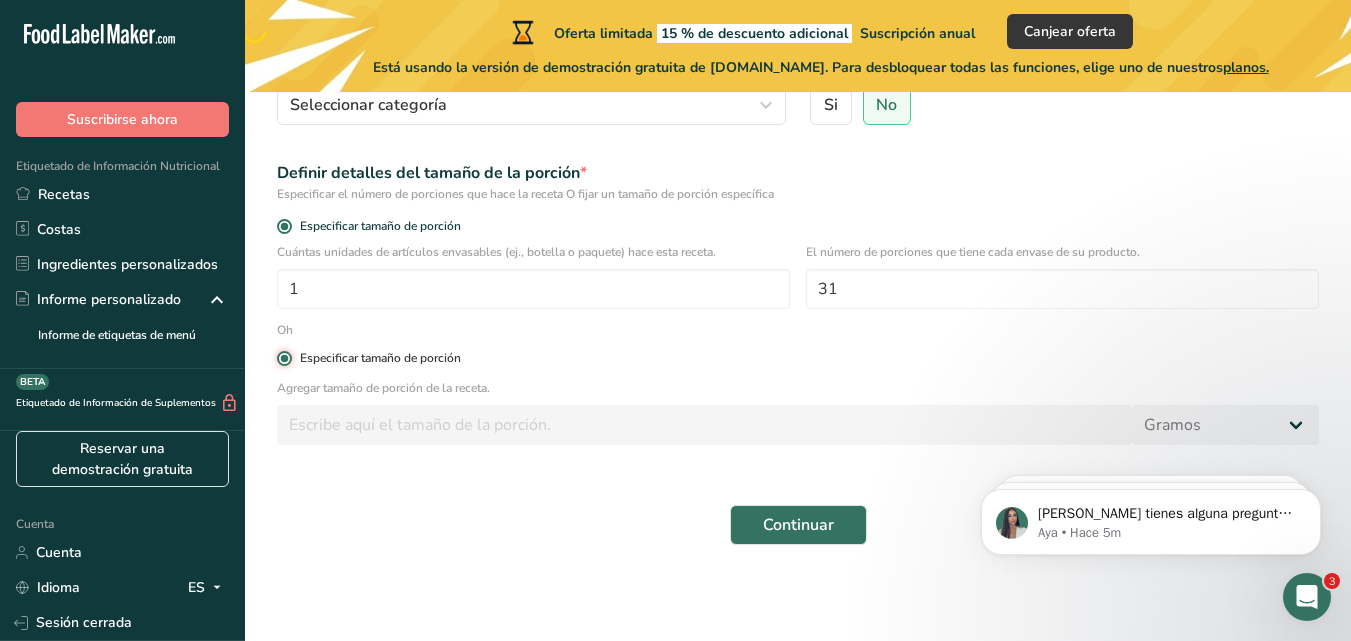radio on "false" 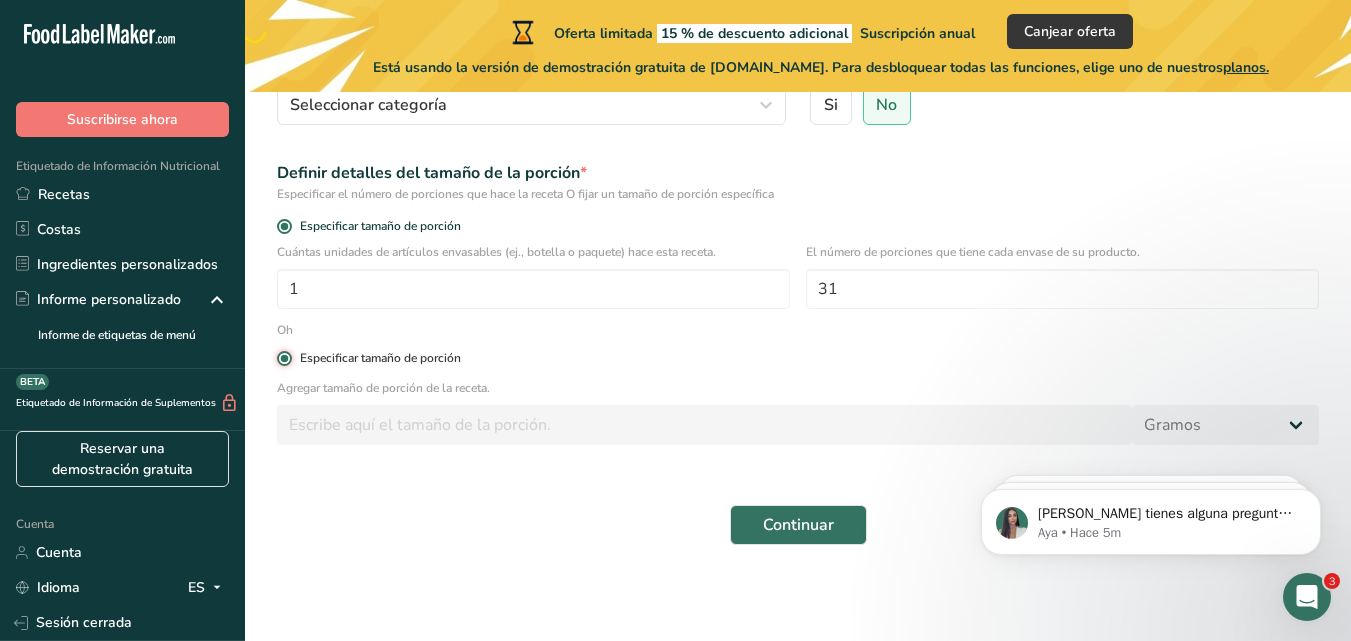 type 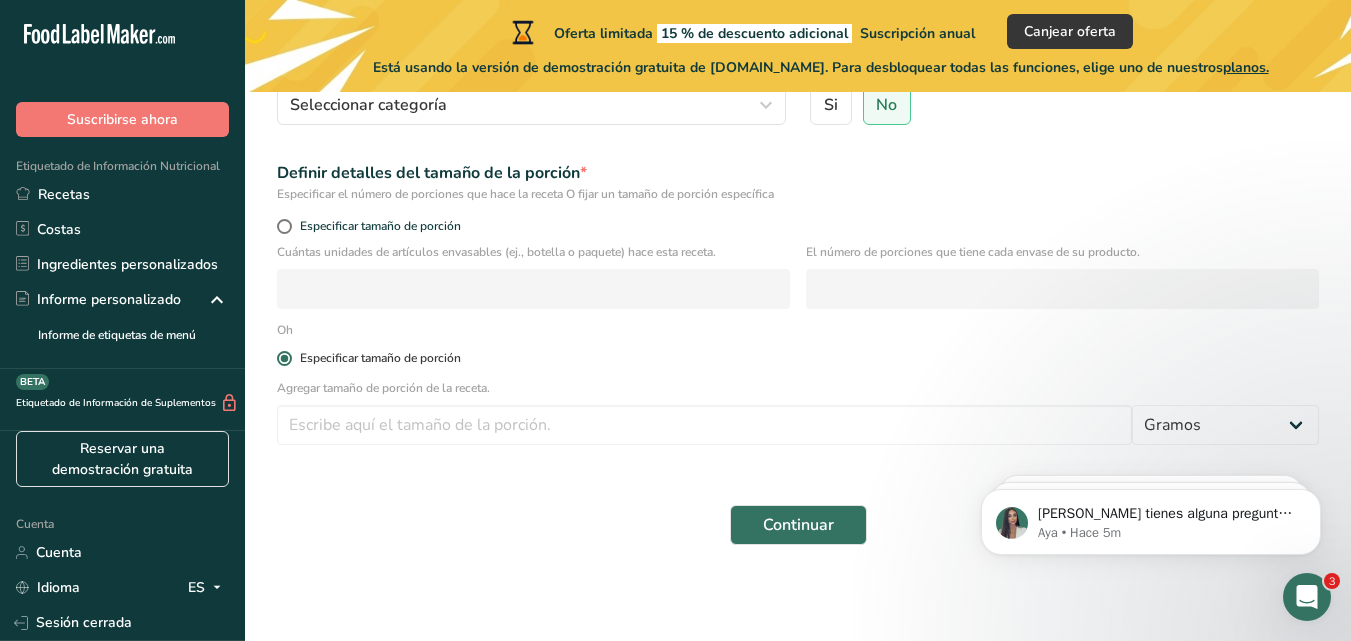 click at bounding box center [284, 358] 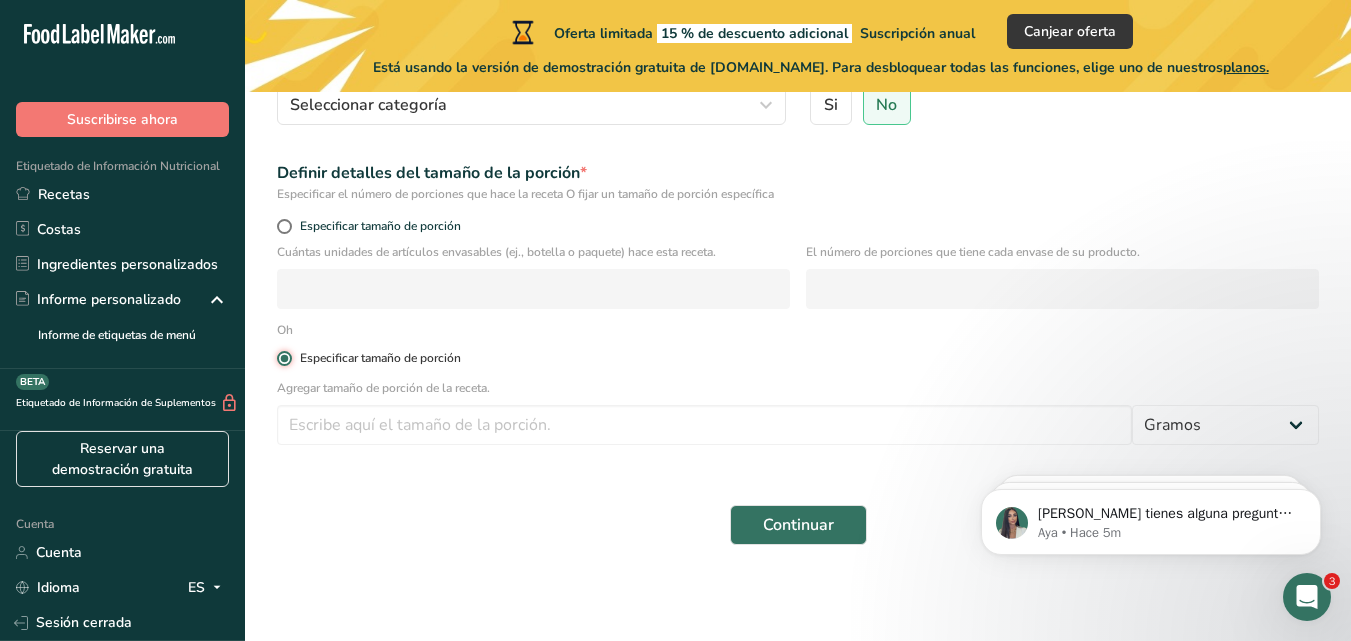 click on "Especificar tamaño de porción" at bounding box center [283, 358] 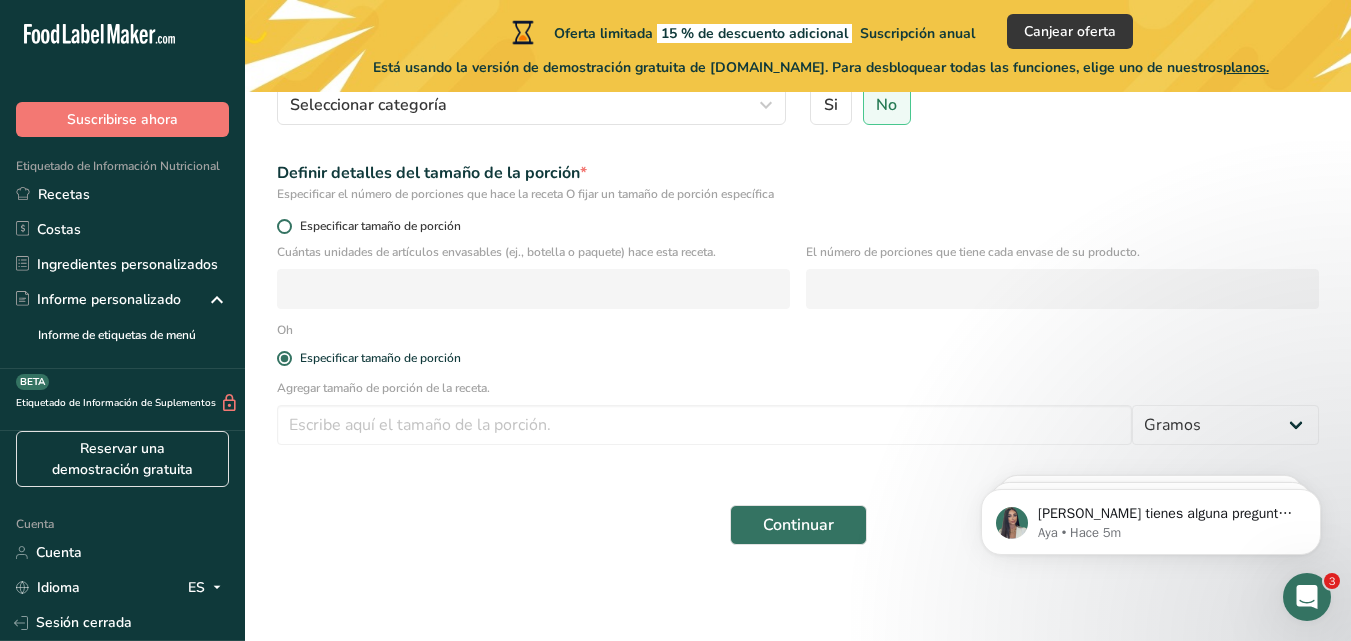 click on "Especificar tamaño de porción" at bounding box center [376, 226] 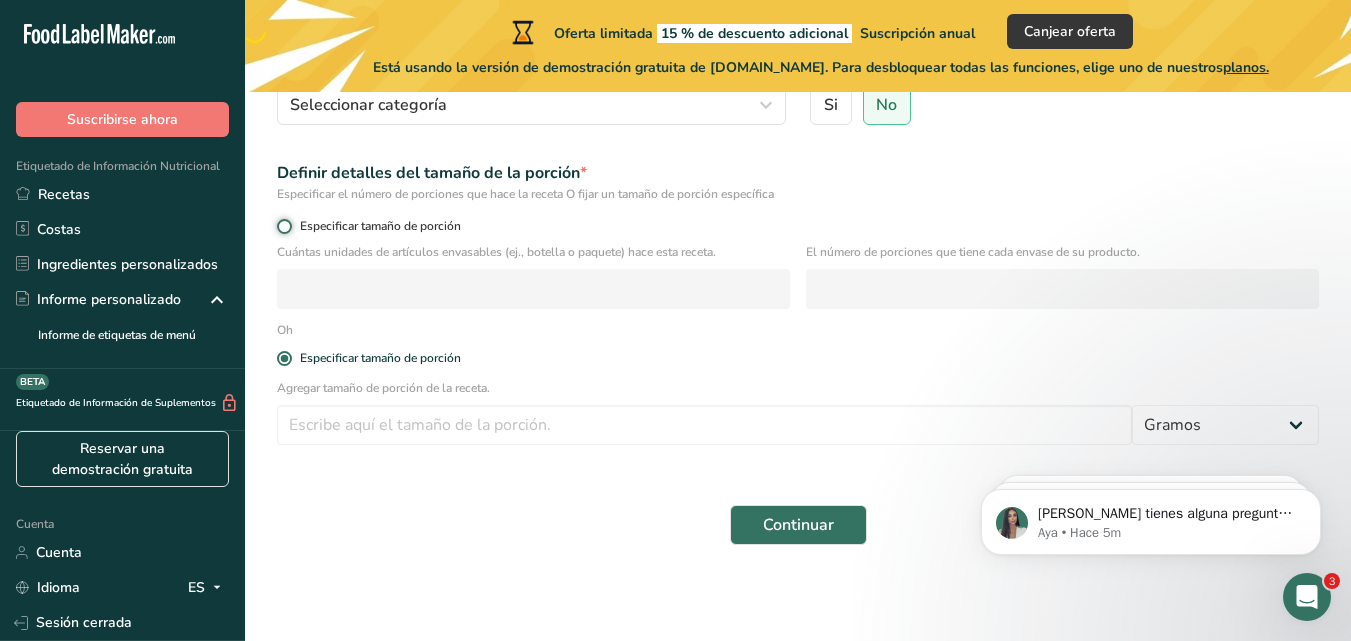 click on "Especificar tamaño de porción" at bounding box center (283, 226) 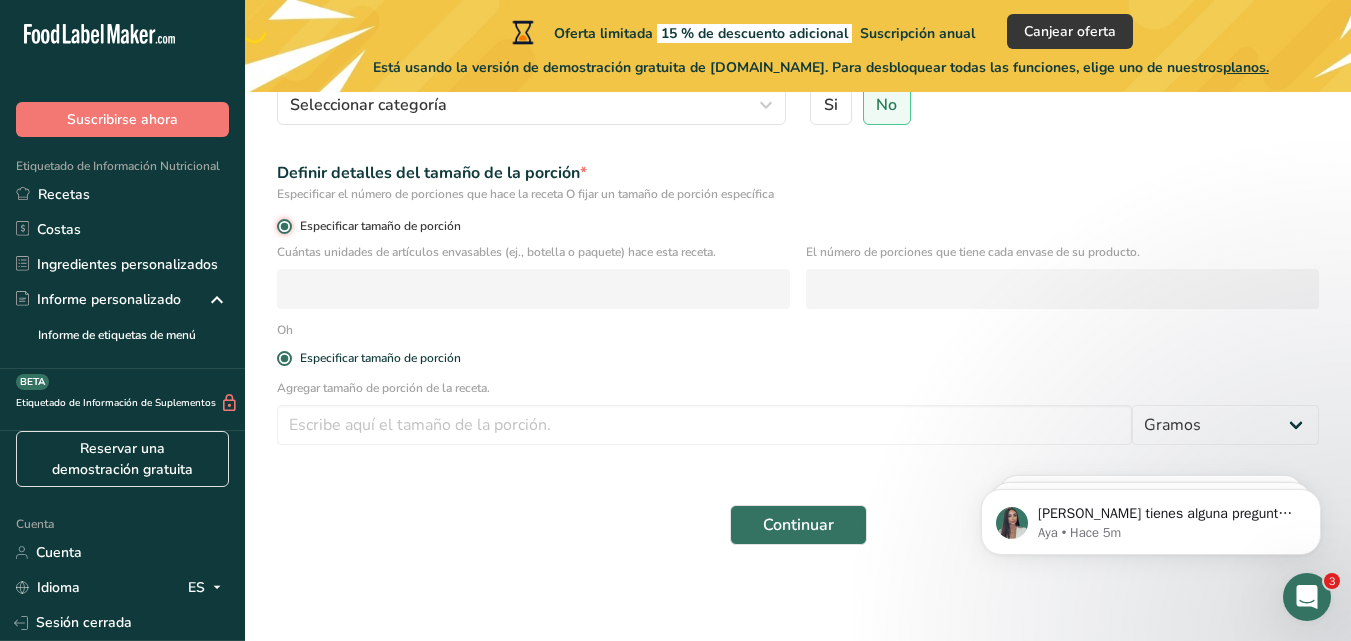 radio on "false" 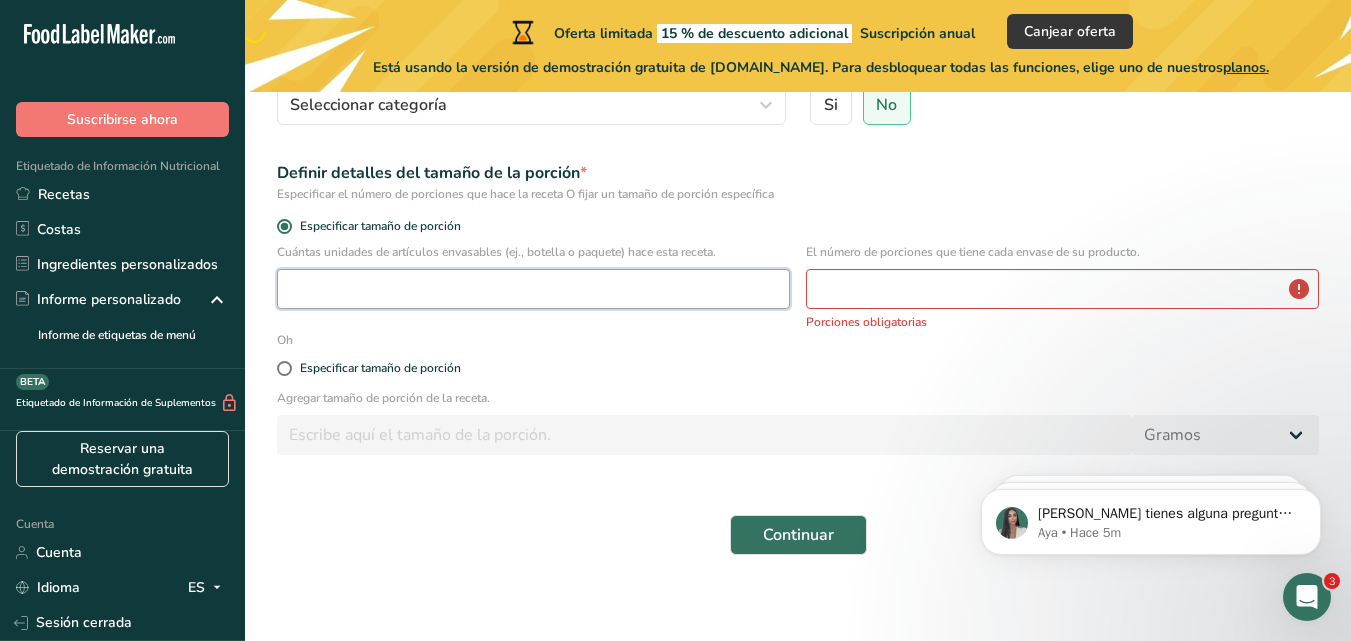 click at bounding box center (533, 289) 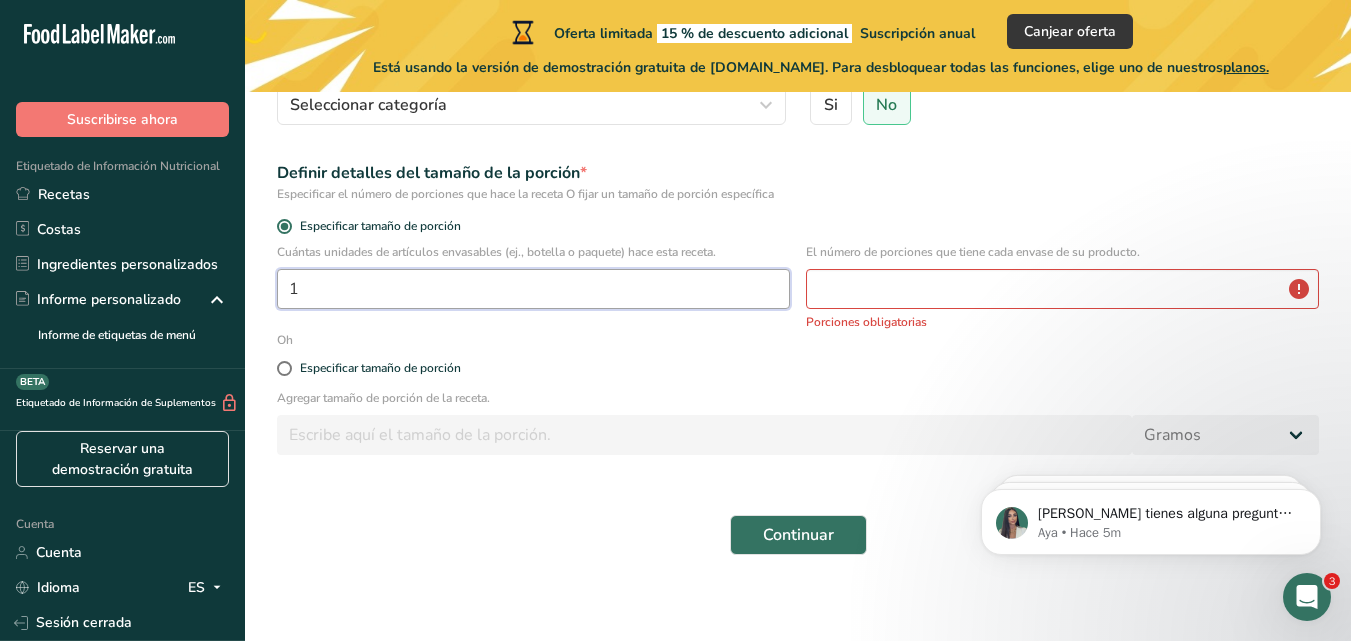 type on "1" 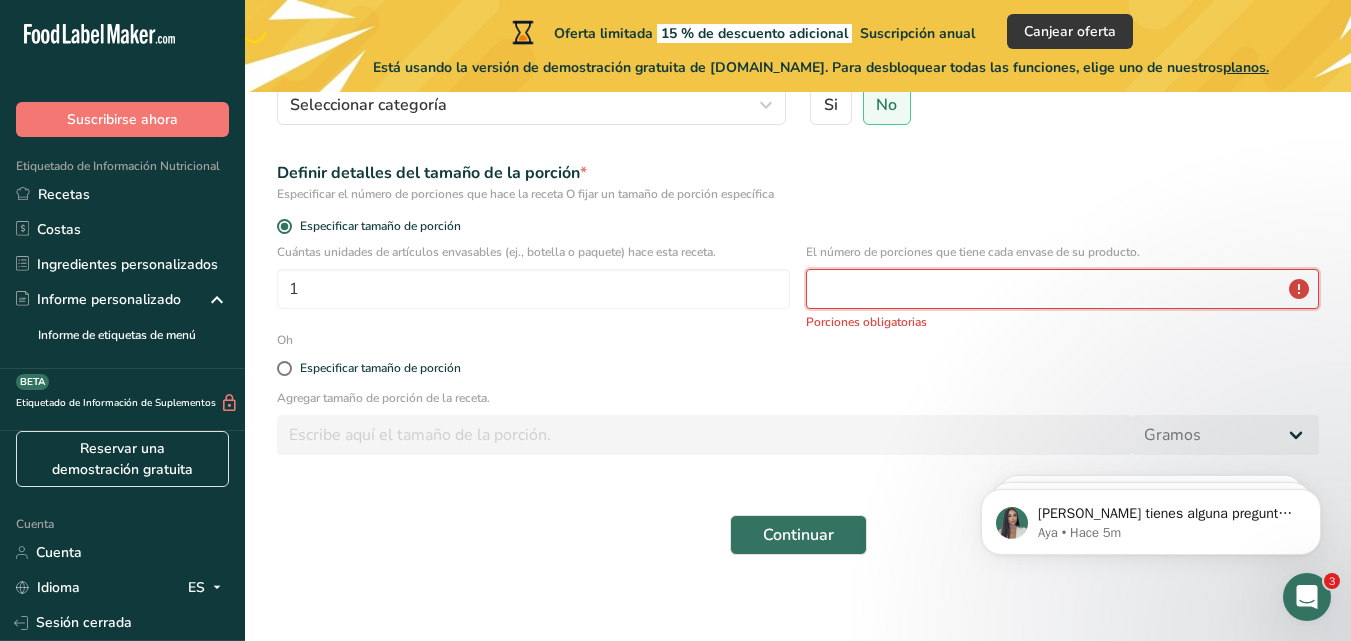 click at bounding box center (1062, 289) 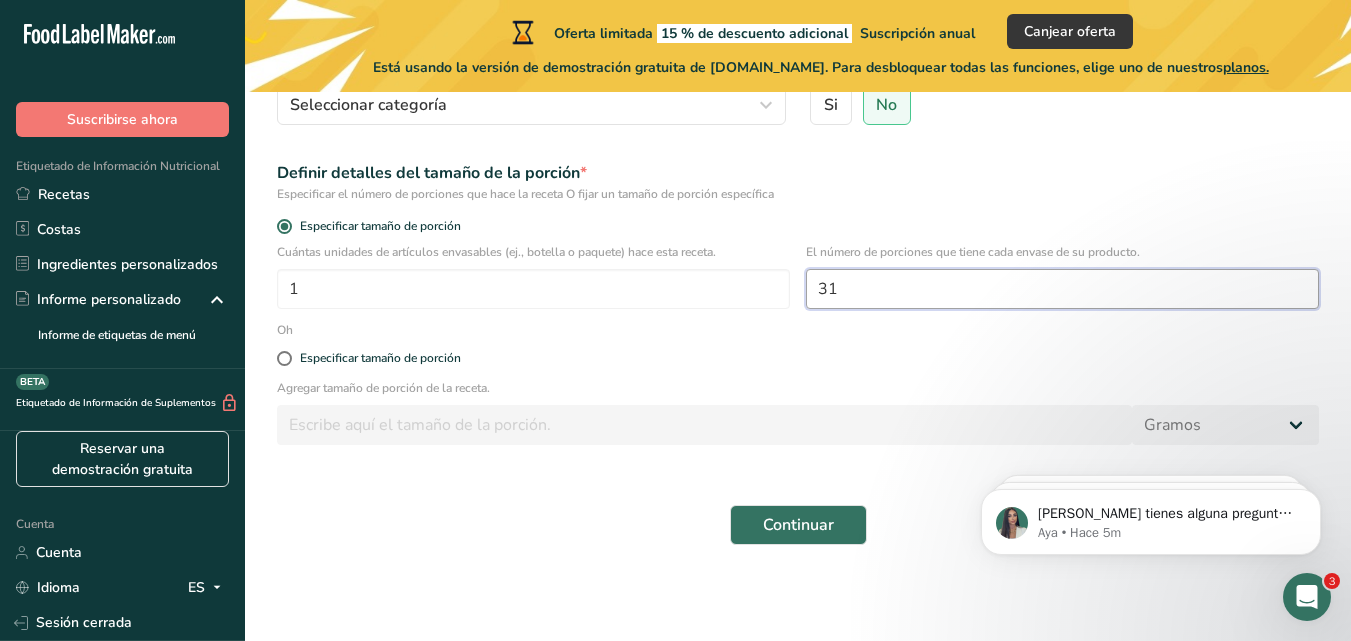 type on "31" 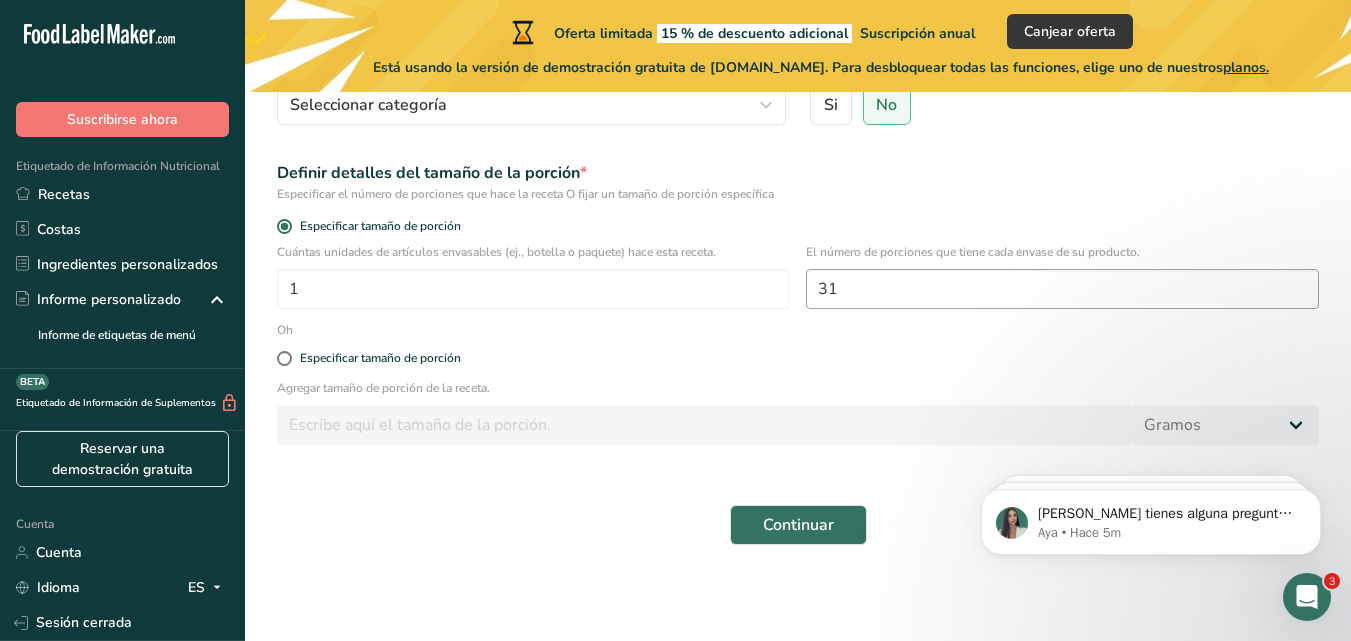 scroll, scrollTop: 0, scrollLeft: 0, axis: both 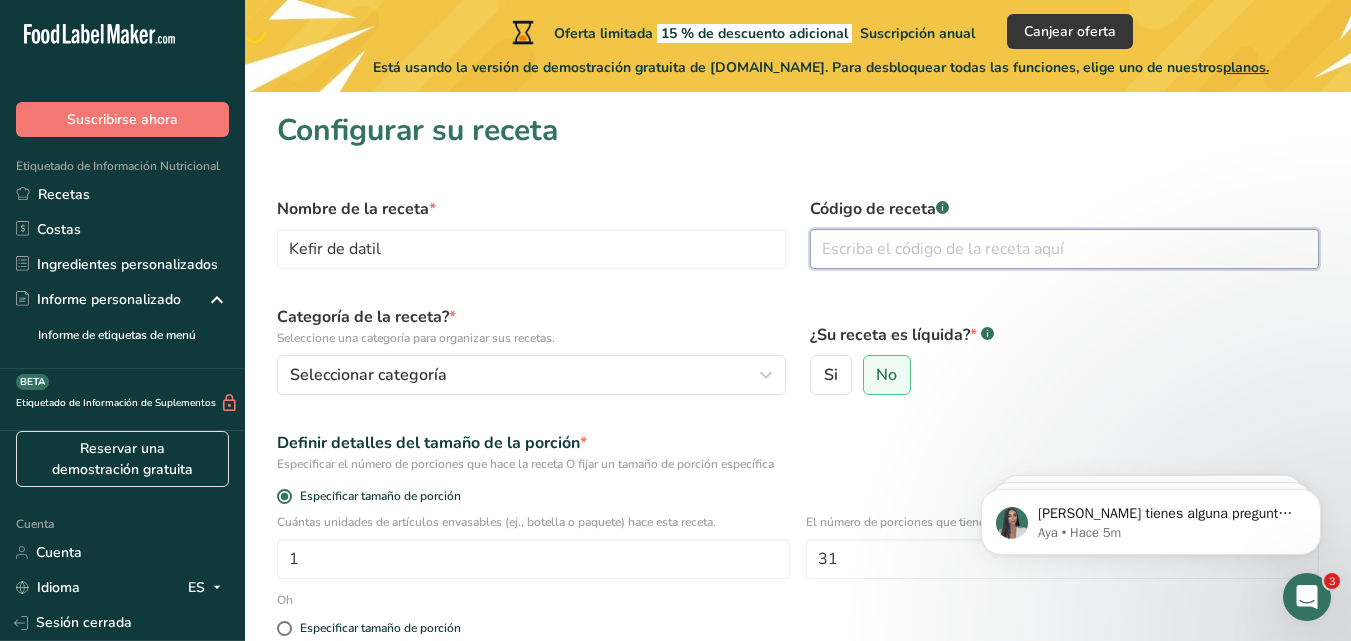 click at bounding box center (1064, 249) 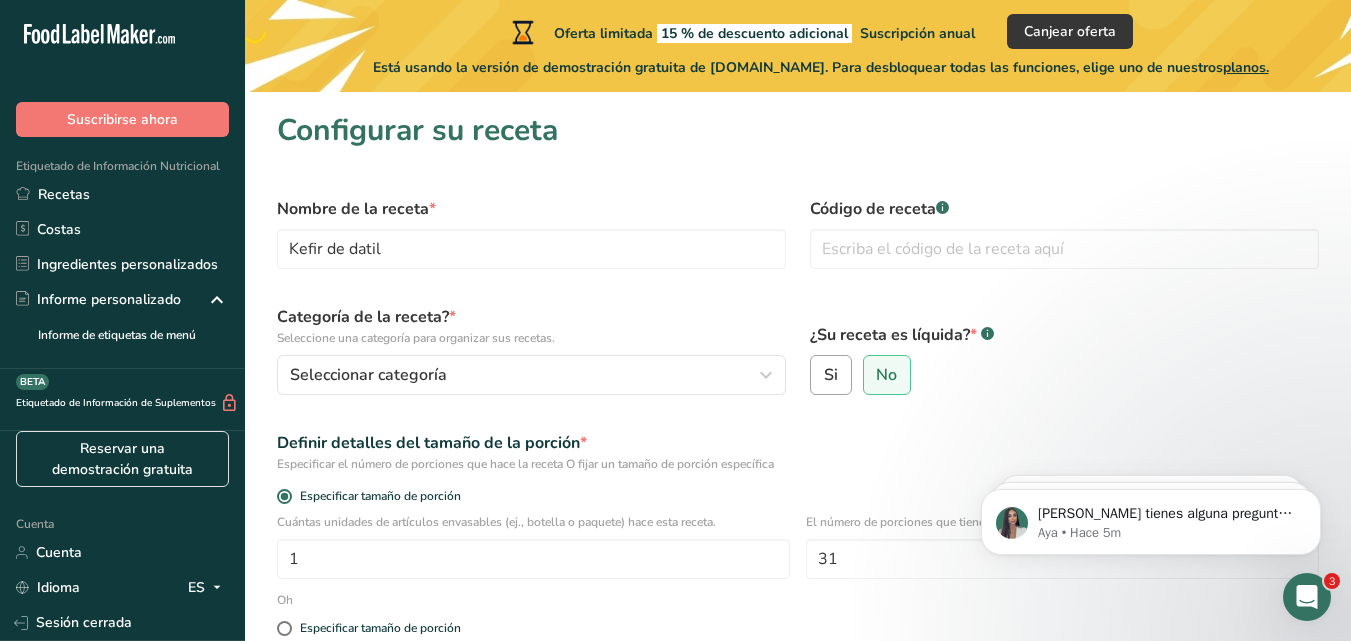click on "Si" at bounding box center [831, 375] 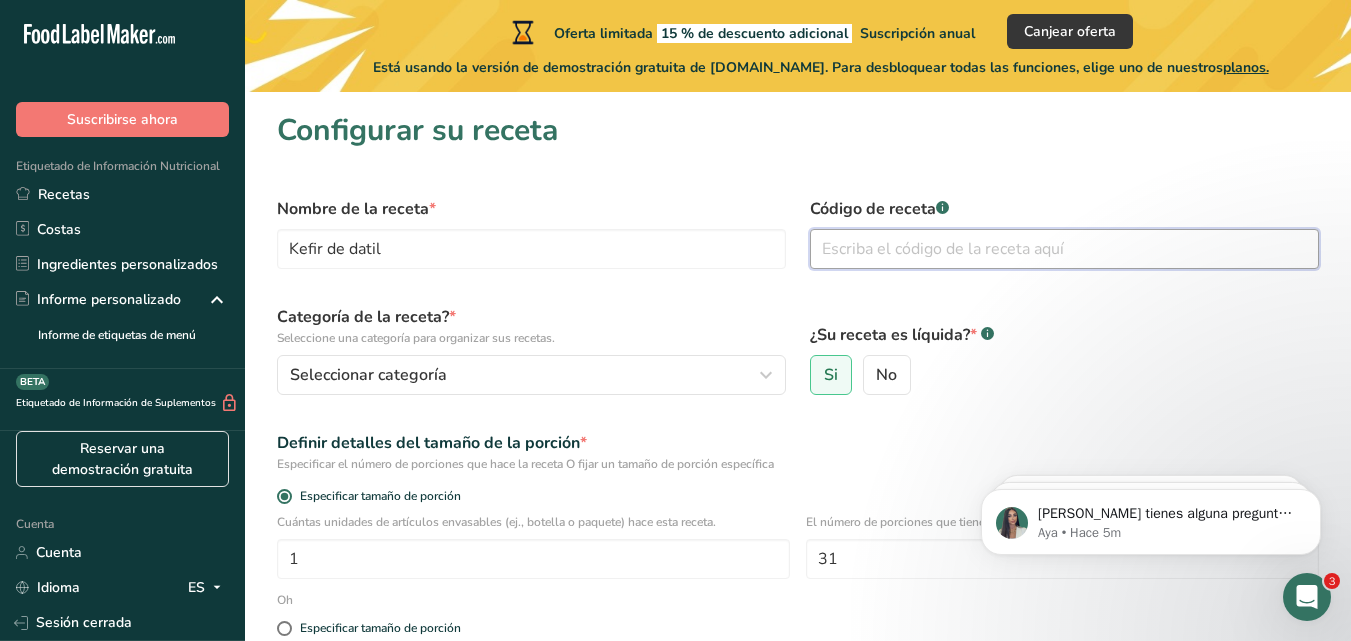 click at bounding box center (1064, 249) 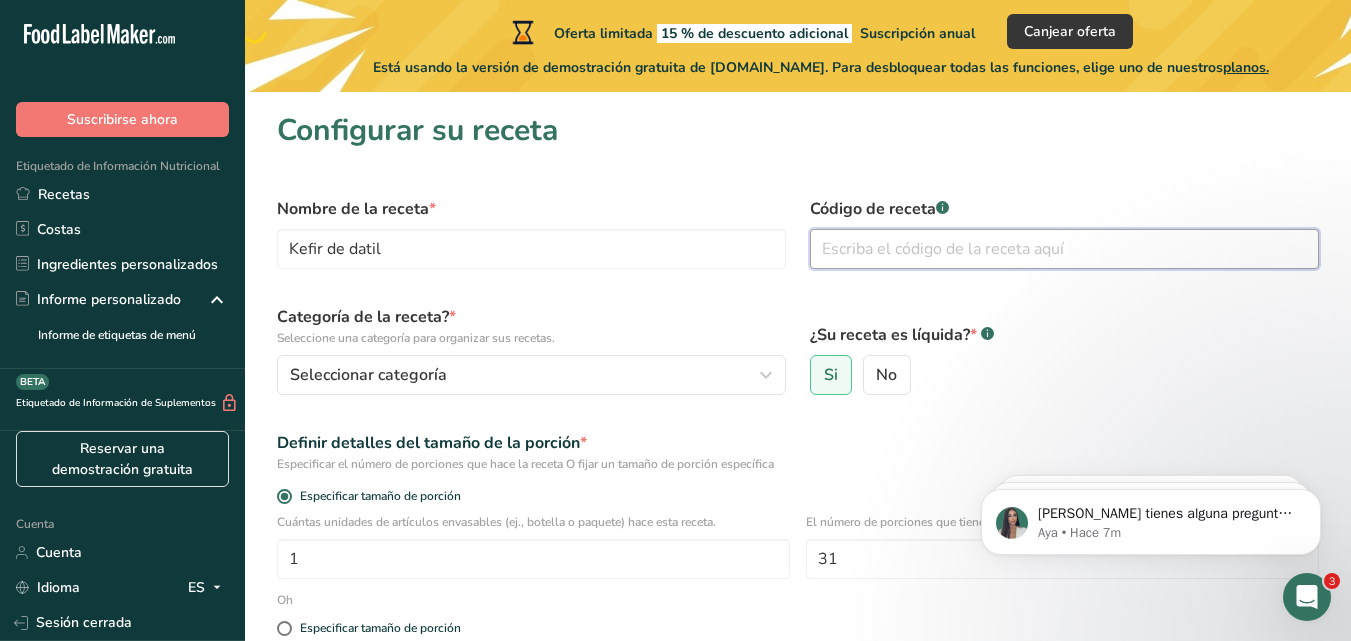 paste on "7501234567890" 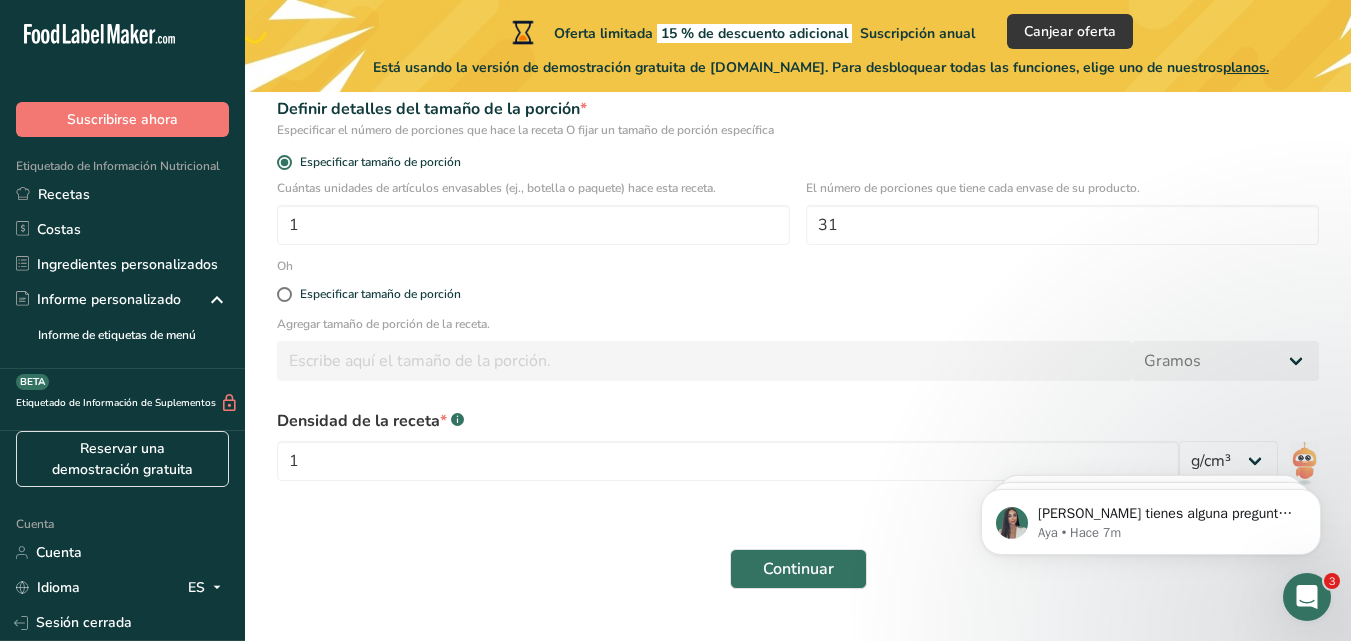 scroll, scrollTop: 378, scrollLeft: 0, axis: vertical 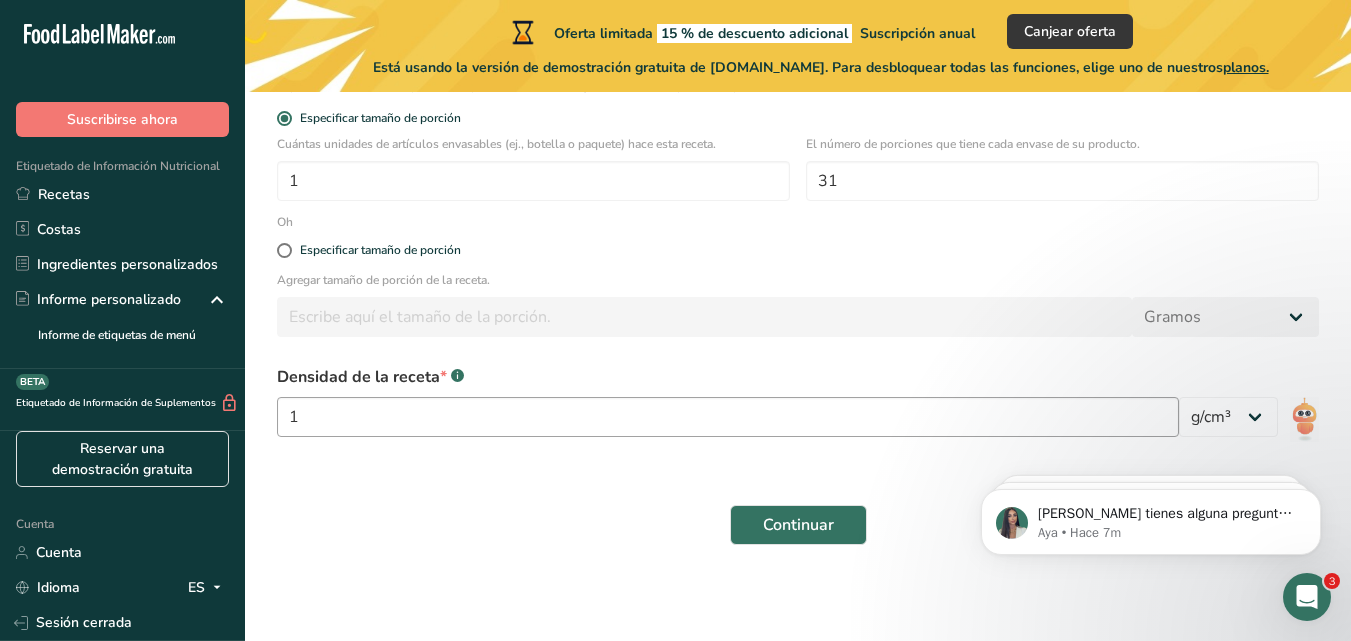 type on "7501234567890" 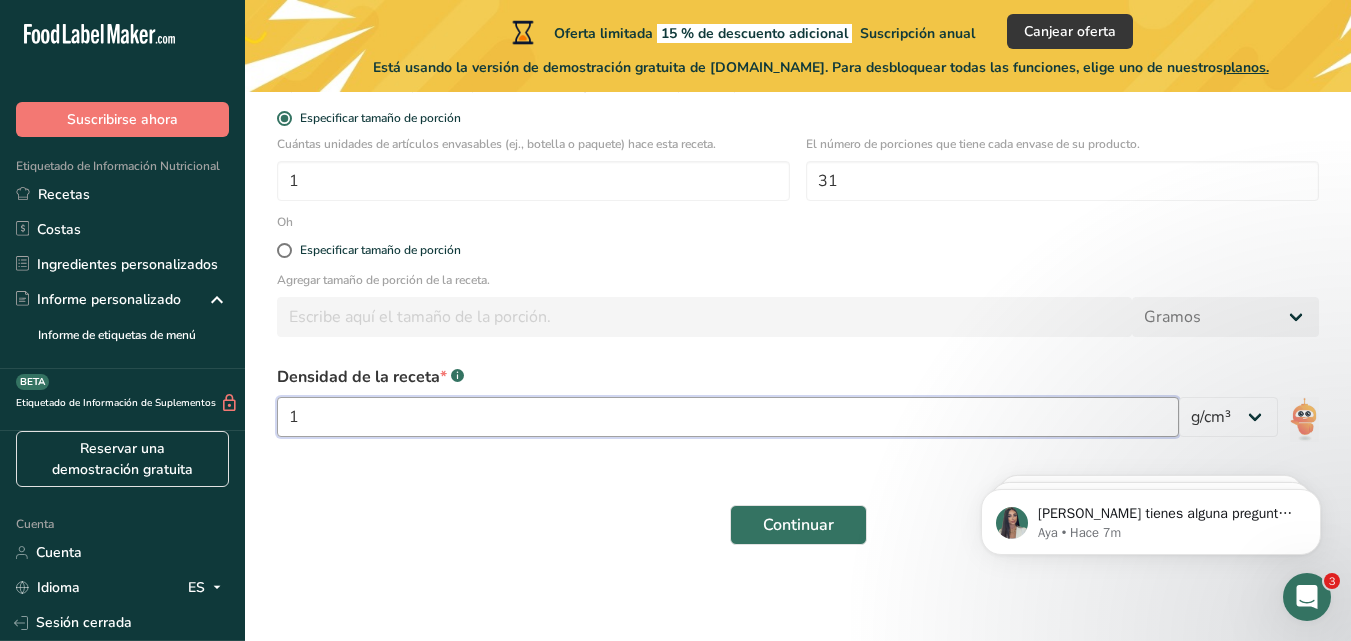 click on "1" at bounding box center [728, 417] 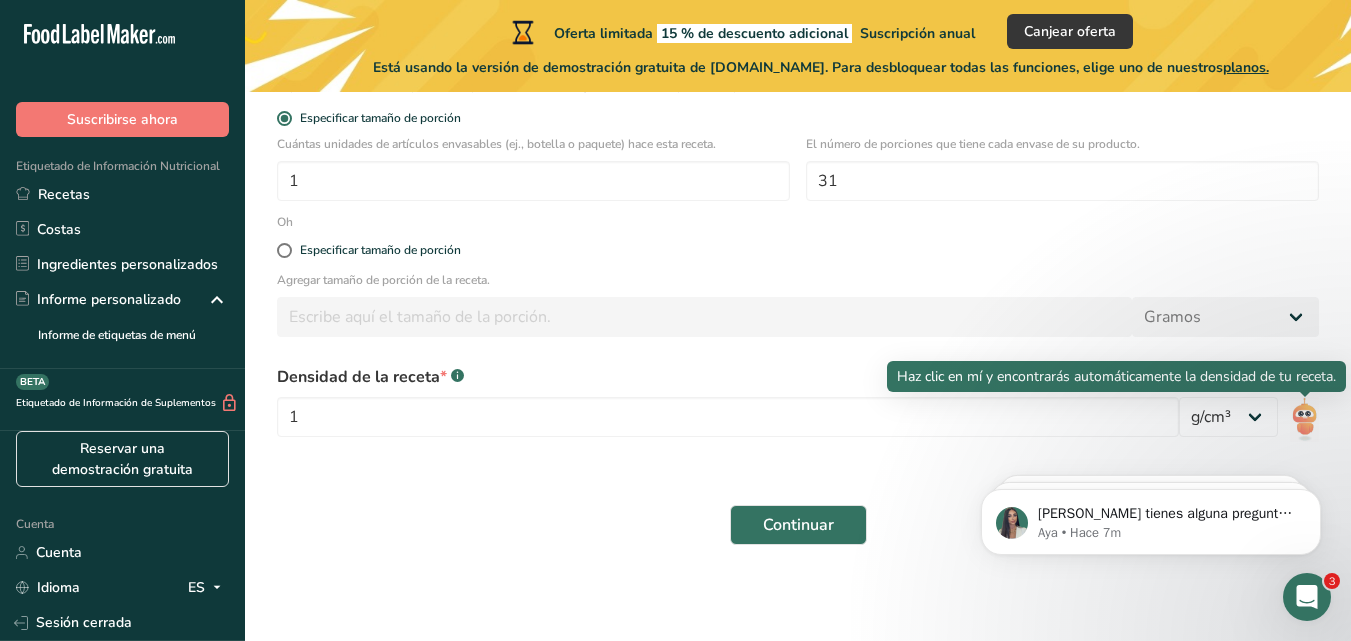 click at bounding box center (1304, 419) 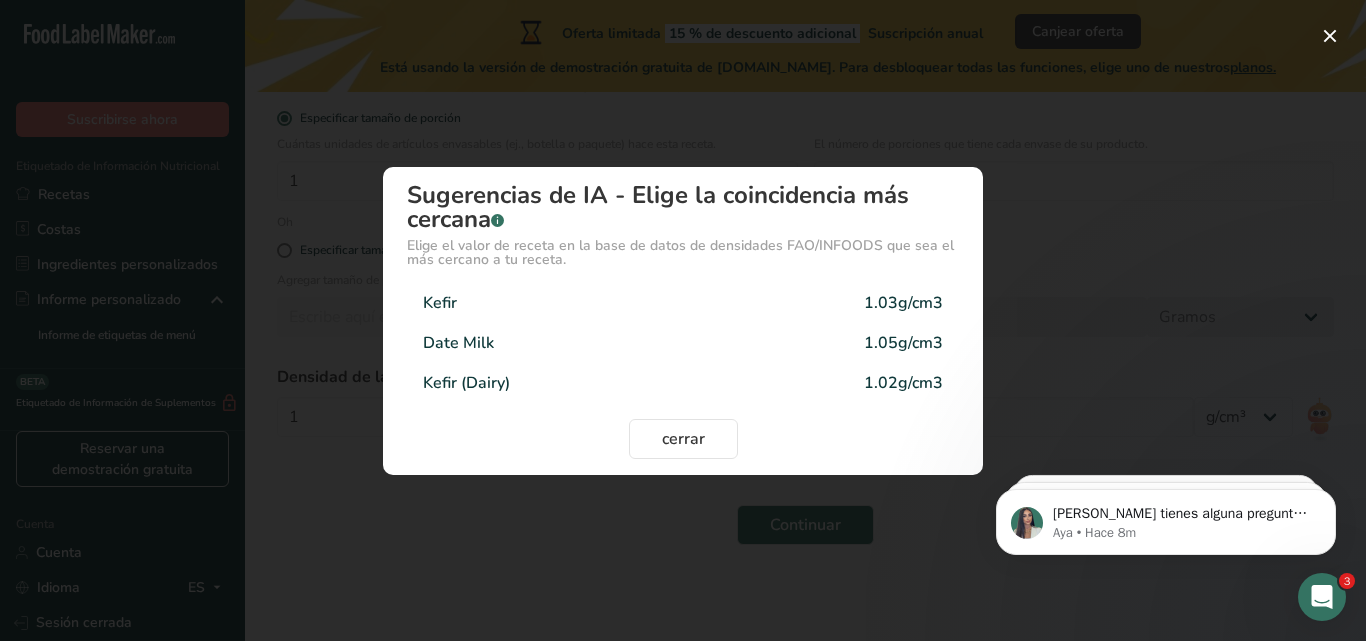 click at bounding box center (683, 320) 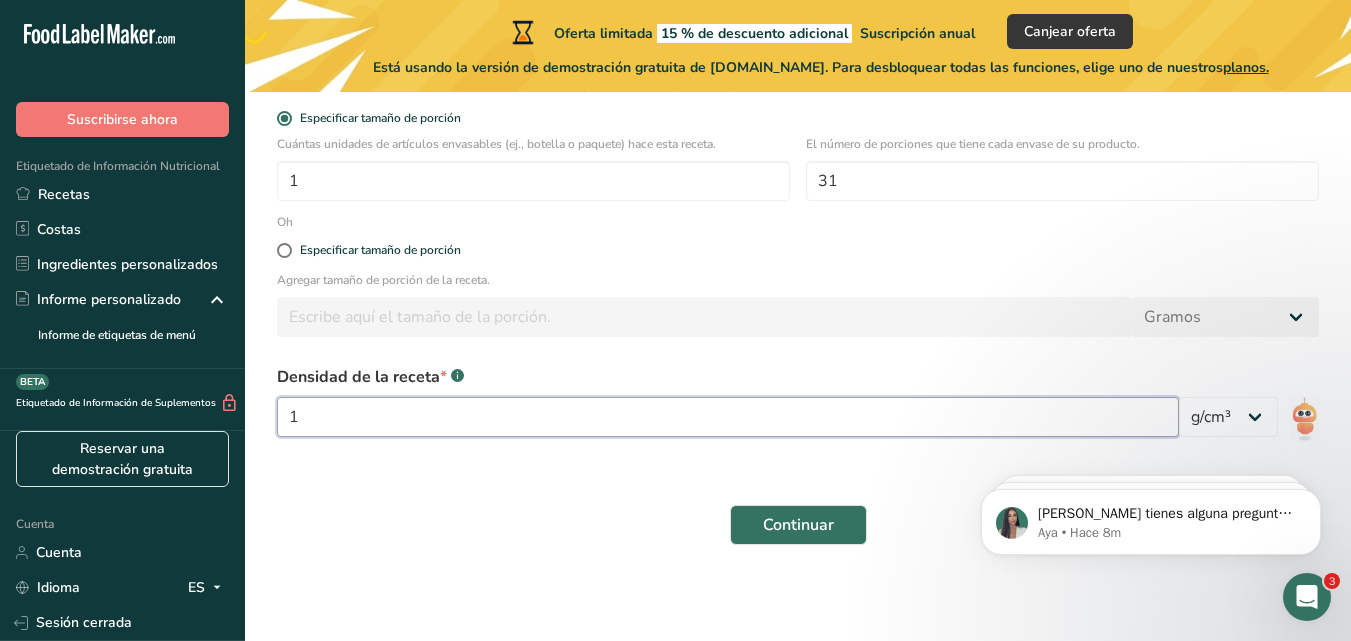 click on "1" at bounding box center (728, 417) 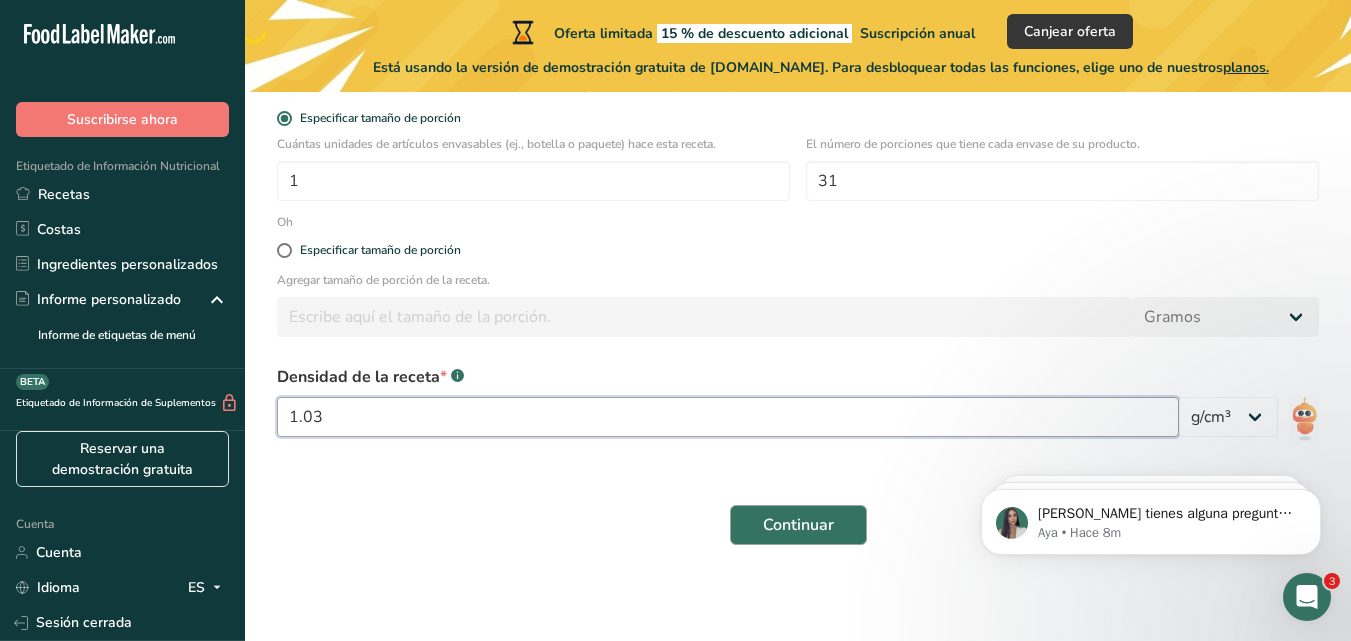 type on "1.03" 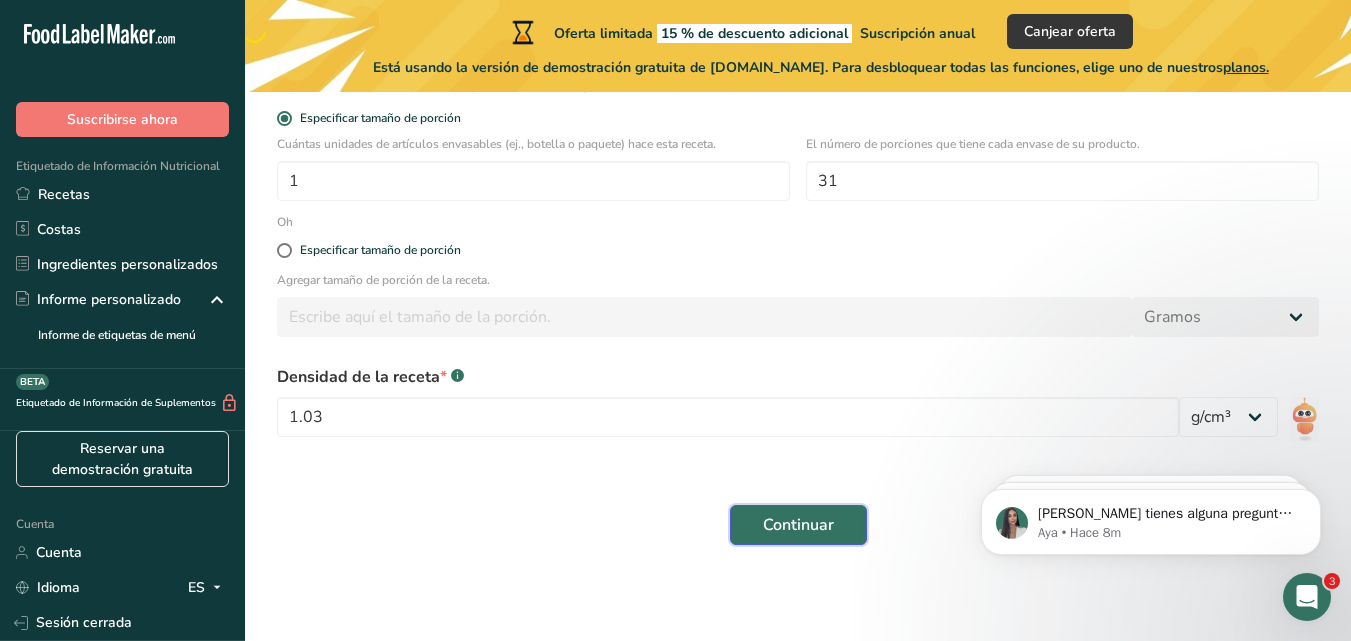 click on "Continuar" at bounding box center [798, 525] 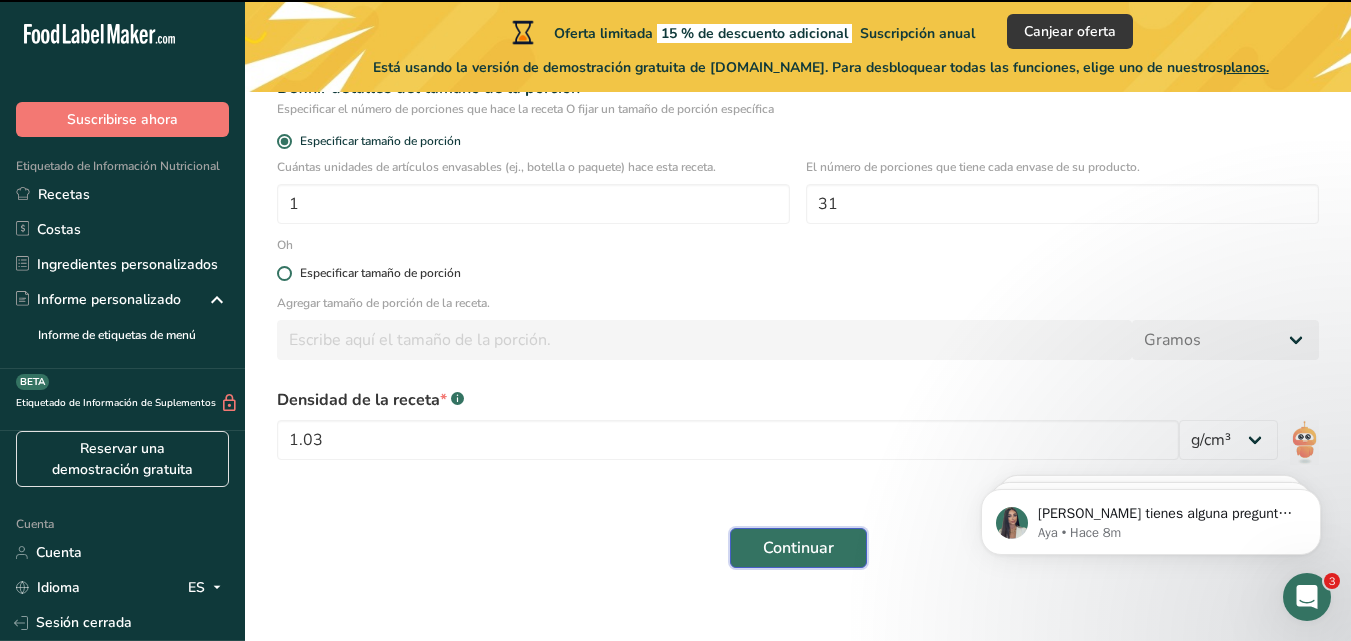scroll, scrollTop: 378, scrollLeft: 0, axis: vertical 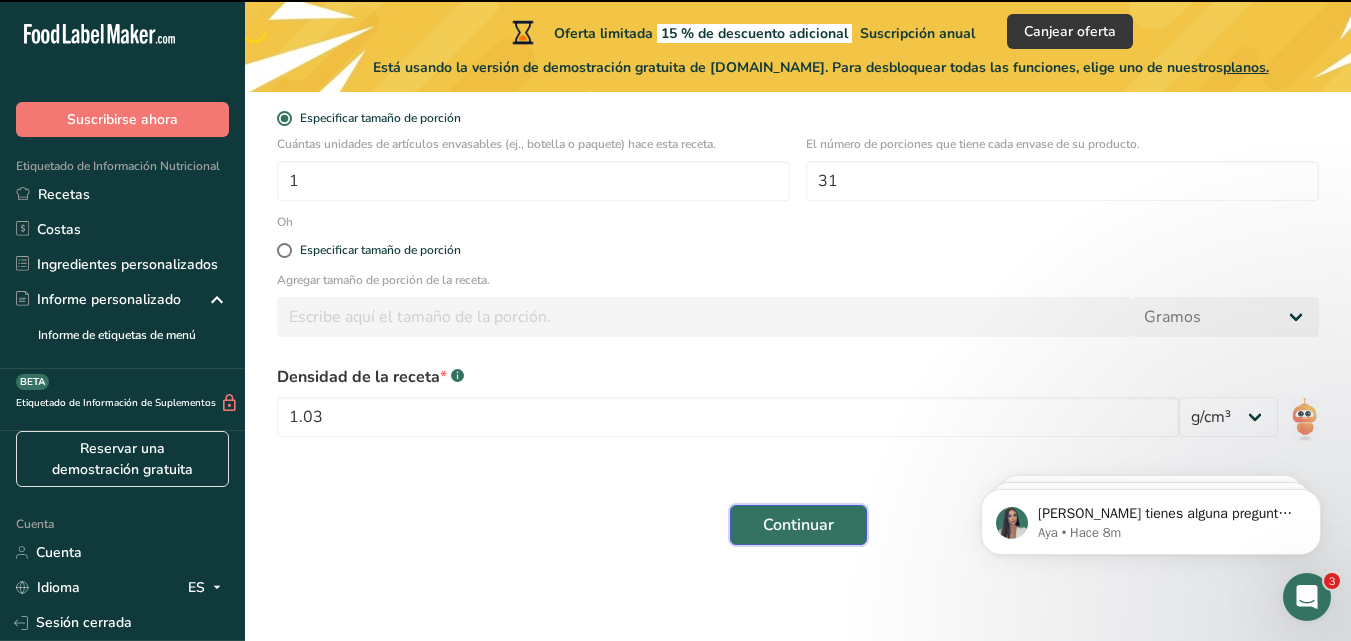 click on "Continuar" at bounding box center (798, 525) 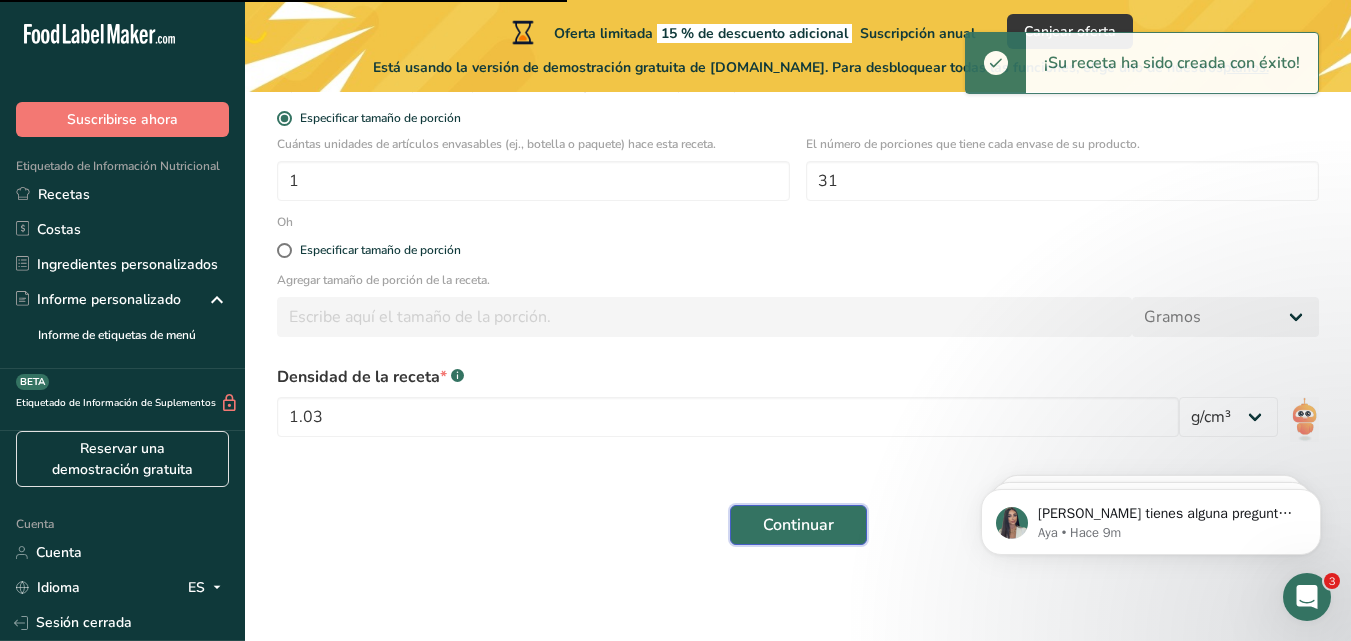 scroll, scrollTop: 0, scrollLeft: 0, axis: both 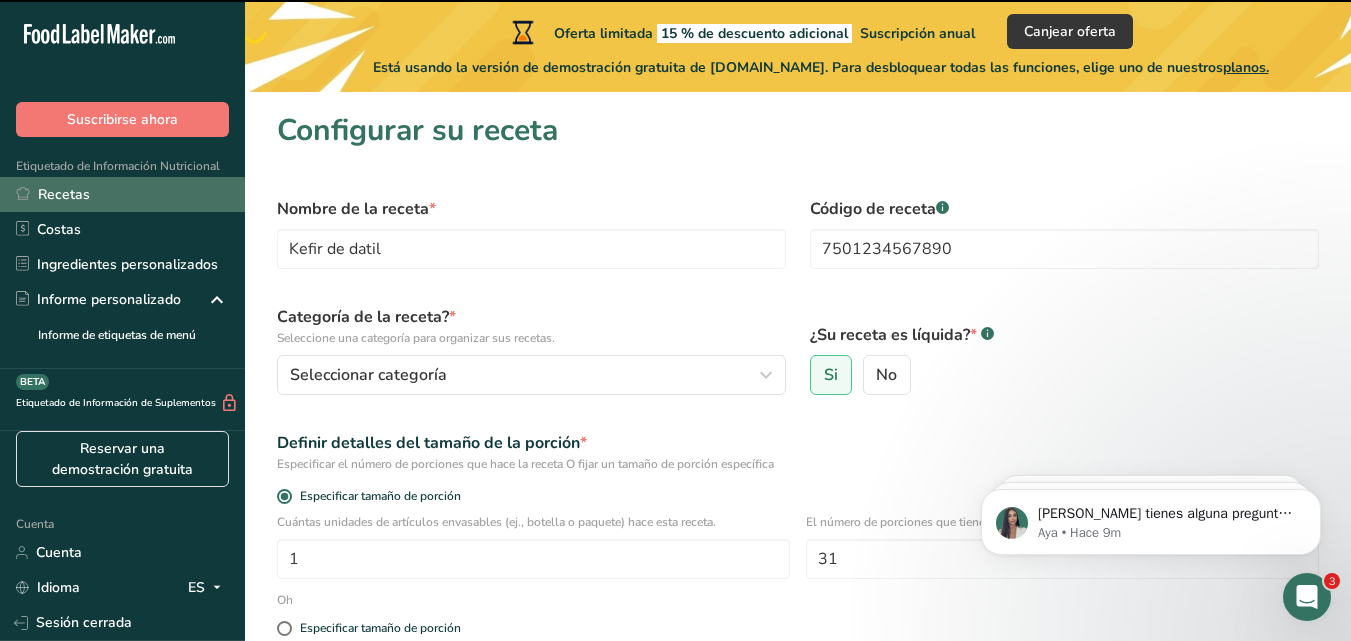 click on "Recetas" at bounding box center [64, 194] 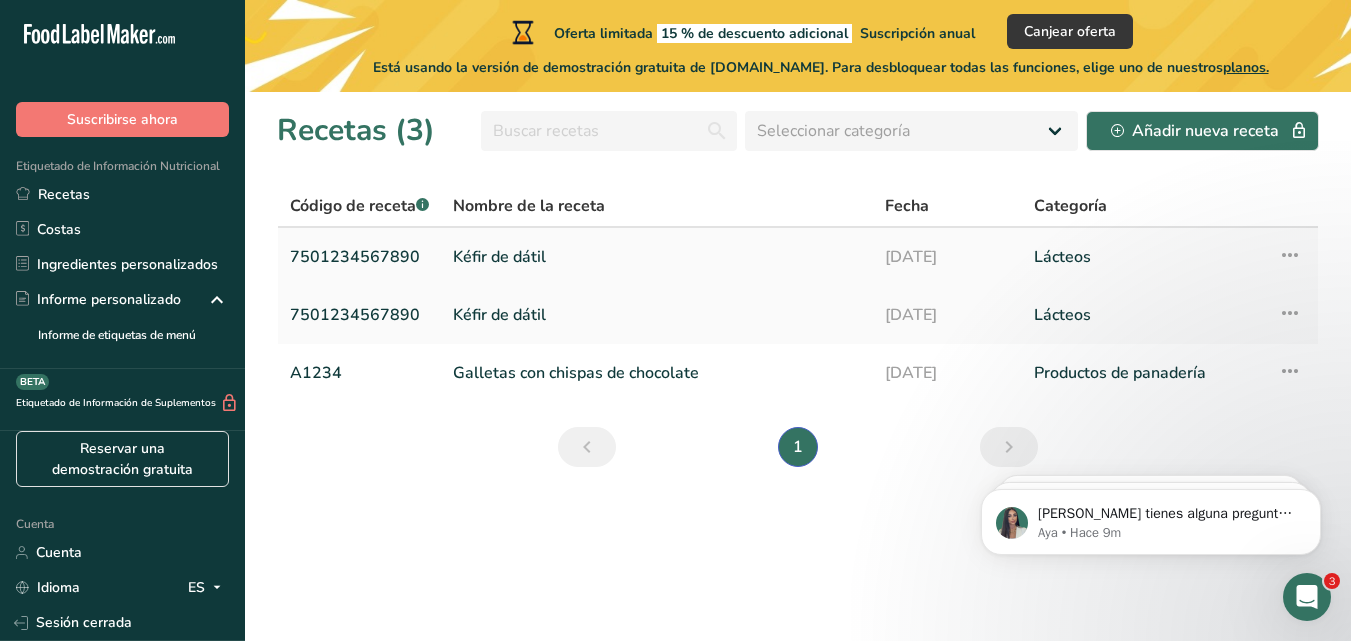 click on "Kéfir de dátil" at bounding box center (657, 257) 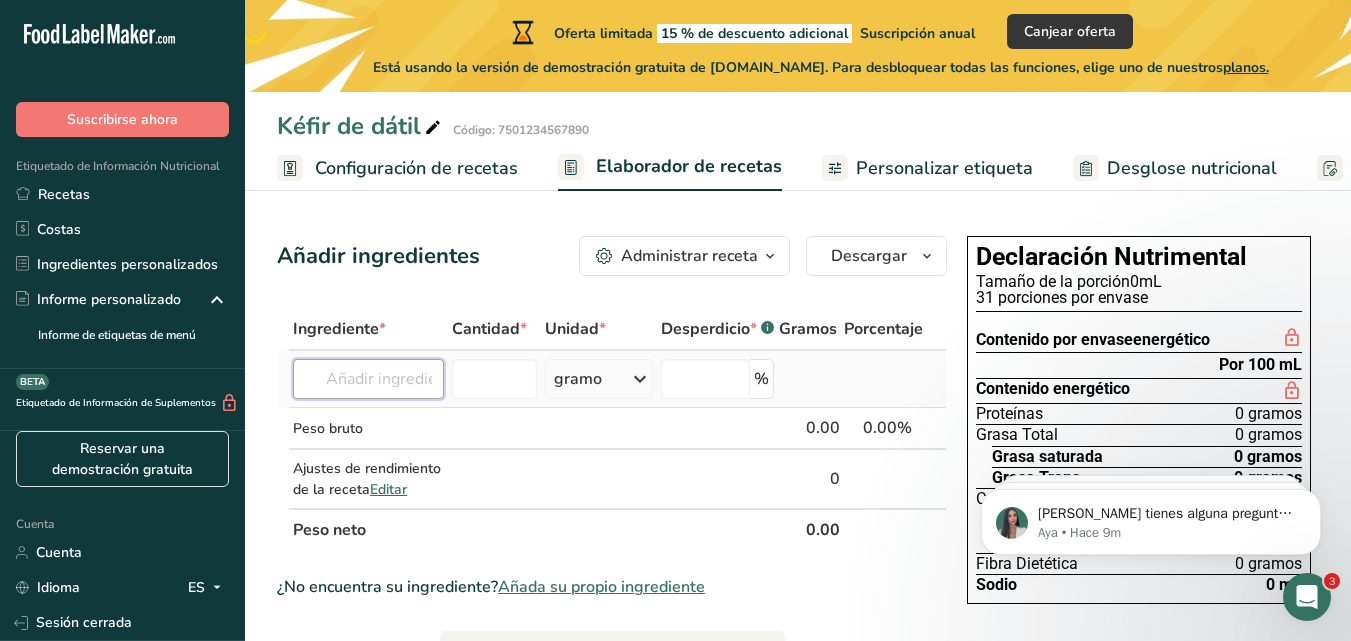 click at bounding box center (368, 379) 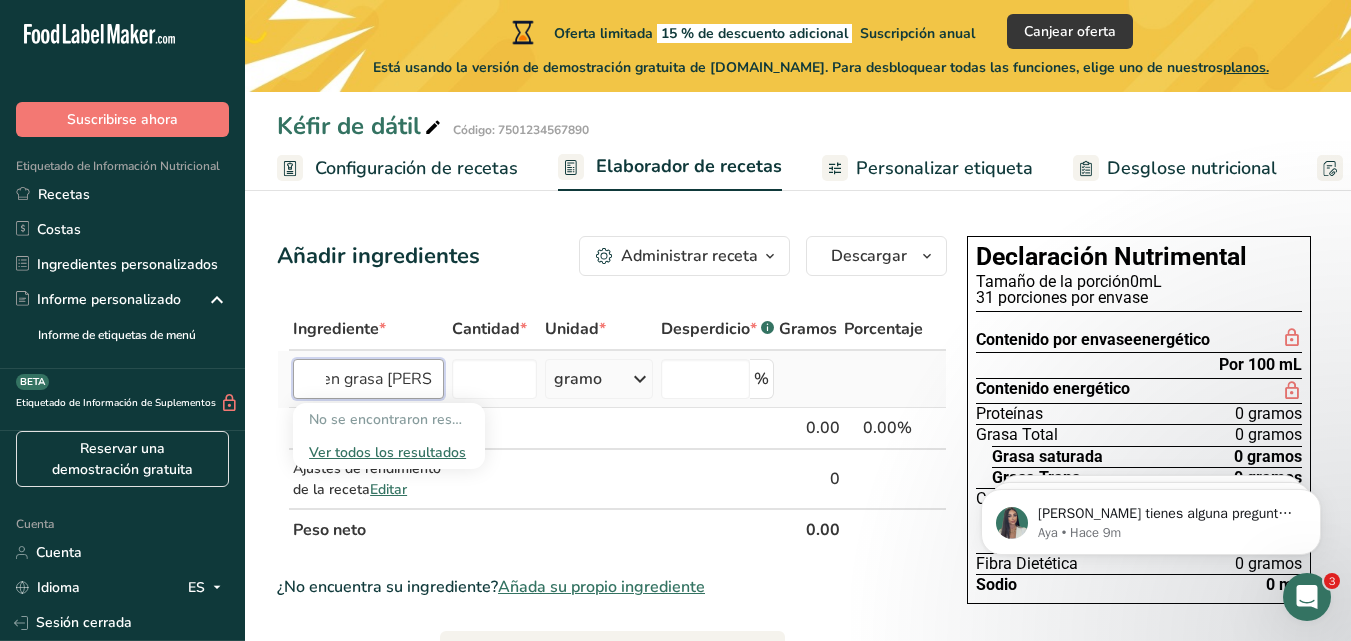 scroll, scrollTop: 0, scrollLeft: 171, axis: horizontal 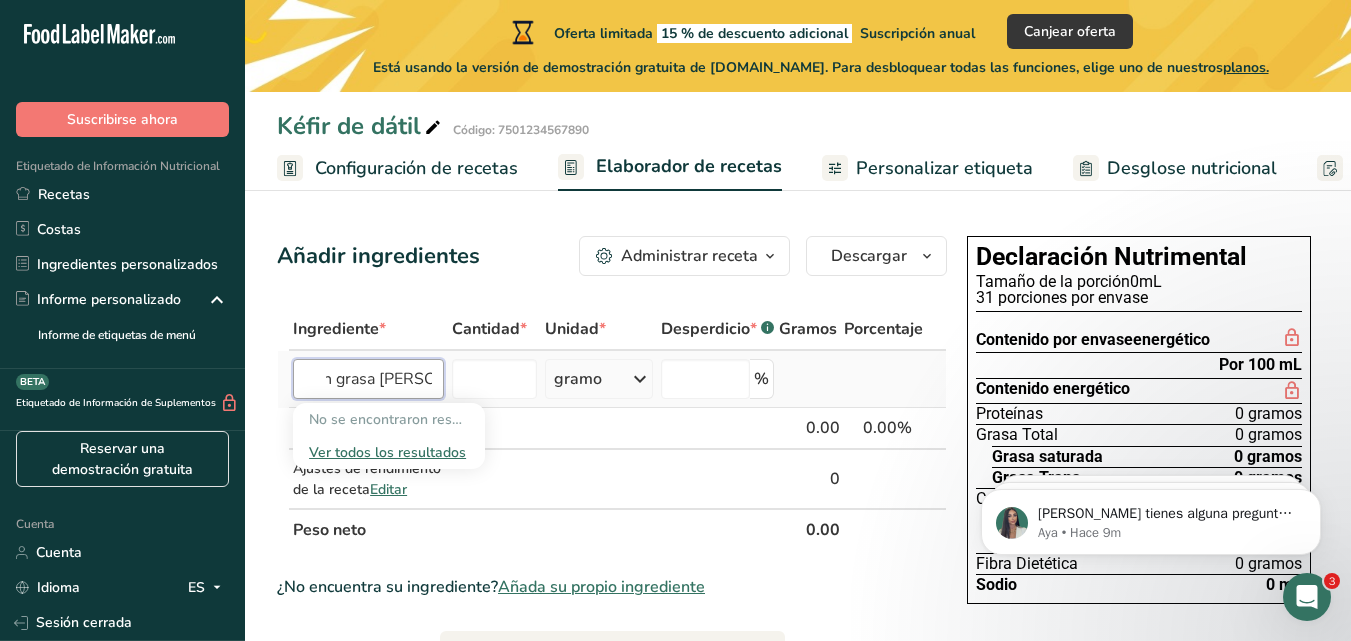 type on "leche descremada bja en grasa de vaca" 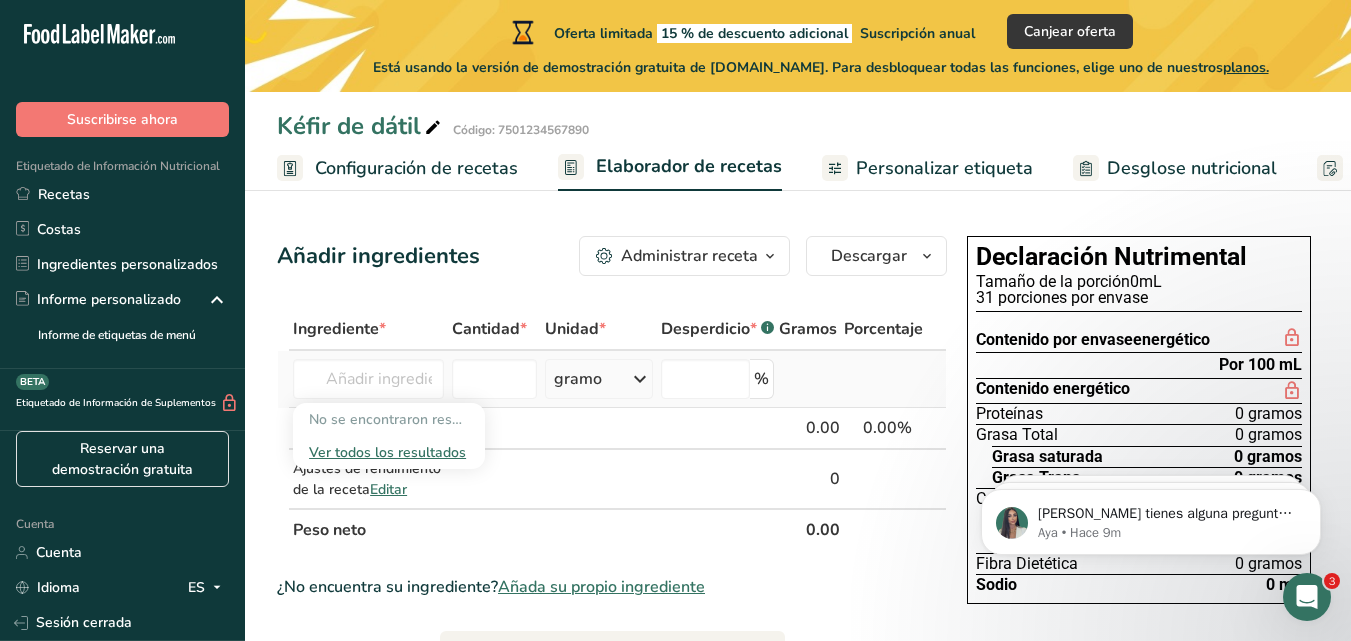 scroll, scrollTop: 0, scrollLeft: 0, axis: both 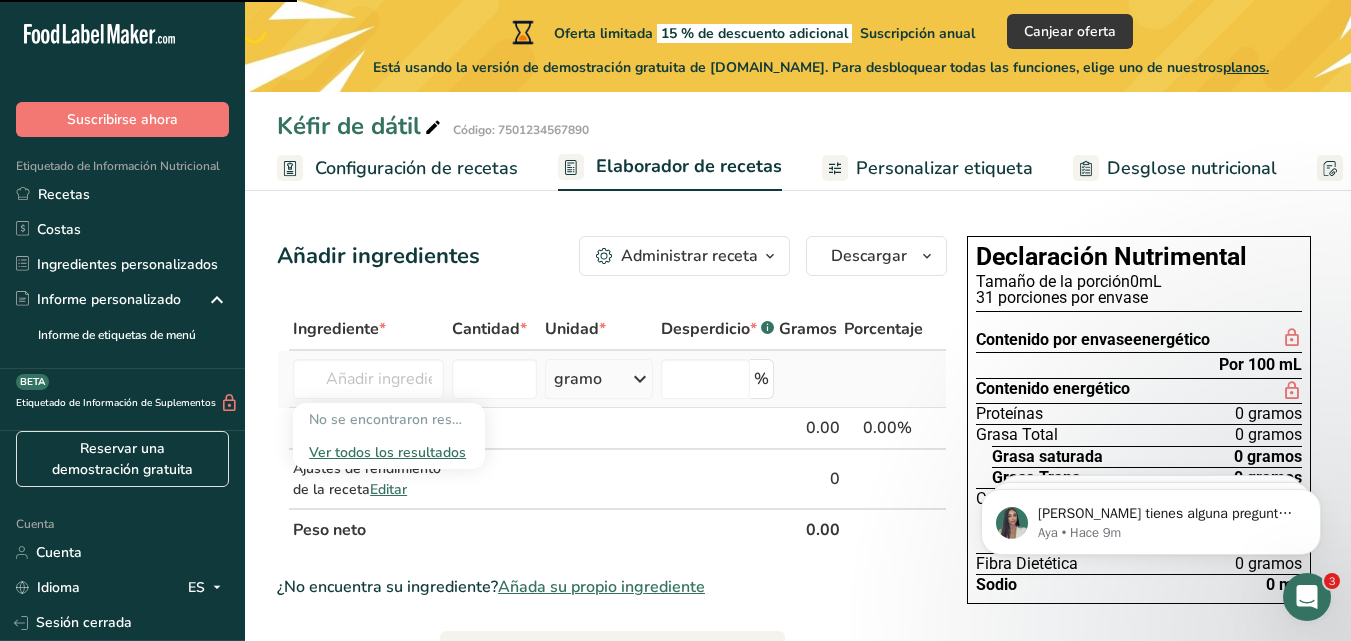 click on "Ver todos los resultados" at bounding box center (387, 452) 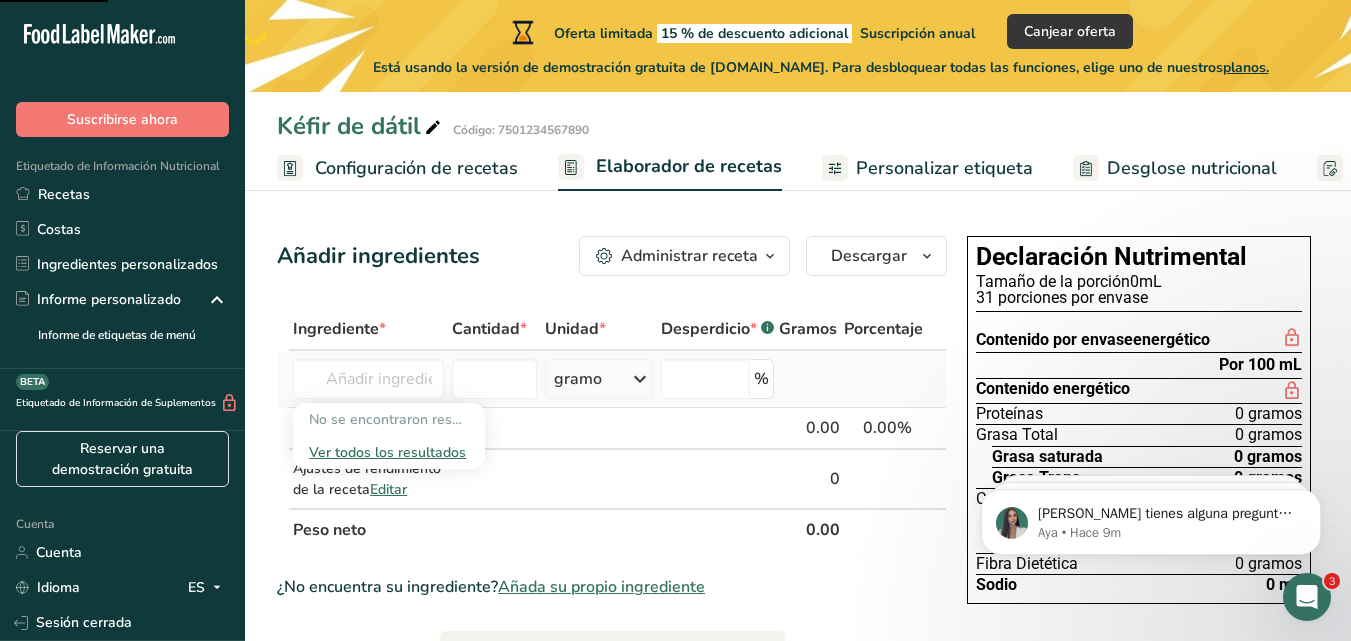 click on "Ver todos los resultados" at bounding box center [387, 452] 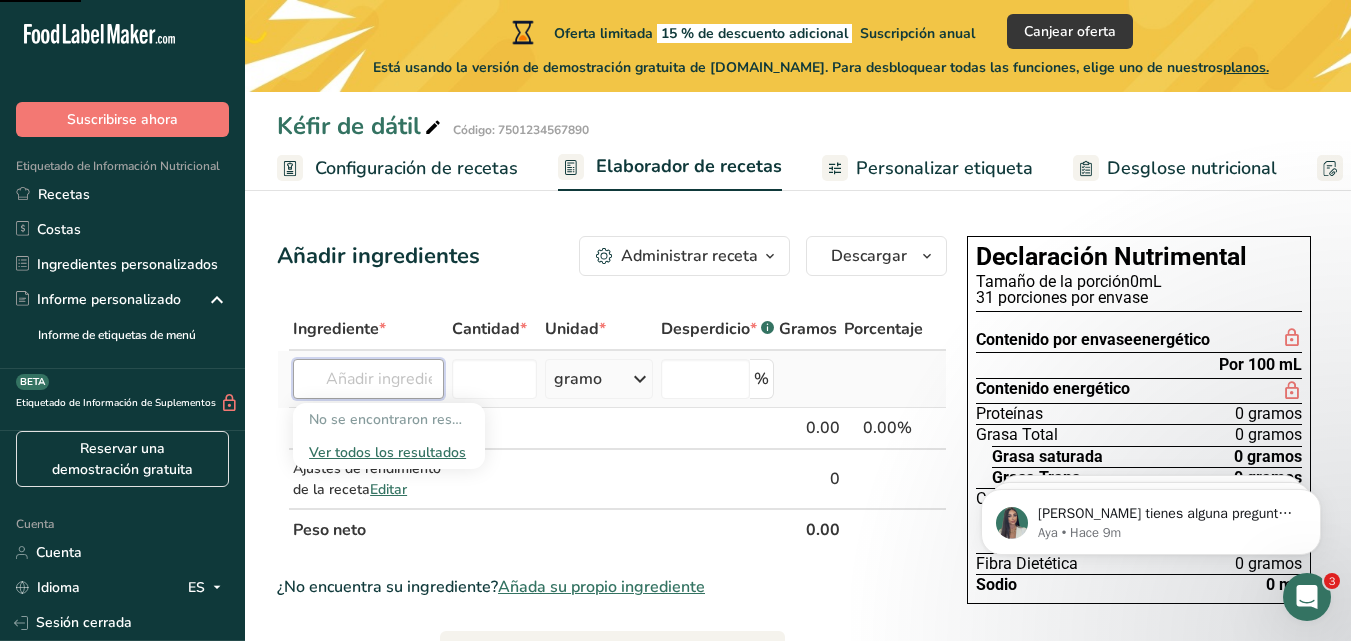 click at bounding box center (368, 379) 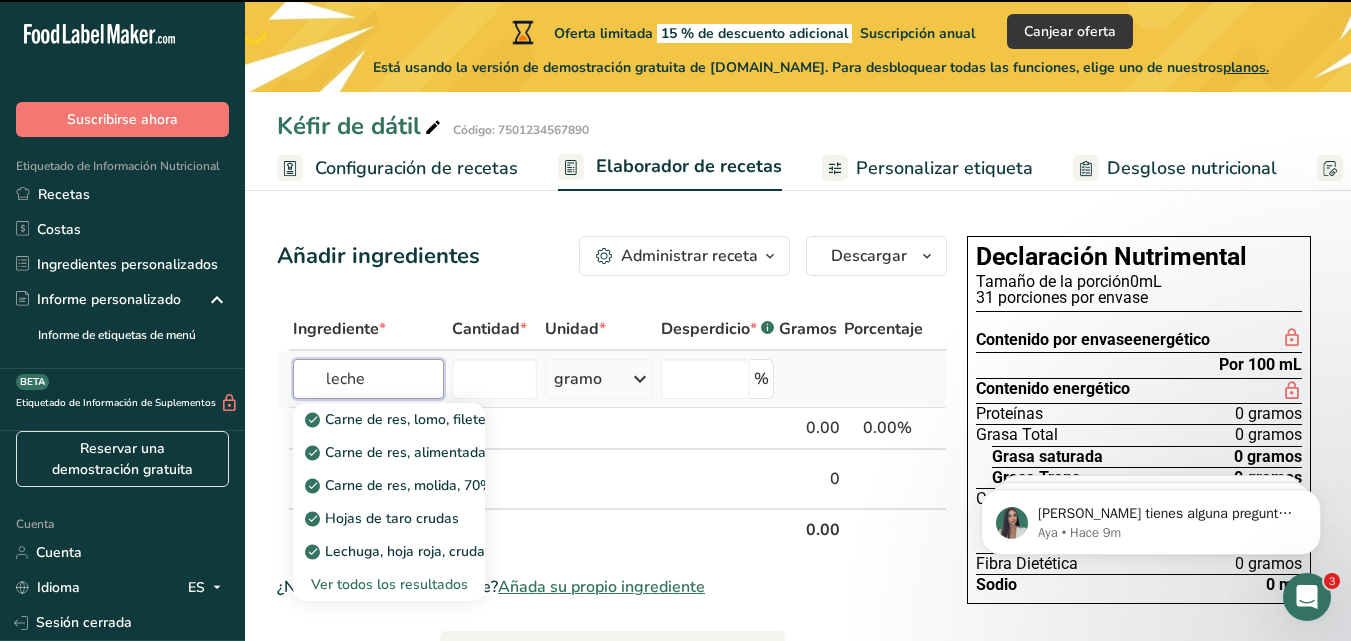 type on "leche" 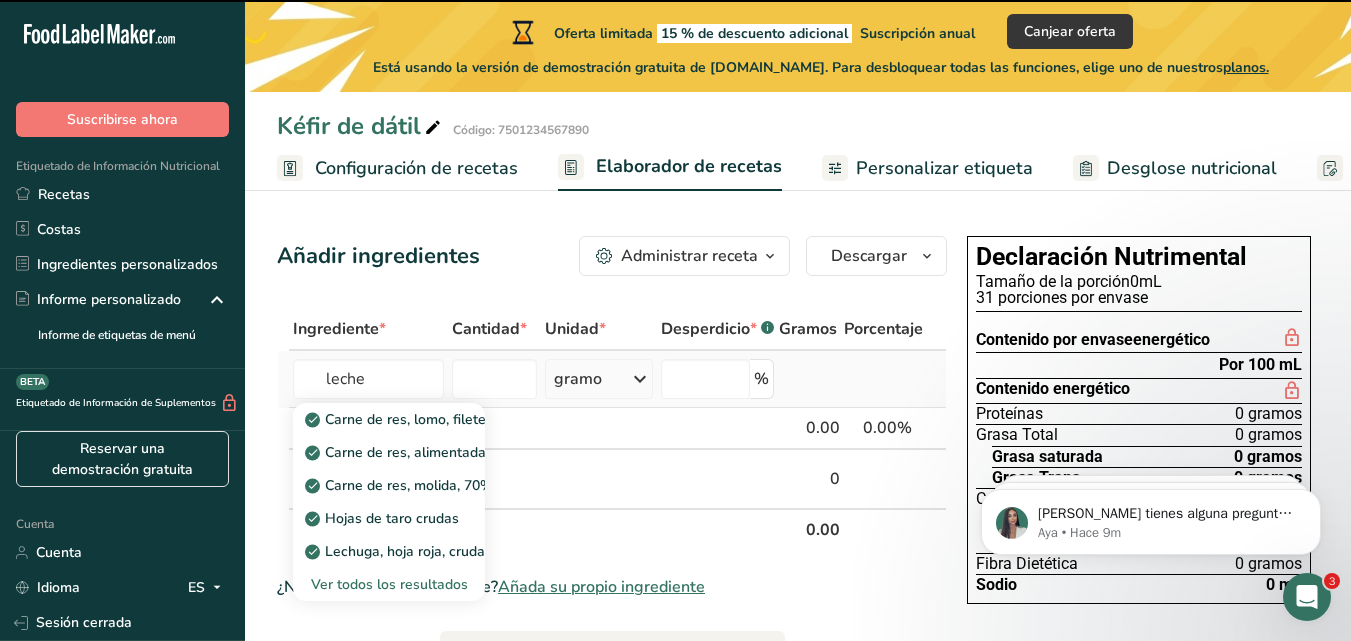 type 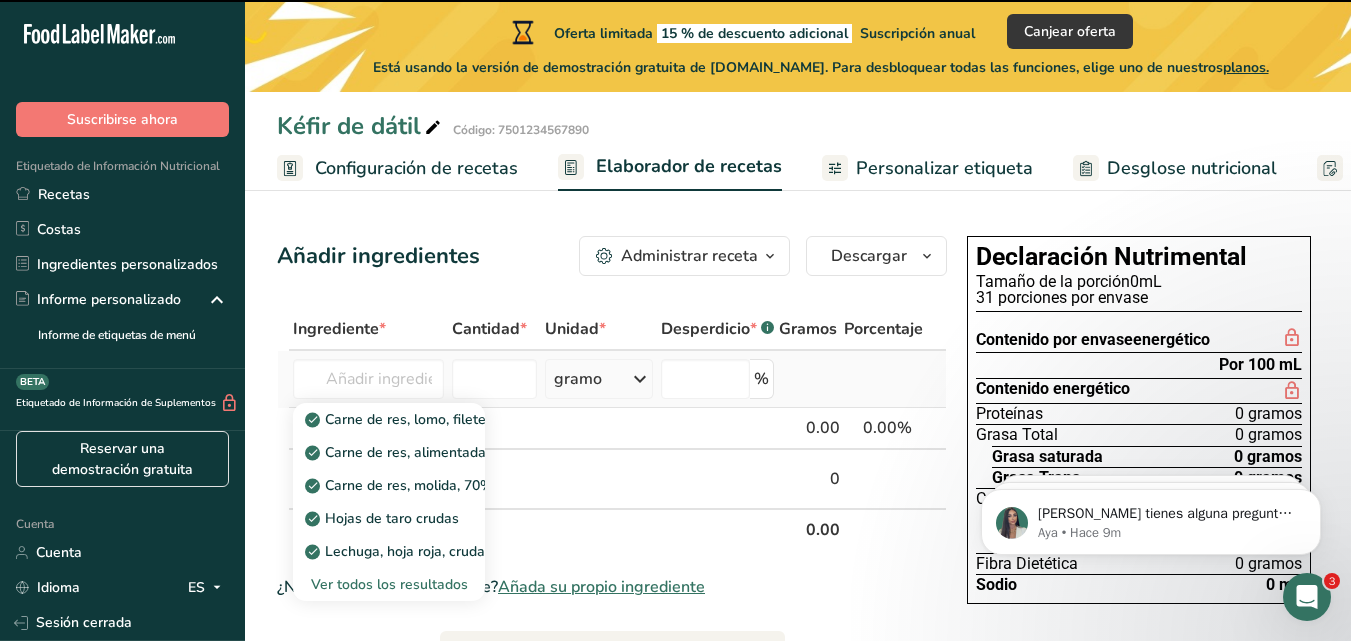 click on "Ver todos los resultados" at bounding box center (389, 584) 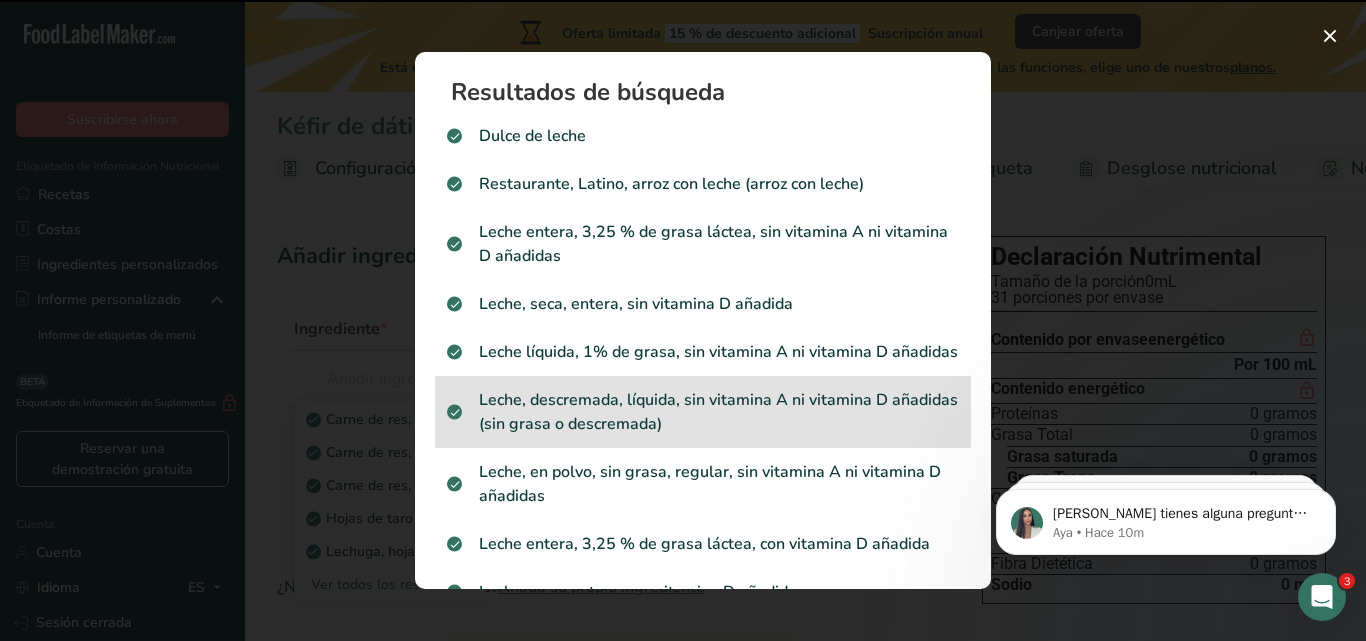 click on "Leche, descremada, líquida, sin vitamina A ni vitamina D añadidas (sin grasa o descremada)" at bounding box center (703, 412) 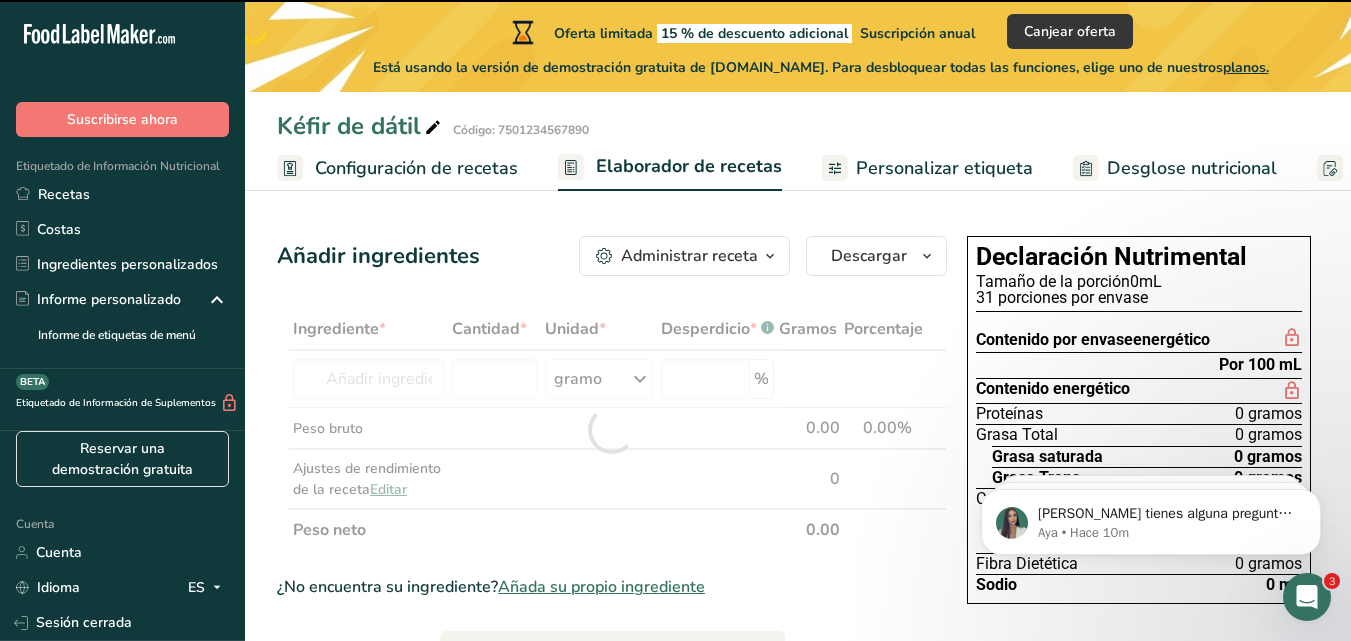 type on "0" 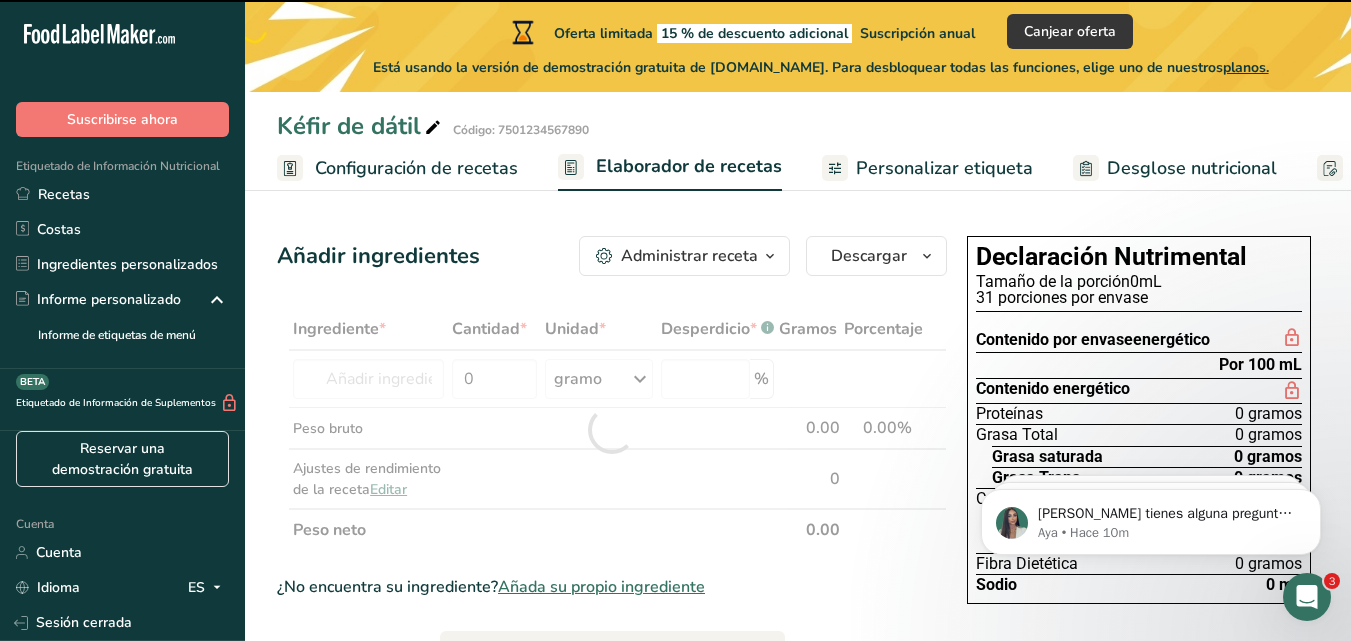 type on "0" 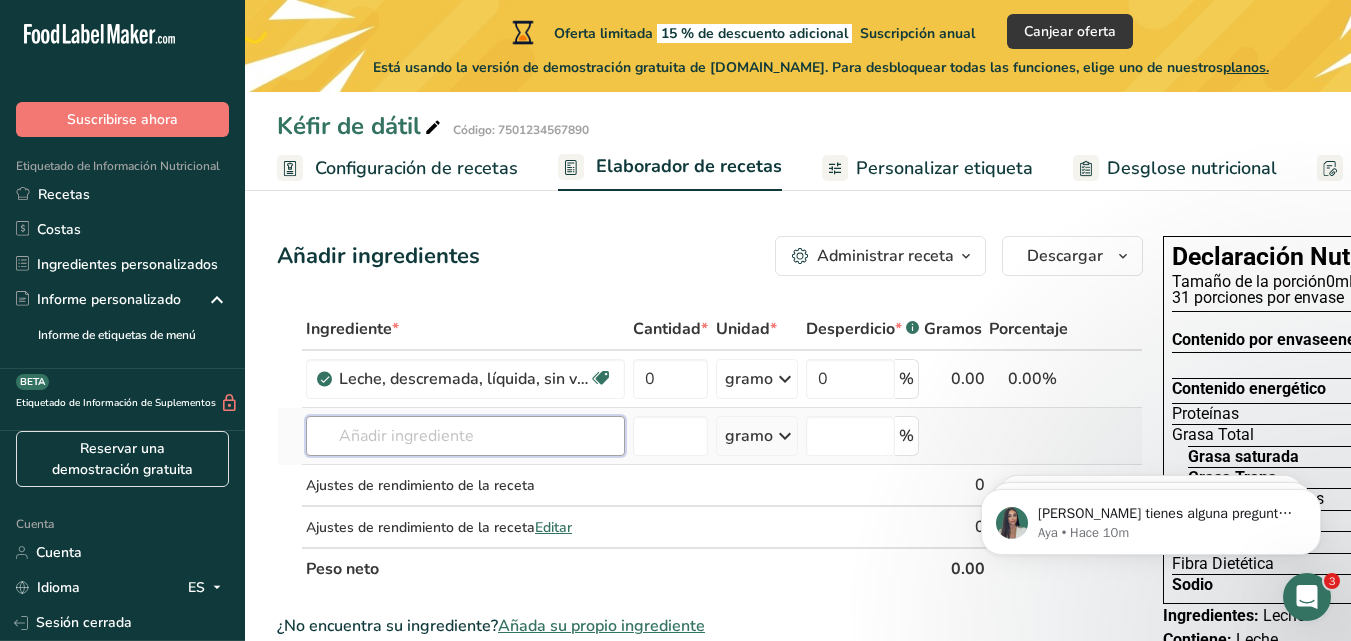 click at bounding box center [465, 436] 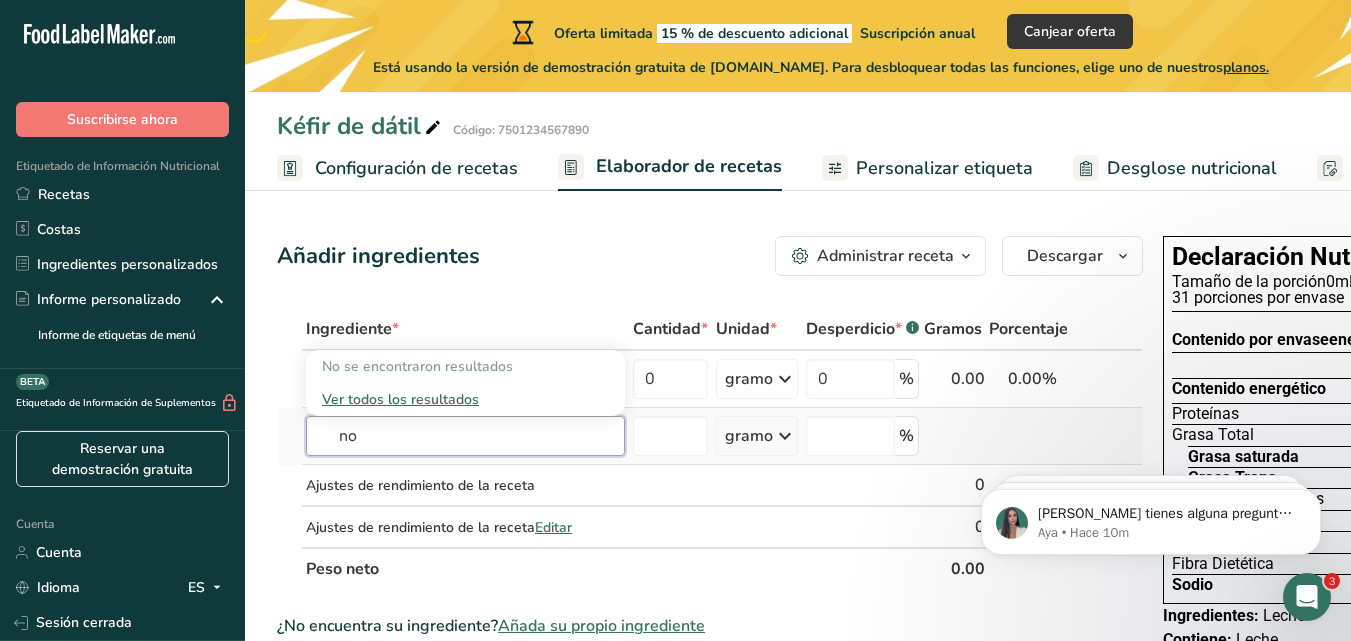 type on "n" 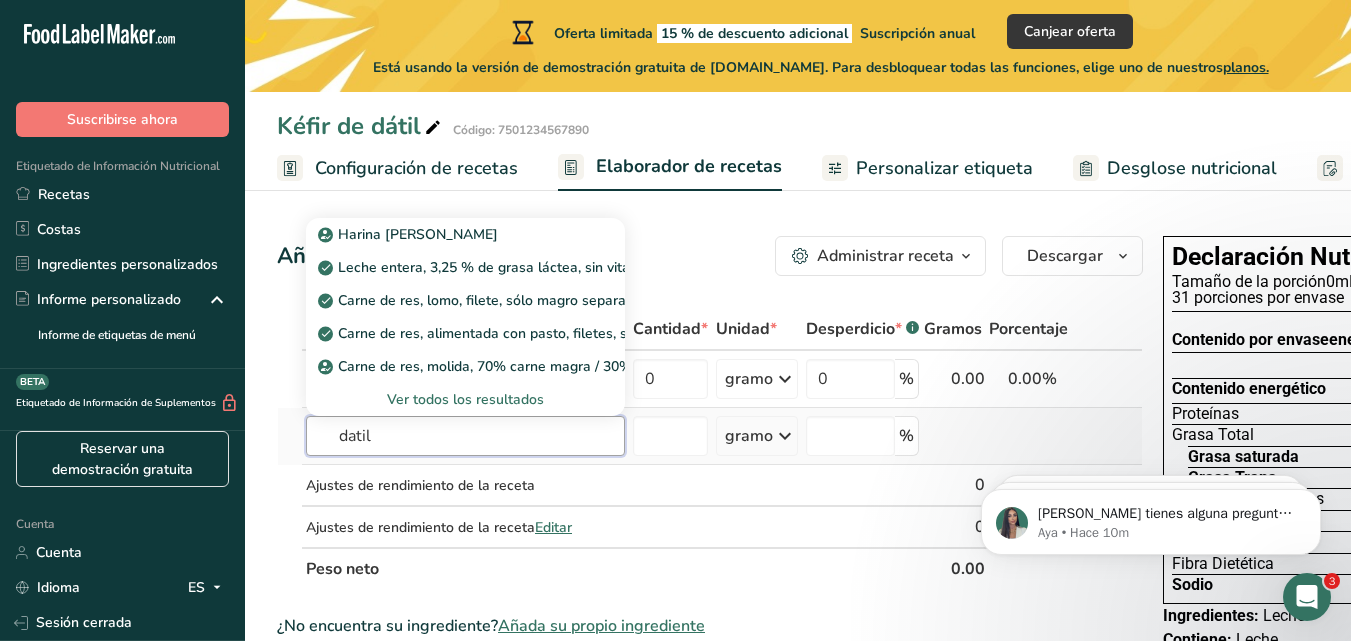 click on "datil" at bounding box center (465, 436) 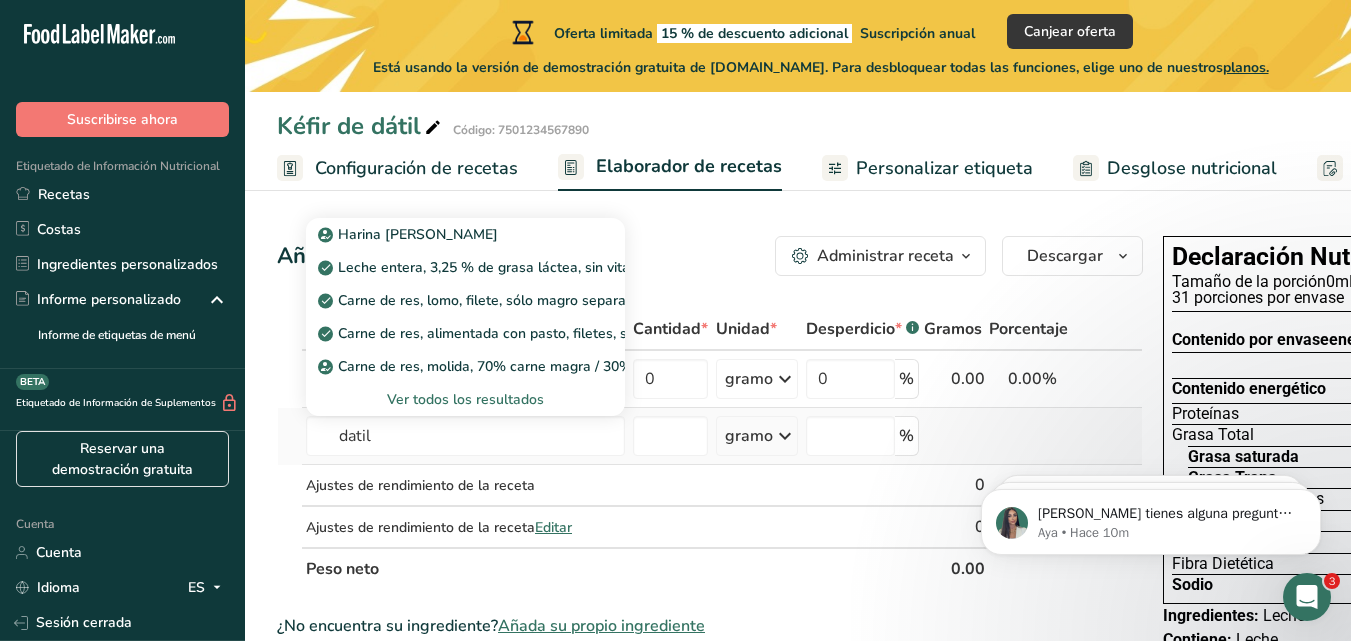 type 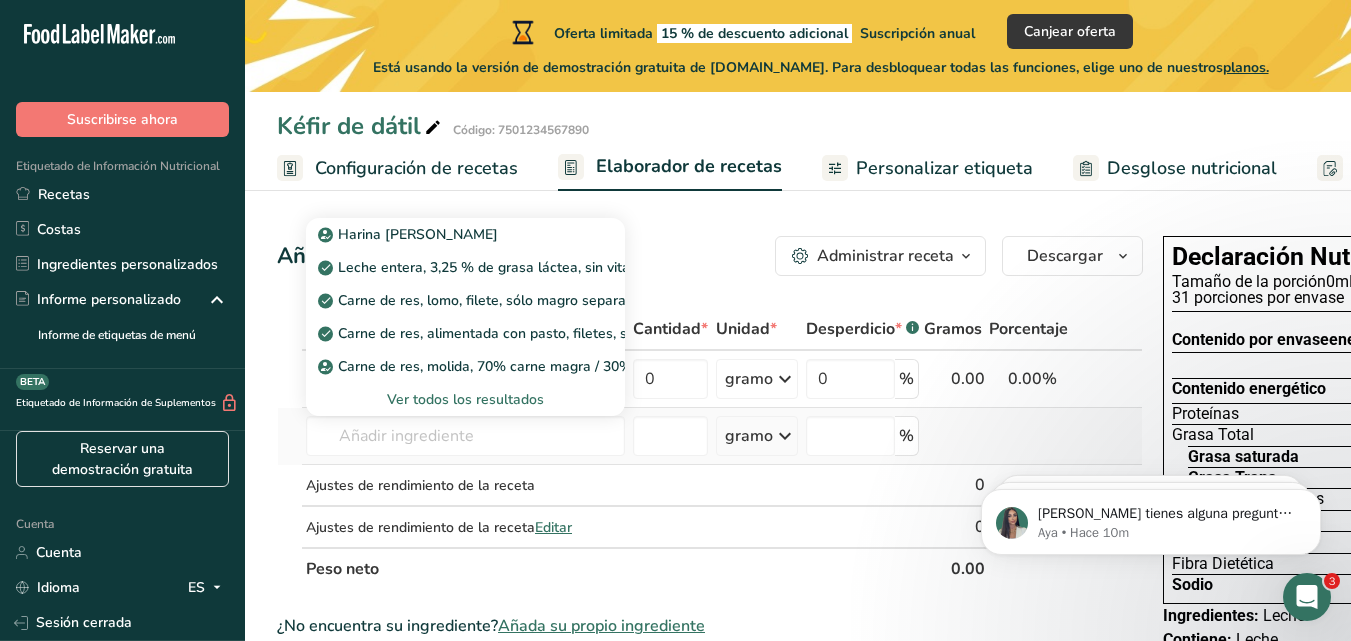 click on "Ver todos los resultados" at bounding box center (465, 399) 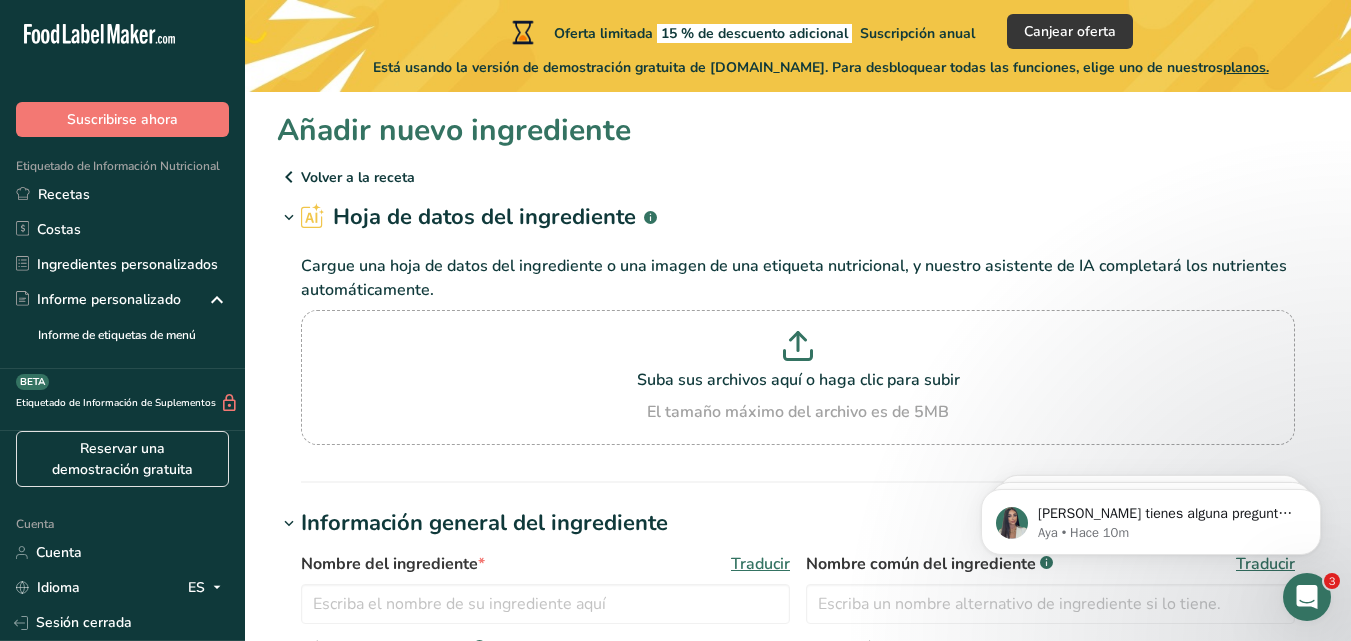click at bounding box center (289, 177) 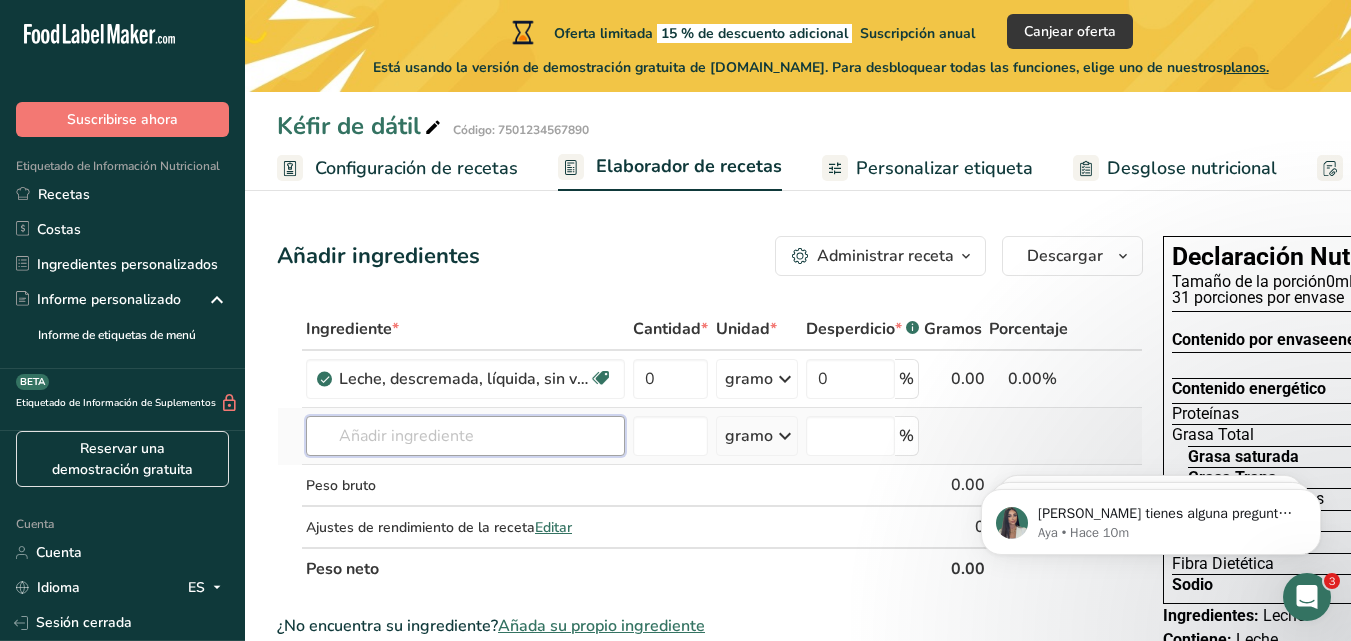 click at bounding box center (465, 436) 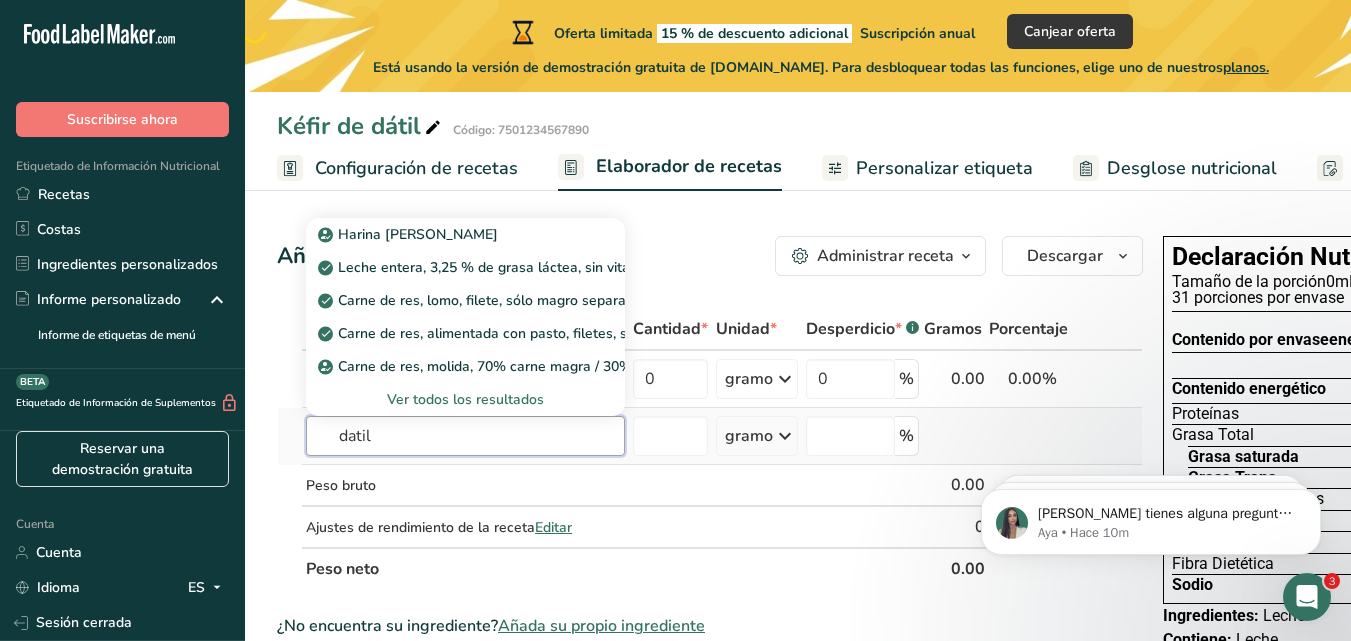 type on "datil" 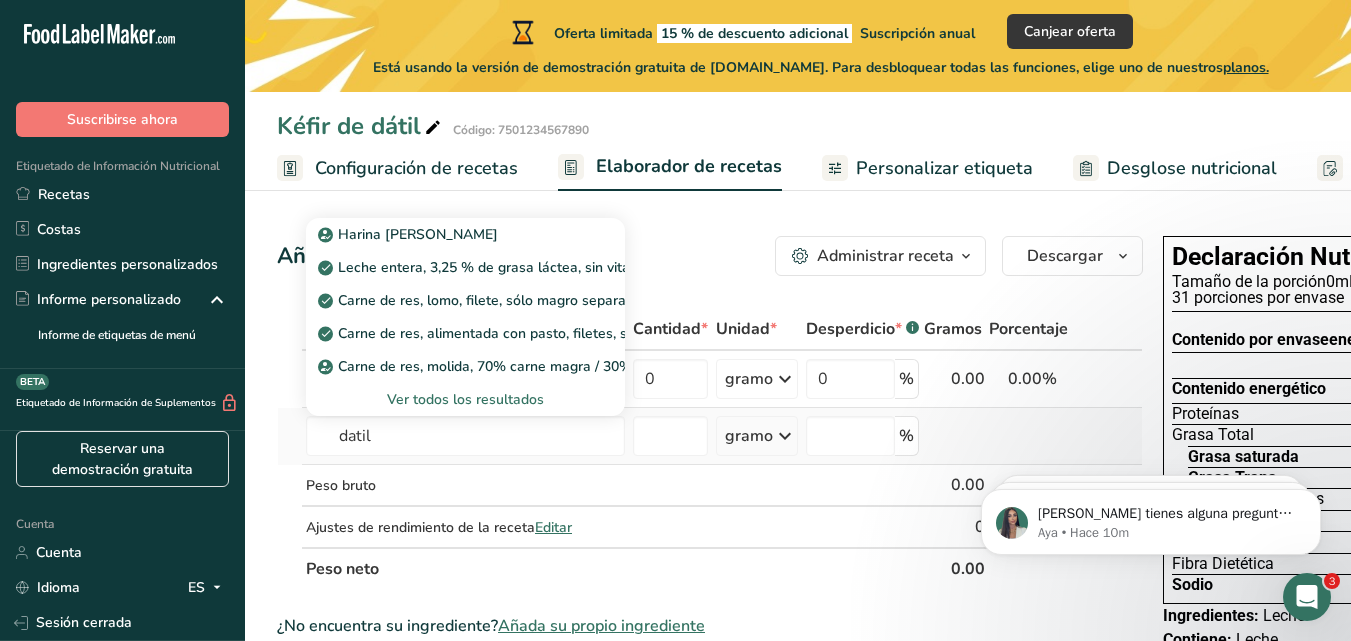 type 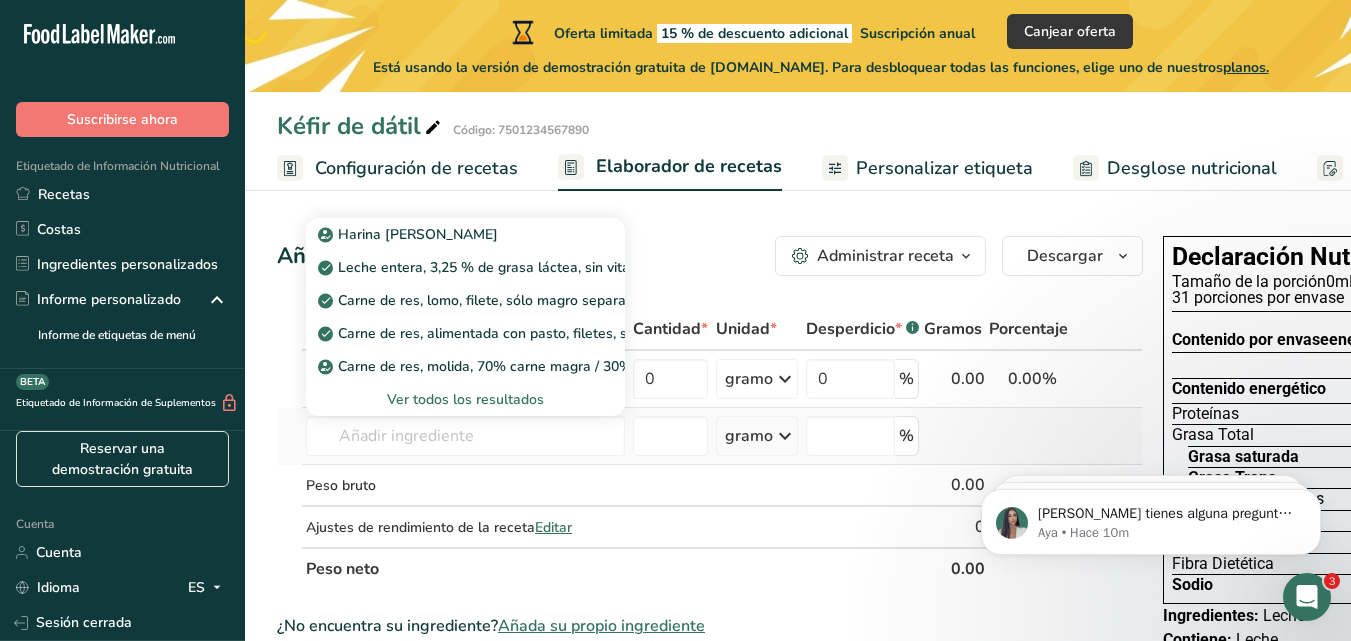 click on "Ver todos los resultados" at bounding box center [465, 399] 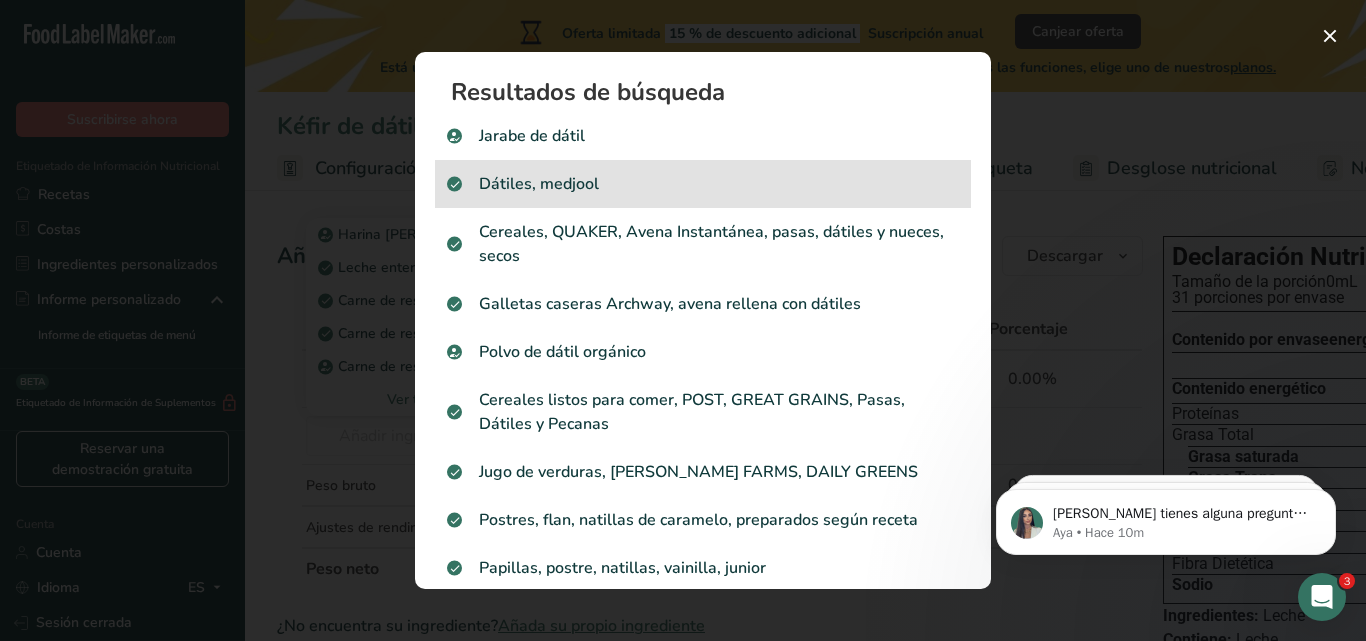 click on "Dátiles, medjool" at bounding box center (539, 184) 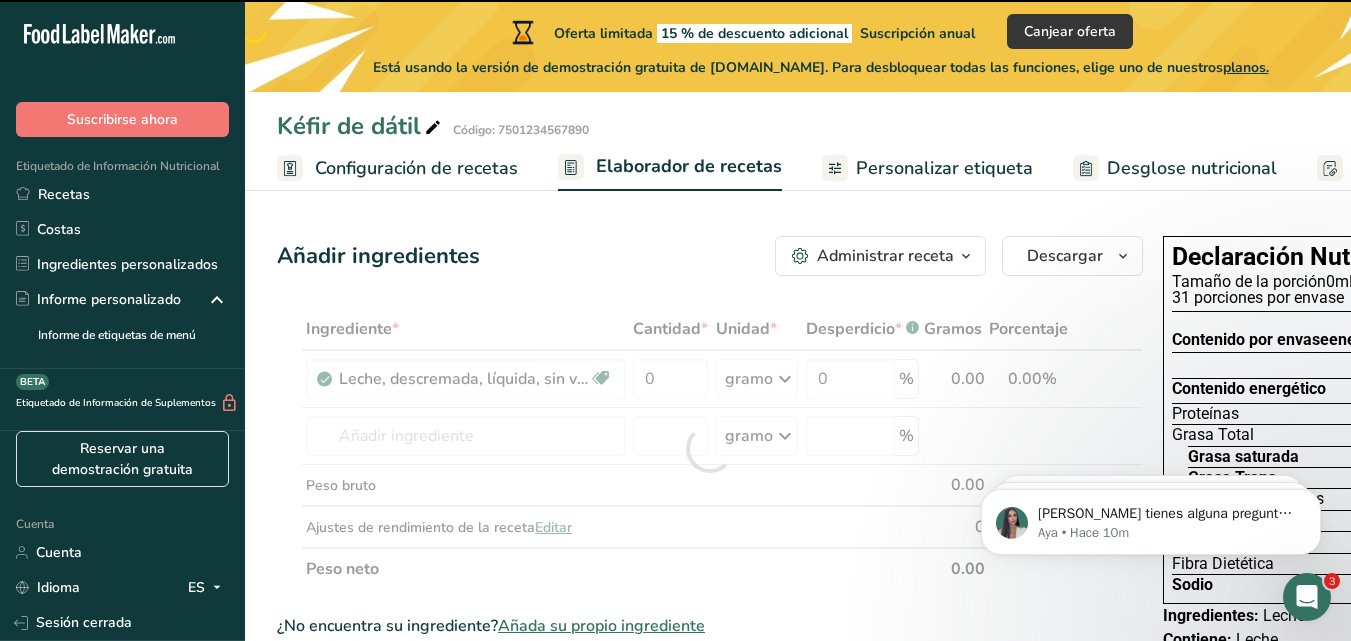 type on "0" 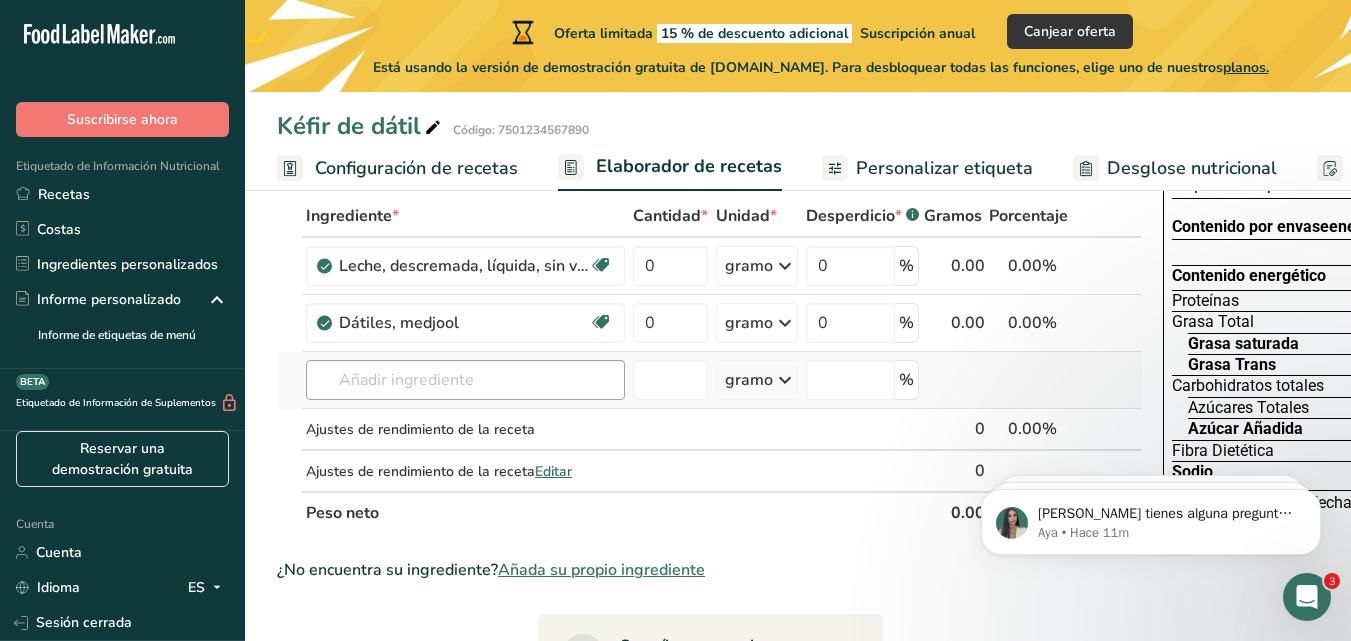 scroll, scrollTop: 68, scrollLeft: 0, axis: vertical 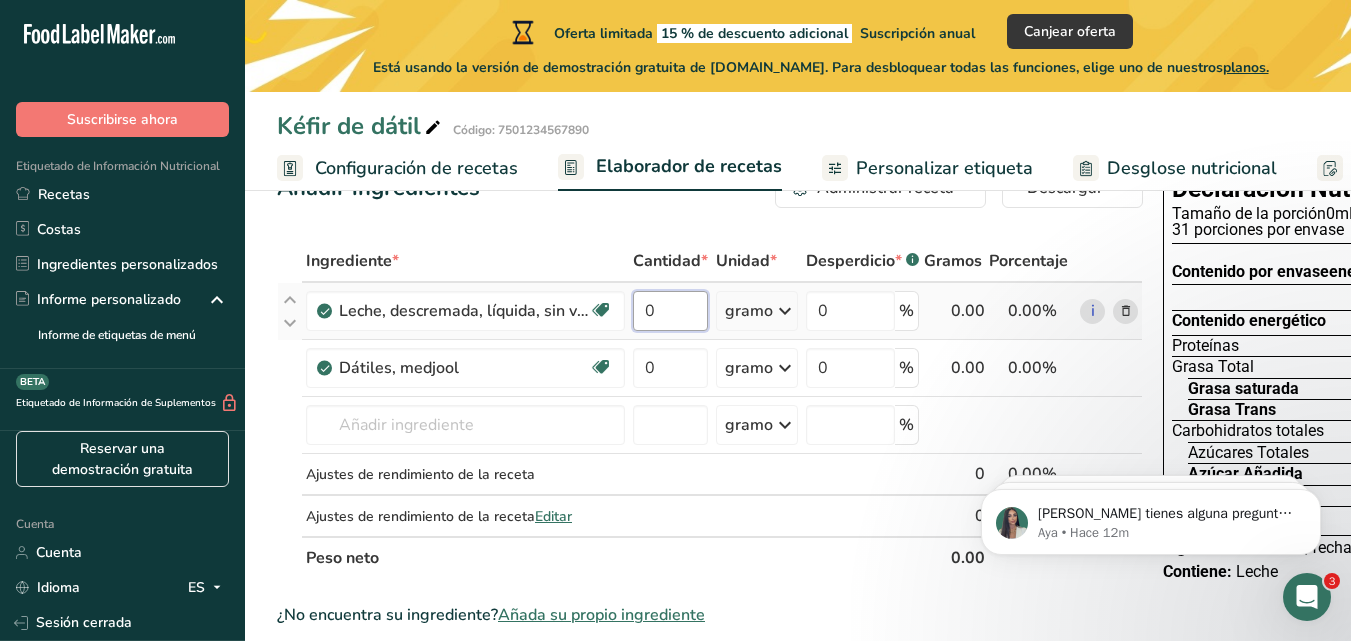 click on "0" at bounding box center [670, 311] 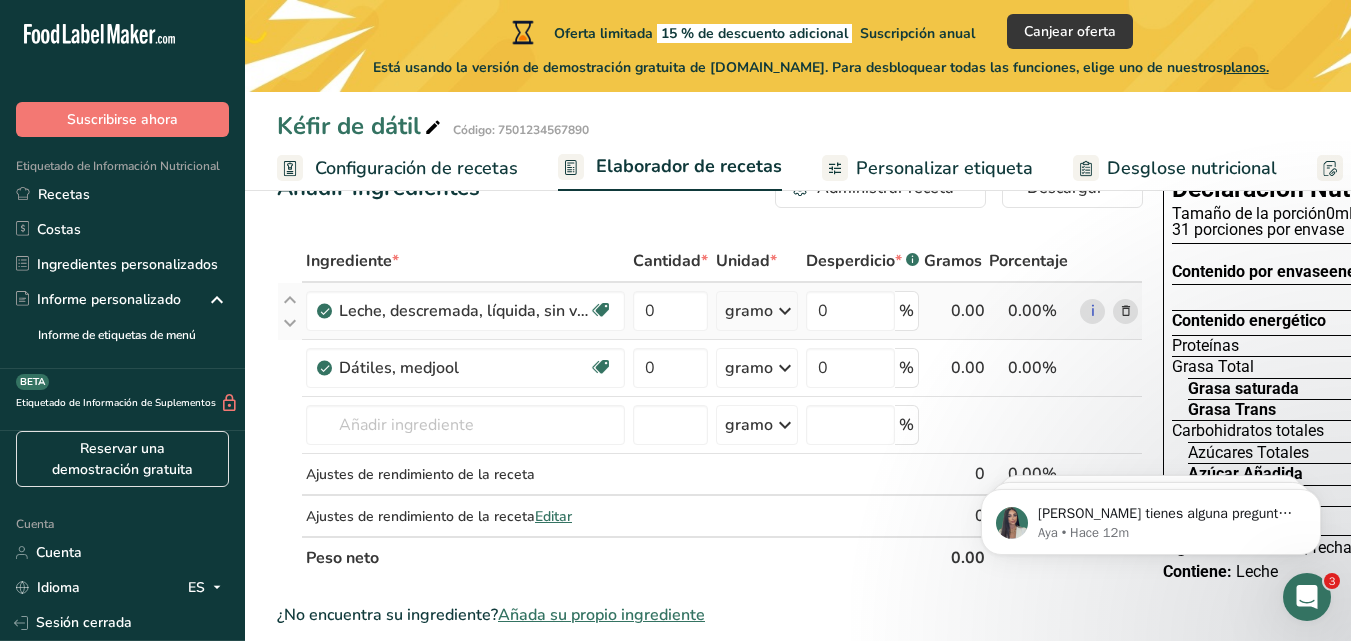 click on "Ingrediente  *
Cantidad  *
Unidad  *
Desperdicio *   .a-a{fill:#347362;}.b-a{fill:#fff;}         Gramos
Porcentaje
Leche, descremada, líquida, sin vitamina A ni vitamina D añadidas (sin grasa o descremada)
Libre de gluten
Vegetariano
Libre de soja
0
gramo
Porciones
1 taza
1 cuarto de galón
Unidades de peso
gramo
kilogramo
mg
Ver más
Unidades de volumen
litro
Las unidades de volumen requieren una conversión de densidad. Si conoce la densidad de su ingrediente, introdúzcala a continuación. De lo contrario, haga clic en "RIA", nuestra asistente regulatoria de IA, quien podrá ayudarle.
lb/pie³
ml" at bounding box center [710, 409] 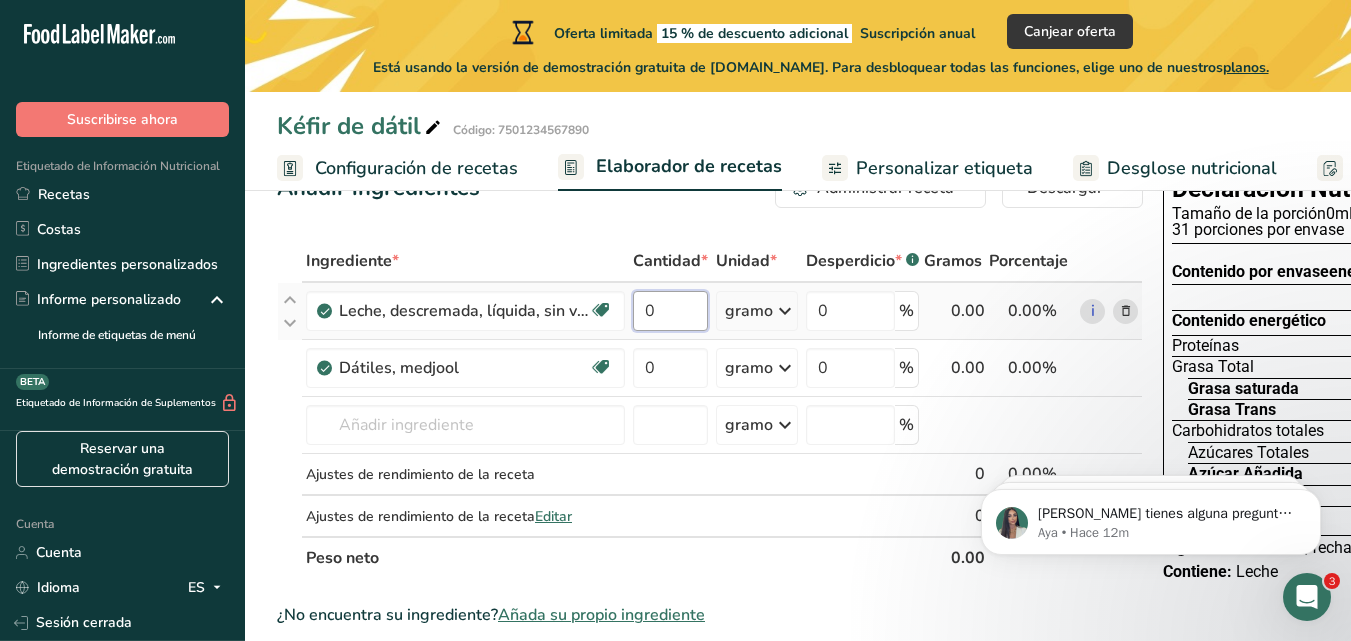 click on "0" at bounding box center [670, 311] 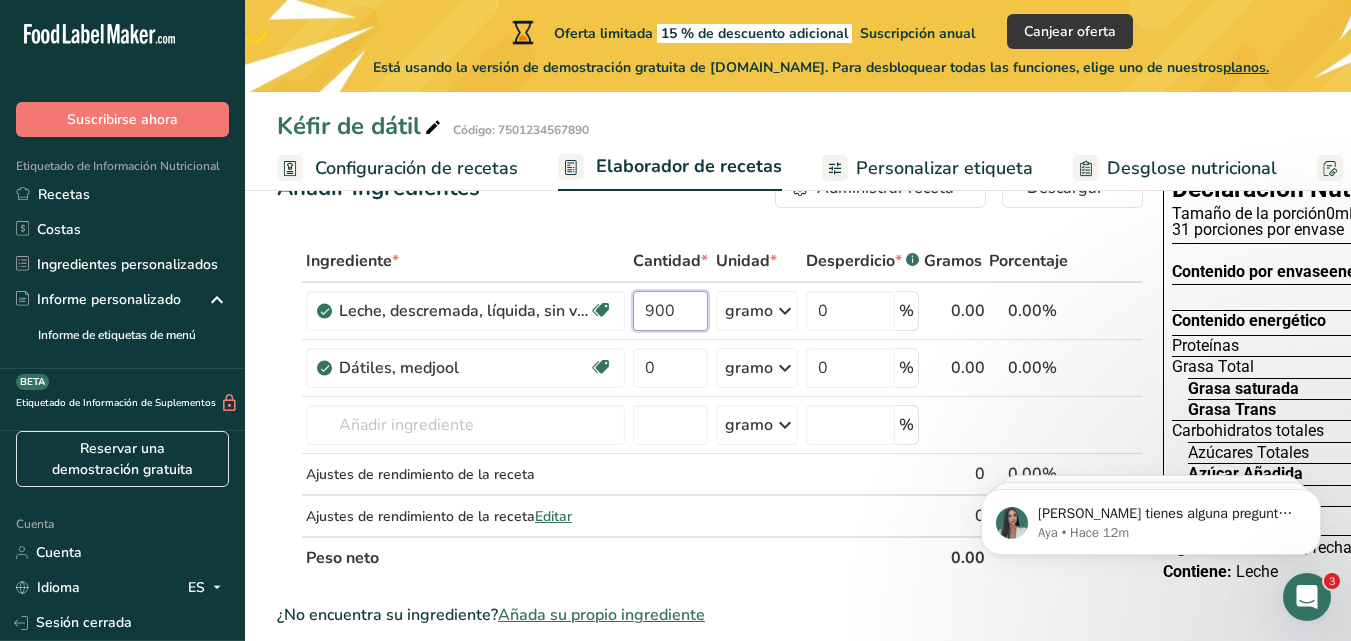 type on "900" 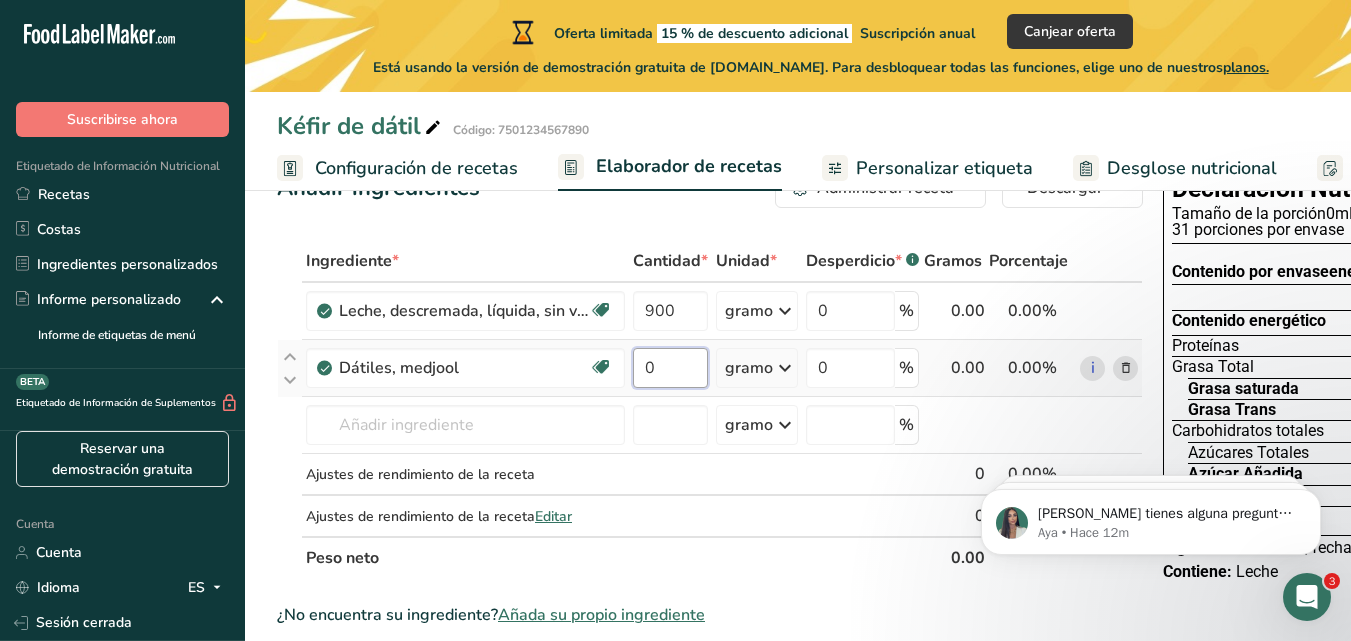 click on "Ingrediente  *
Cantidad  *
Unidad  *
Desperdicio *   .a-a{fill:#347362;}.b-a{fill:#fff;}         Gramos
Porcentaje
Leche, descremada, líquida, sin vitamina A ni vitamina D añadidas (sin grasa o descremada)
Libre de gluten
Vegetariano
Libre de soja
900
gramo
Porciones
1 taza
1 cuarto de galón
Unidades de peso
gramo
kilogramo
mg
Ver más
Unidades de volumen
litro
Las unidades de volumen requieren una conversión de densidad. Si conoce la densidad de su ingrediente, introdúzcala a continuación. De lo contrario, haga clic en "RIA", nuestra asistente regulatoria de IA, quien podrá ayudarle.
lb/pie³
ml" at bounding box center [710, 409] 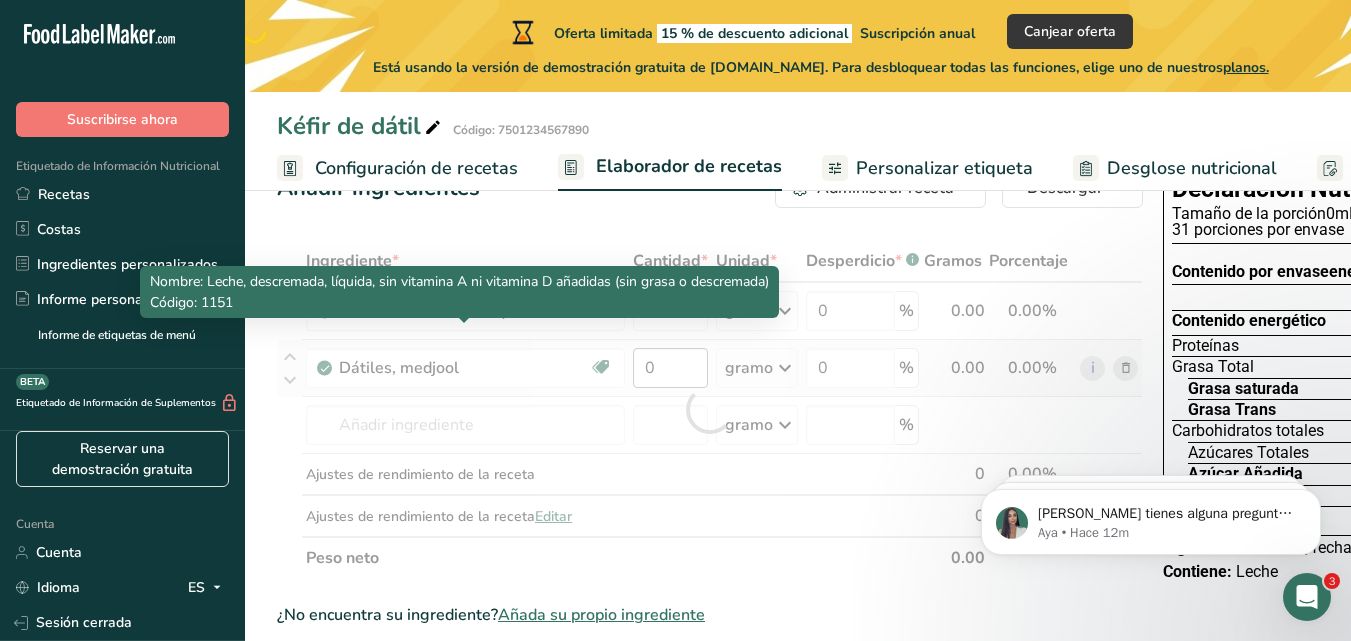 click at bounding box center (710, 409) 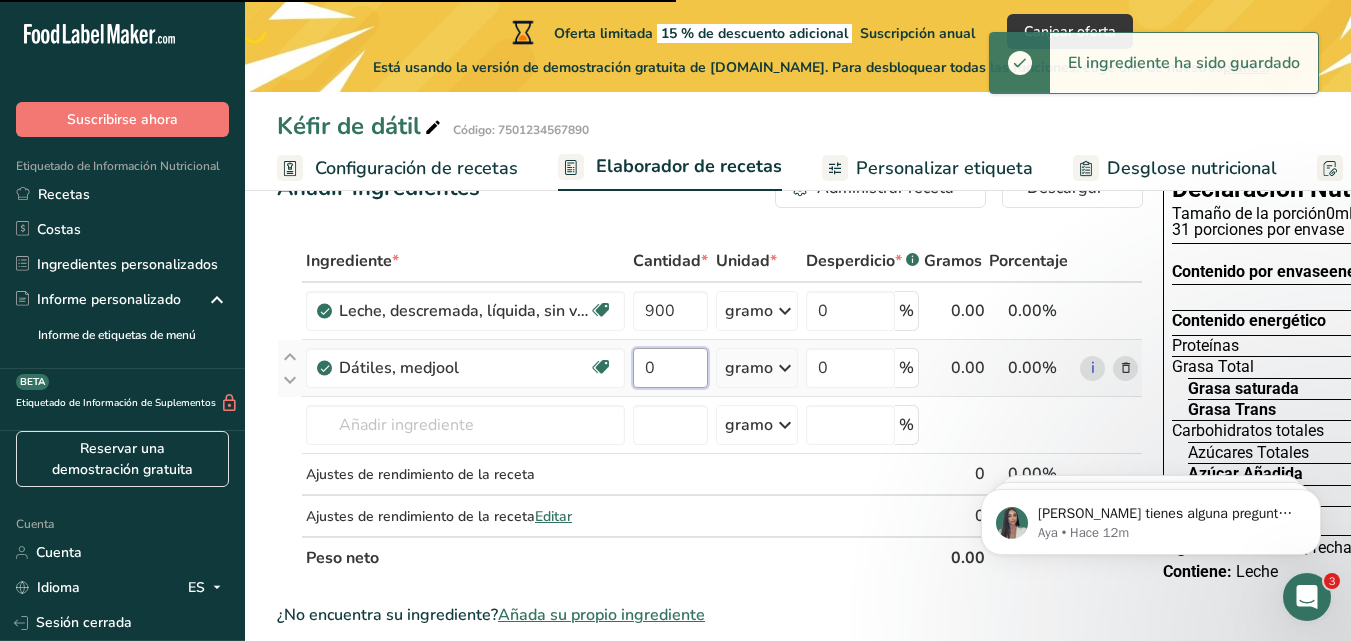 click on "0" at bounding box center (670, 368) 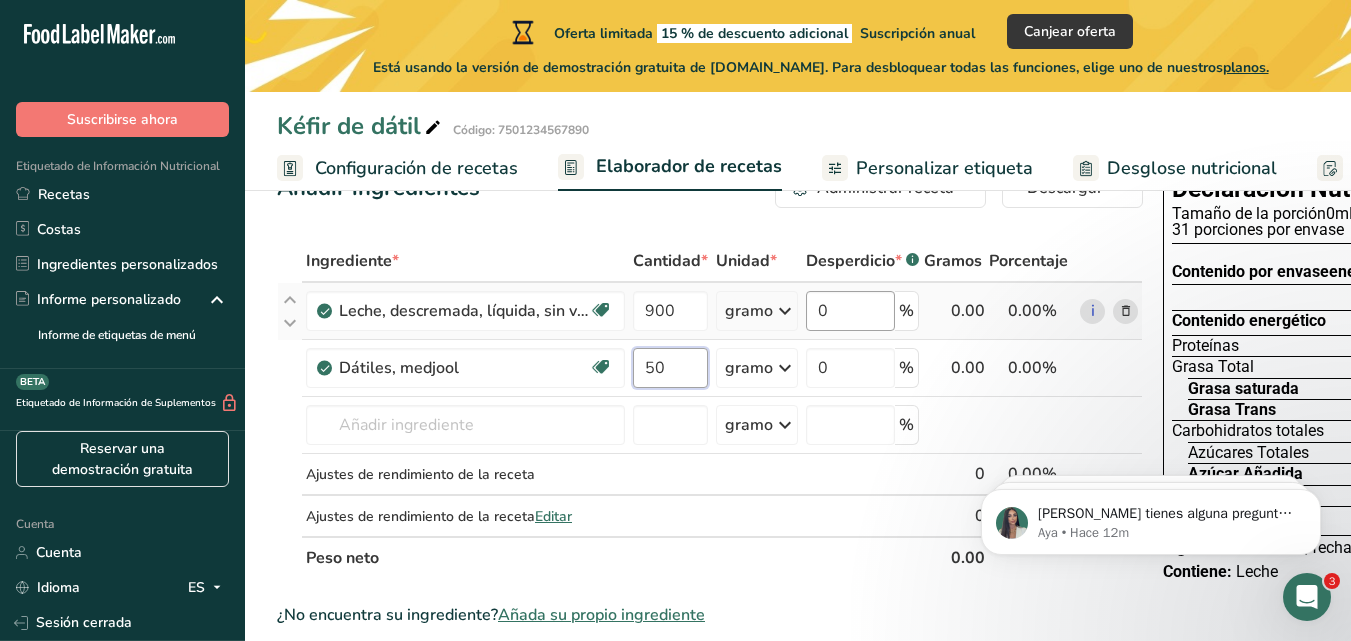 type on "50" 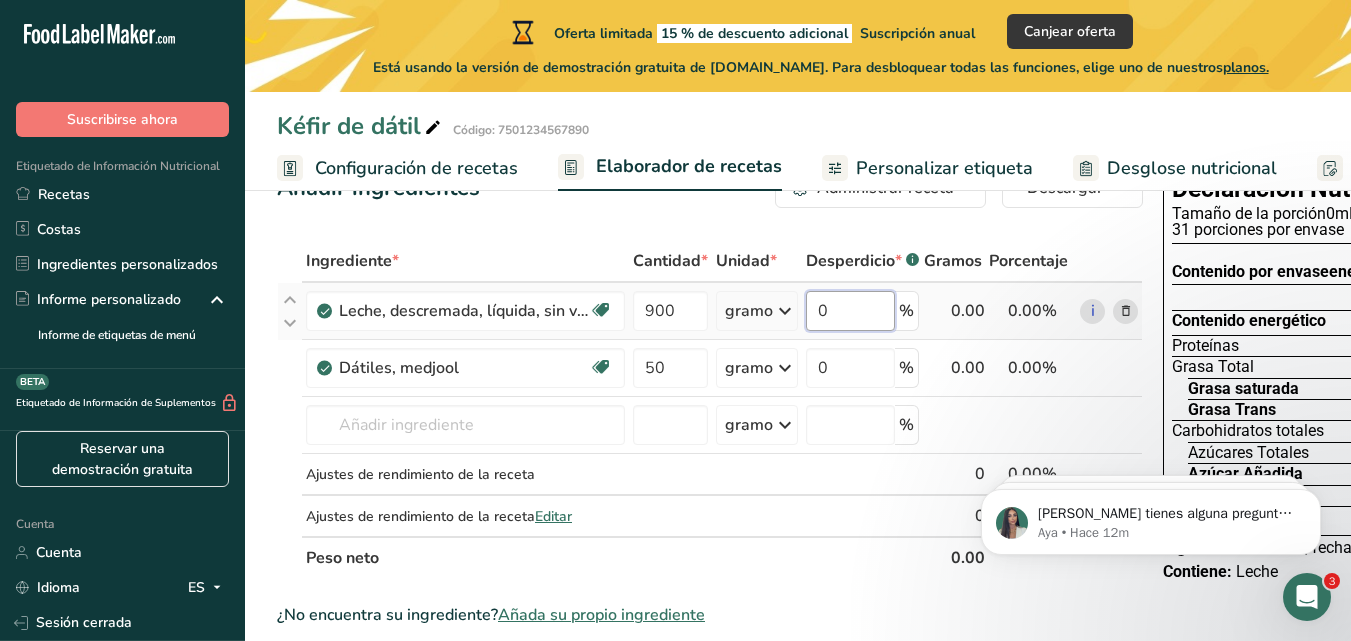 click on "Ingrediente  *
Cantidad  *
Unidad  *
Desperdicio *   .a-a{fill:#347362;}.b-a{fill:#fff;}         Gramos
Porcentaje
Leche, descremada, líquida, sin vitamina A ni vitamina D añadidas (sin grasa o descremada)
Libre de gluten
Vegetariano
Libre de soja
900
gramo
Porciones
1 taza
1 cuarto de galón
Unidades de peso
gramo
kilogramo
mg
Ver más
Unidades de volumen
litro
Las unidades de volumen requieren una conversión de densidad. Si conoce la densidad de su ingrediente, introdúzcala a continuación. De lo contrario, haga clic en "RIA", nuestra asistente regulatoria de IA, quien podrá ayudarle.
lb/pie³
ml" at bounding box center [710, 409] 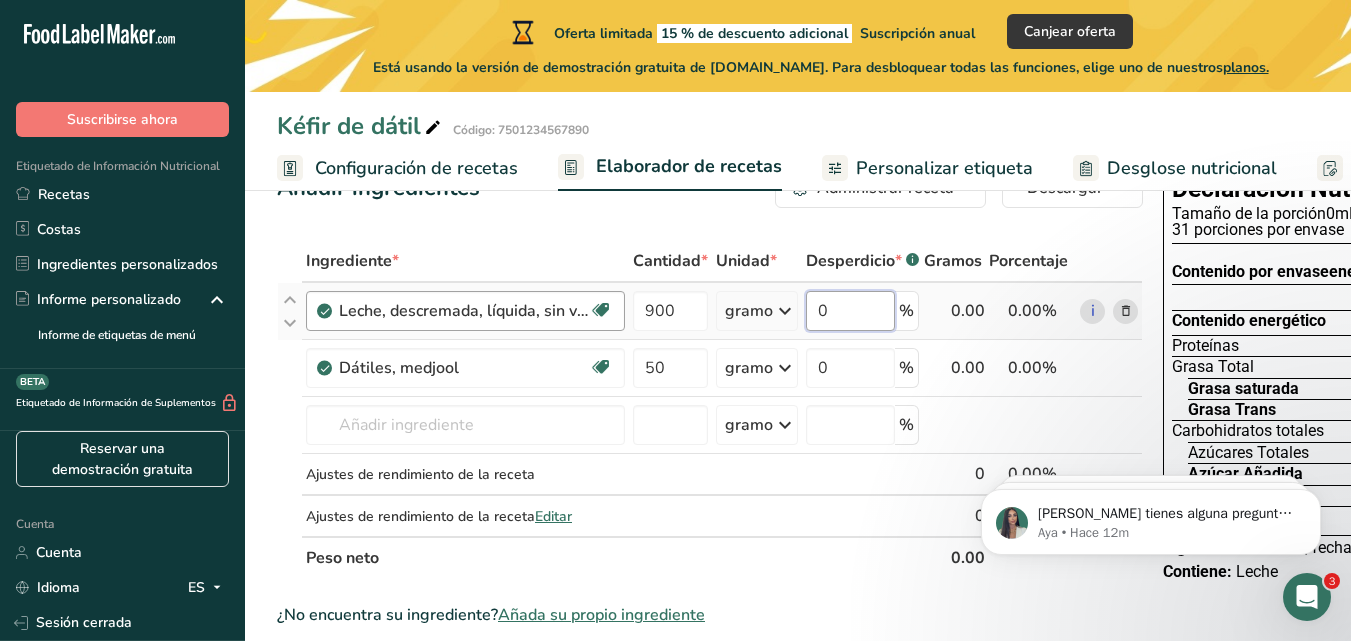 scroll, scrollTop: 0, scrollLeft: 0, axis: both 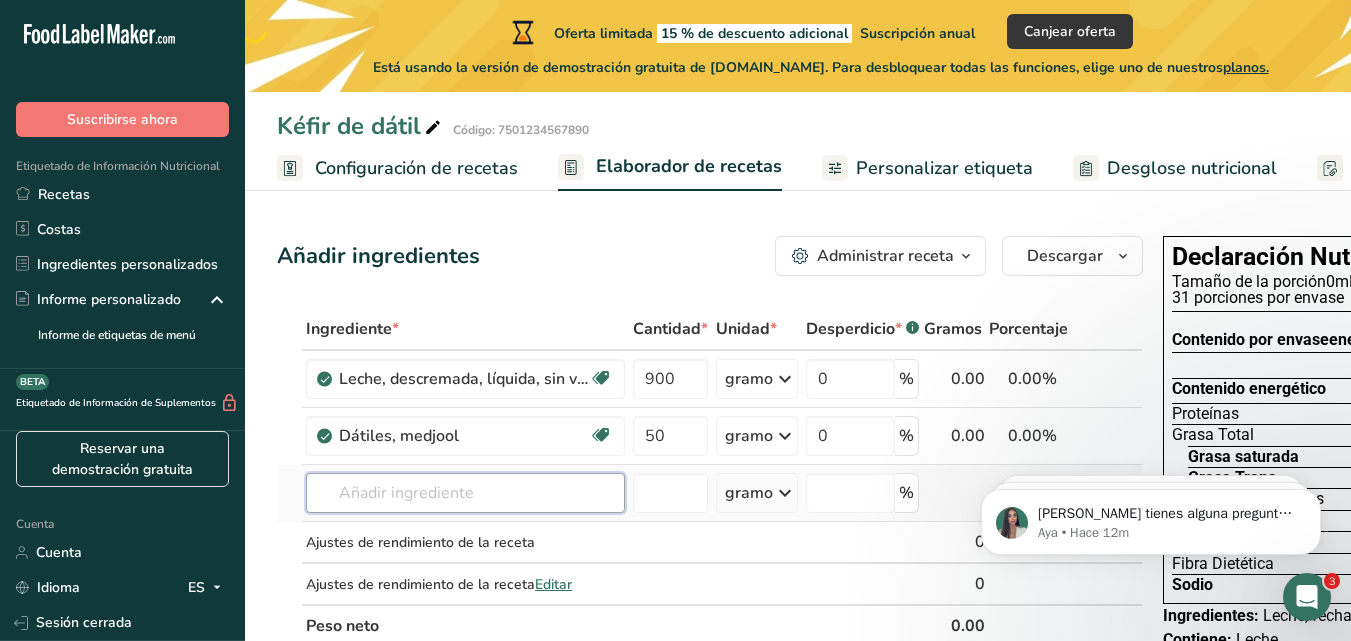 click on "Ingrediente  *
Cantidad  *
Unidad  *
Desperdicio *   .a-a{fill:#347362;}.b-a{fill:#fff;}         Gramos
Porcentaje
Leche, descremada, líquida, sin vitamina A ni vitamina D añadidas (sin grasa o descremada)
Libre de gluten
Vegetariano
Libre de soja
900
gramo
Porciones
1 taza
1 cuarto de galón
Unidades de peso
gramo
kilogramo
mg
Ver más
Unidades de volumen
litro
Las unidades de volumen requieren una conversión de densidad. Si conoce la densidad de su ingrediente, introdúzcala a continuación. De lo contrario, haga clic en "RIA", nuestra asistente regulatoria de IA, quien podrá ayudarle.
lb/pie³
ml" at bounding box center [710, 477] 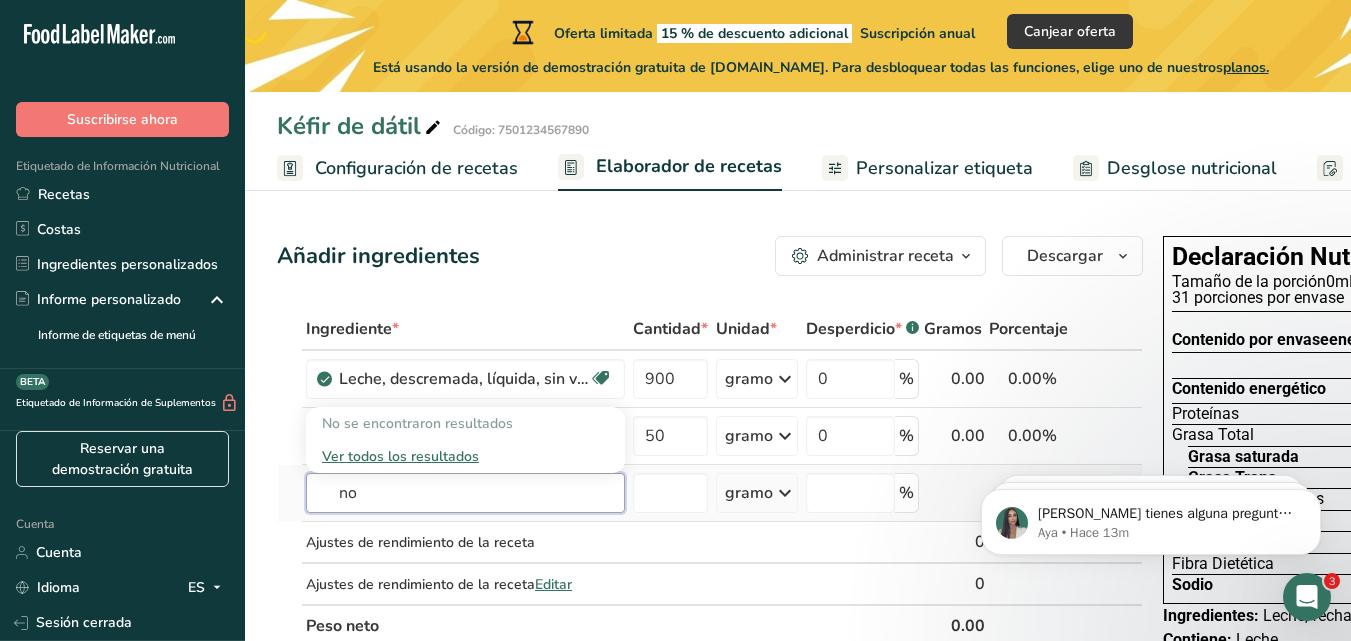 type on "n" 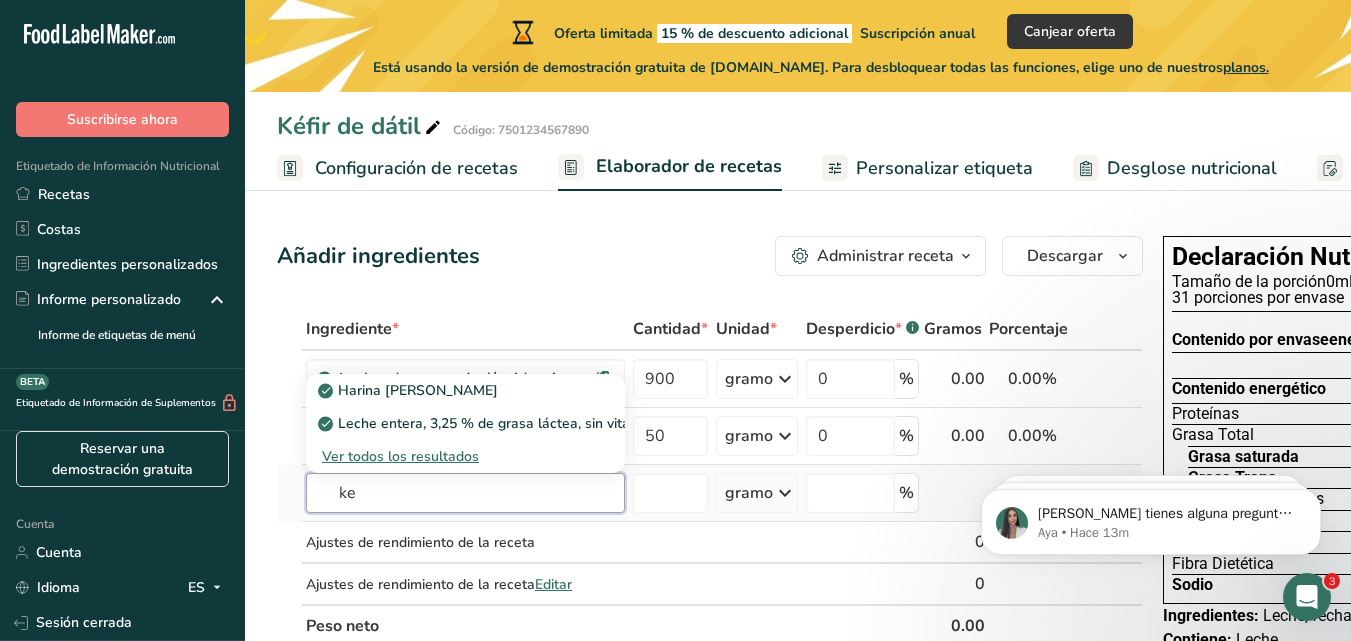 type on "k" 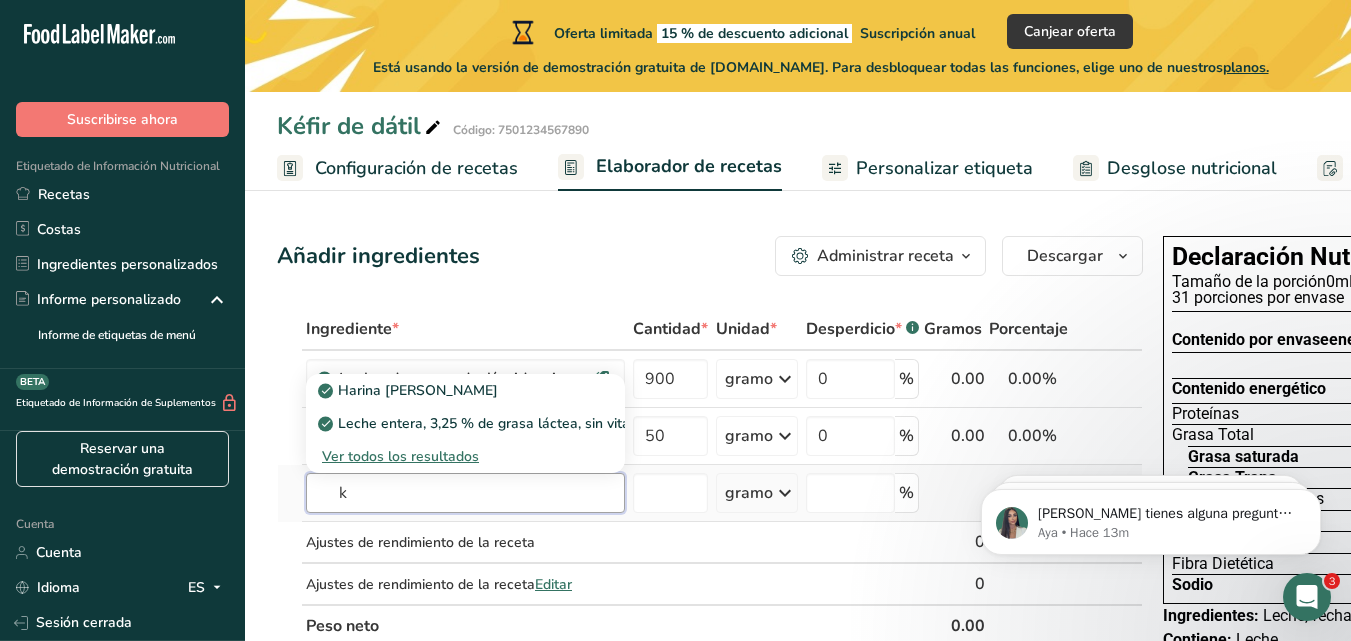 type 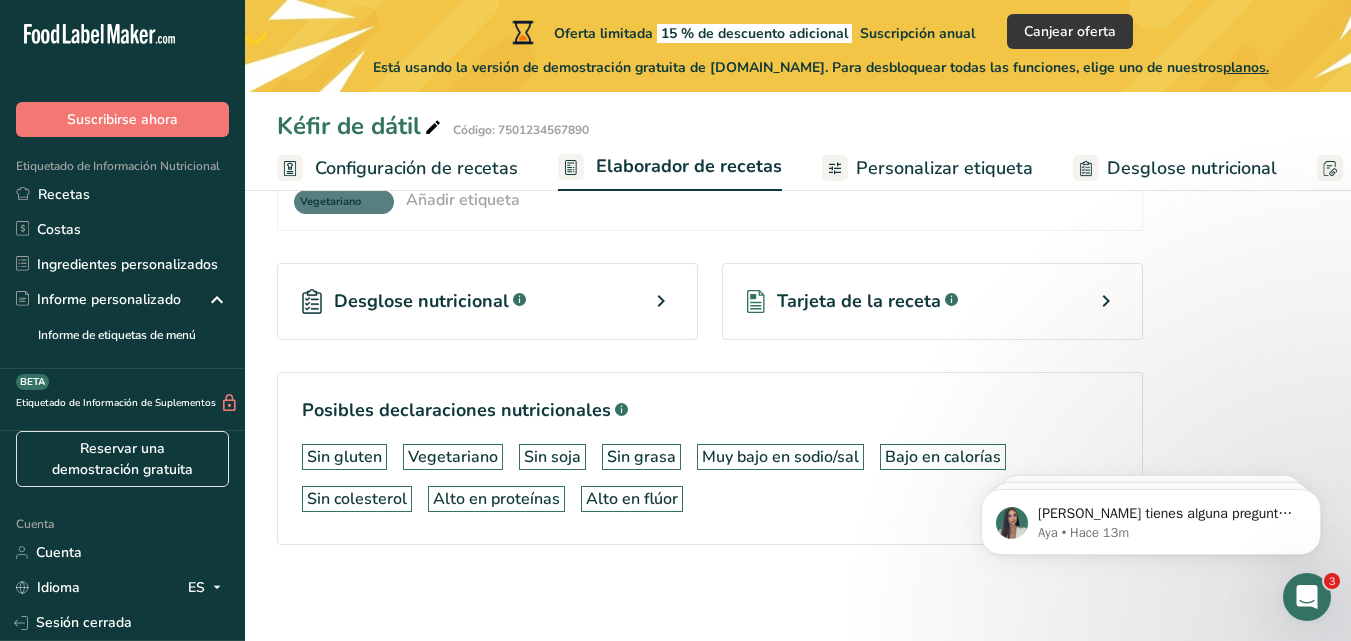 scroll, scrollTop: 811, scrollLeft: 0, axis: vertical 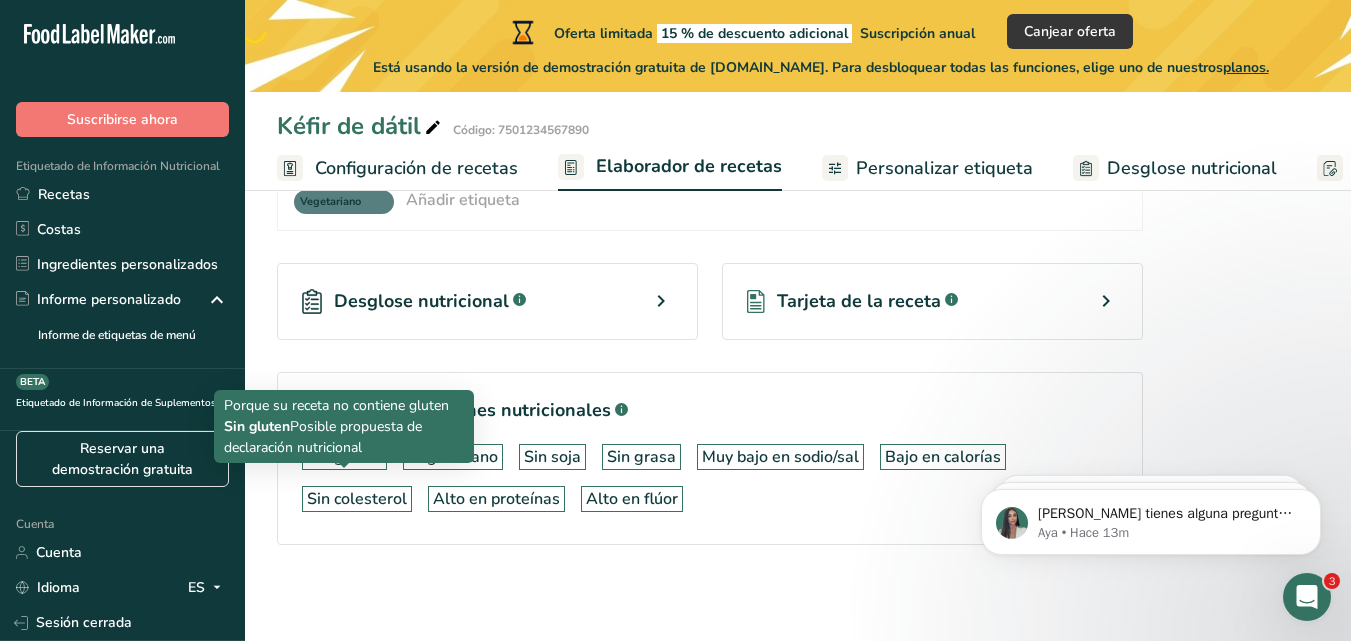 click on "Sin gluten" at bounding box center (344, 457) 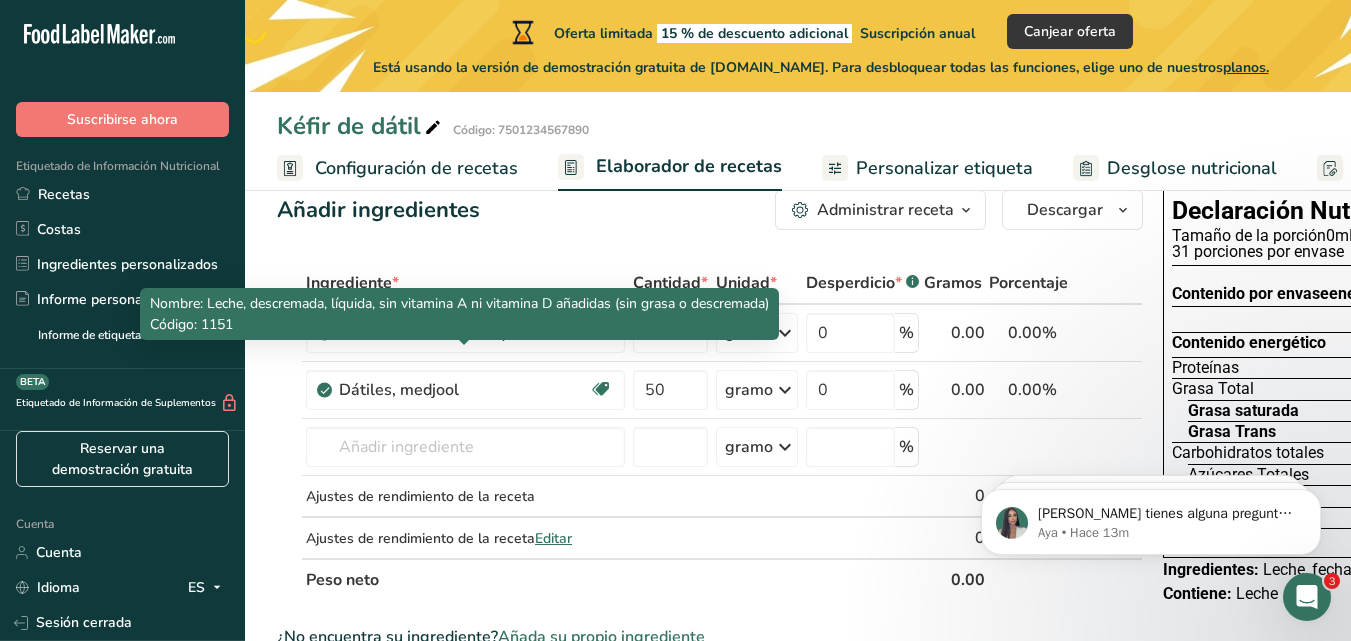 scroll, scrollTop: 0, scrollLeft: 0, axis: both 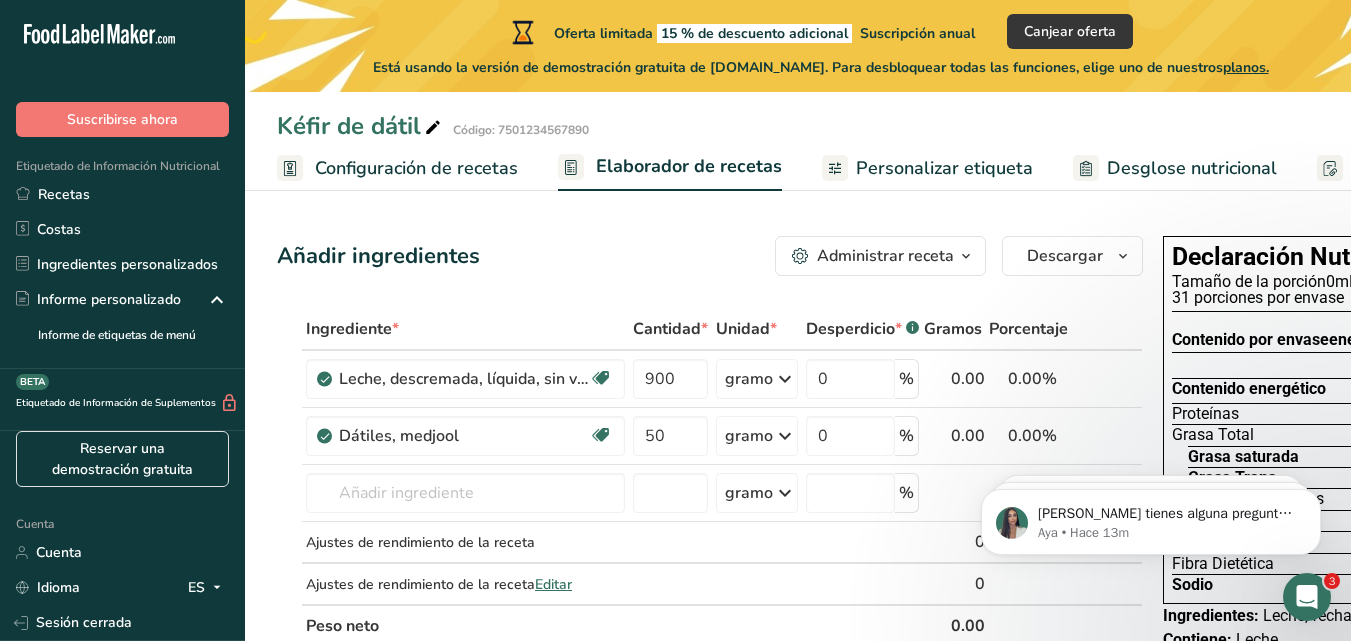 click on "Administrar receta" at bounding box center (885, 256) 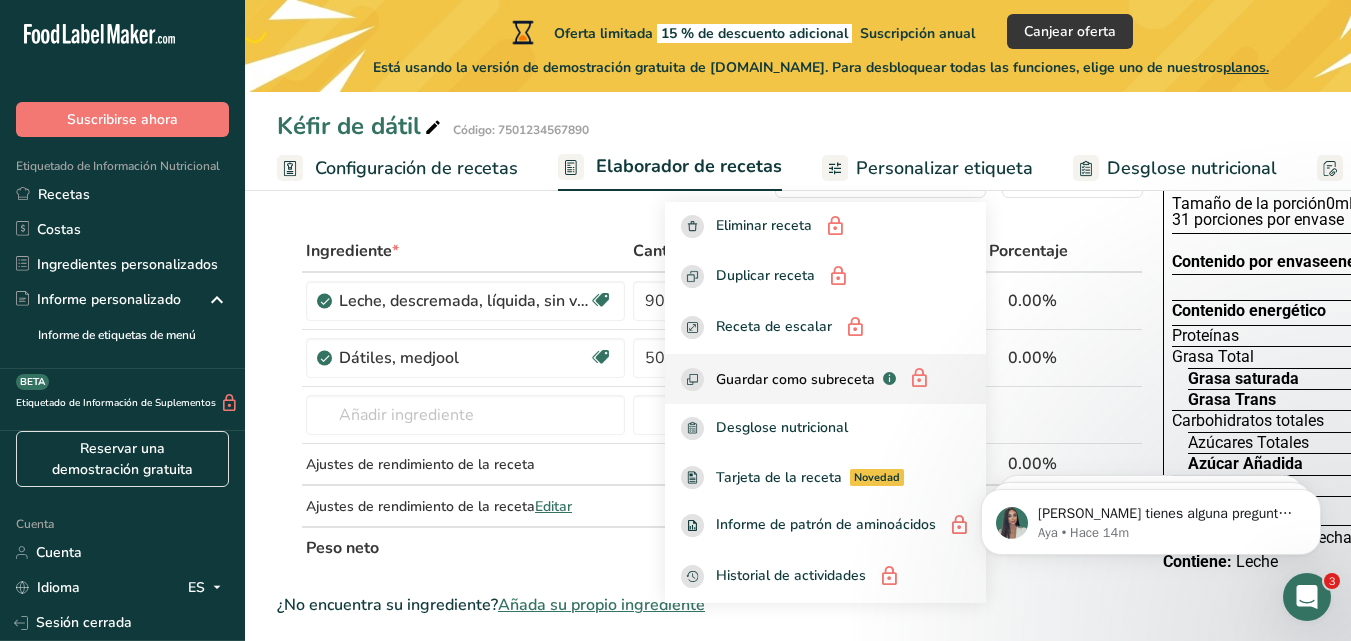 scroll, scrollTop: 45, scrollLeft: 0, axis: vertical 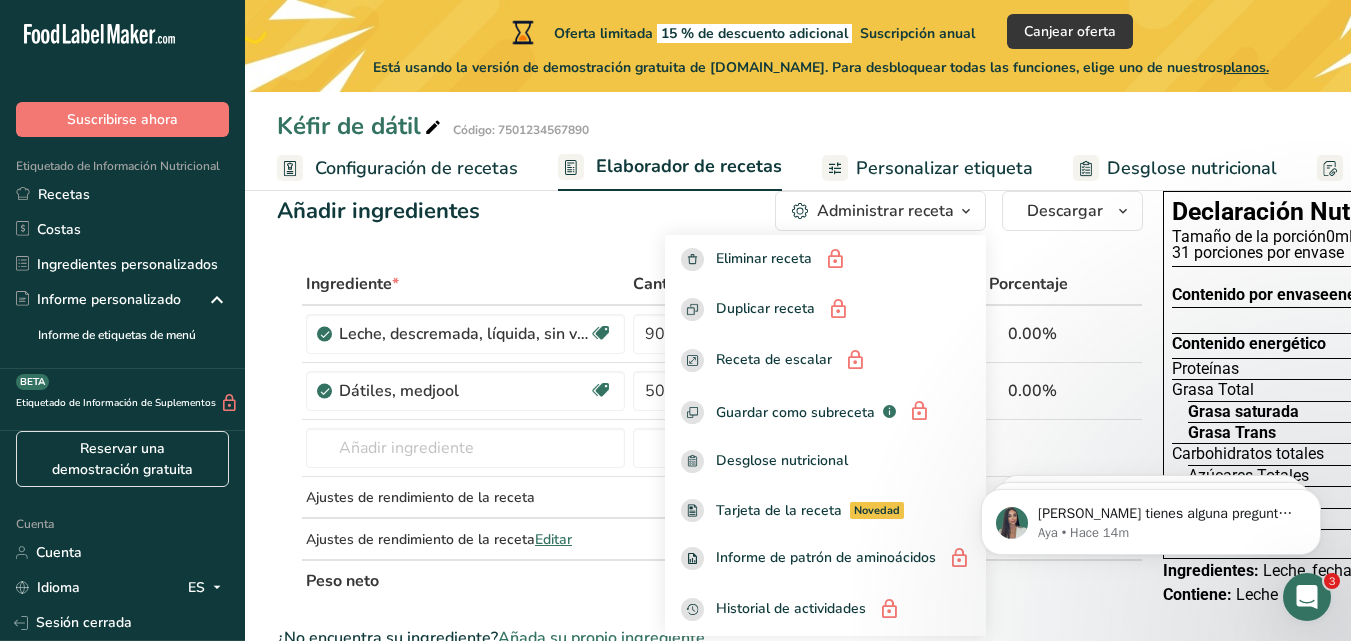 click on "Kéfir de dátil
Código: 7501234567890" at bounding box center [798, 126] 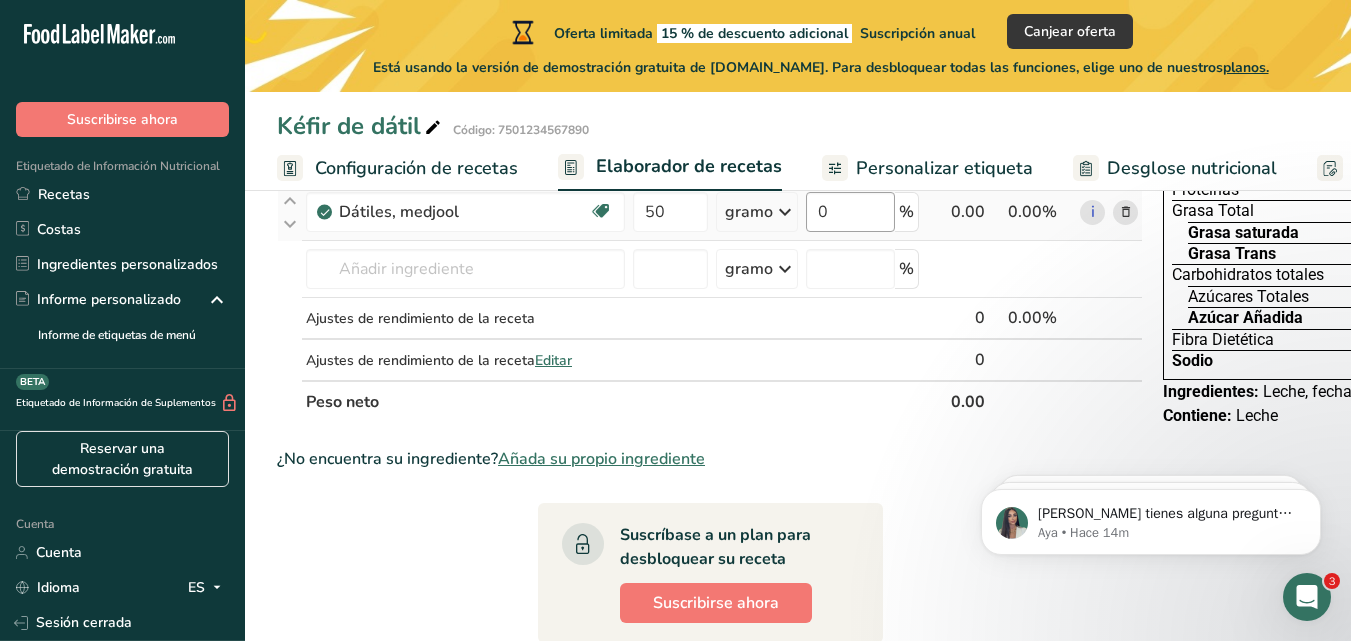 scroll, scrollTop: 0, scrollLeft: 0, axis: both 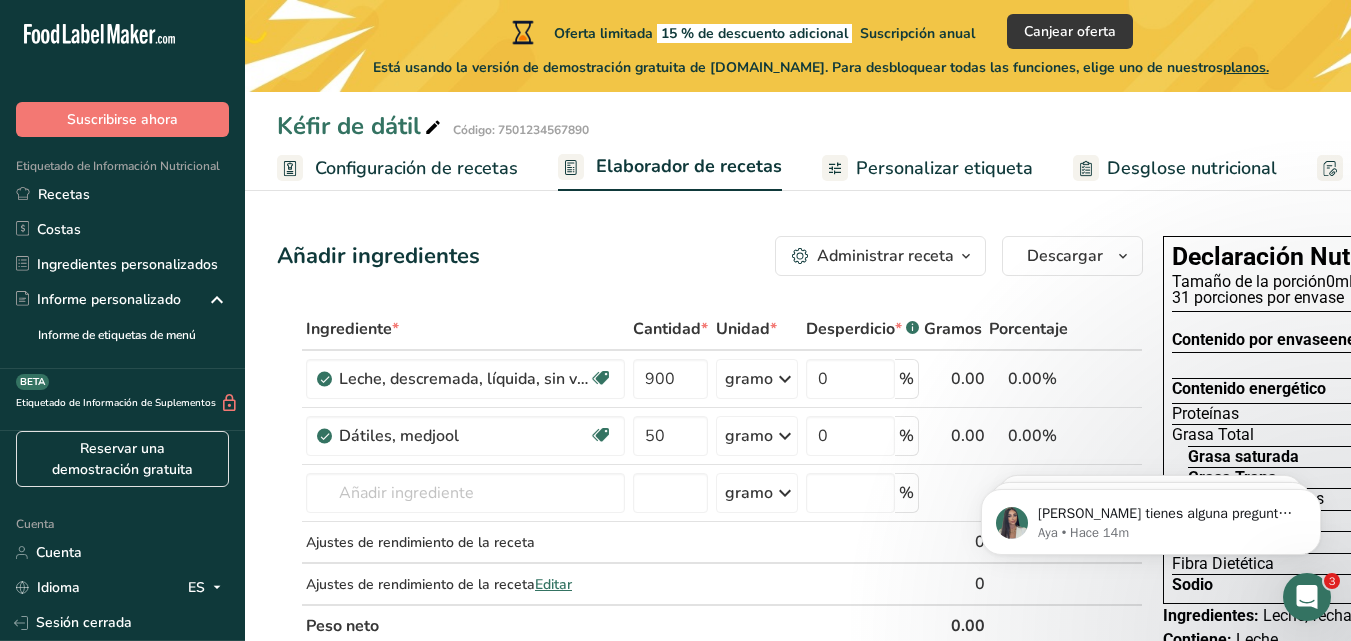 click on "Personalizar etiqueta" at bounding box center [927, 168] 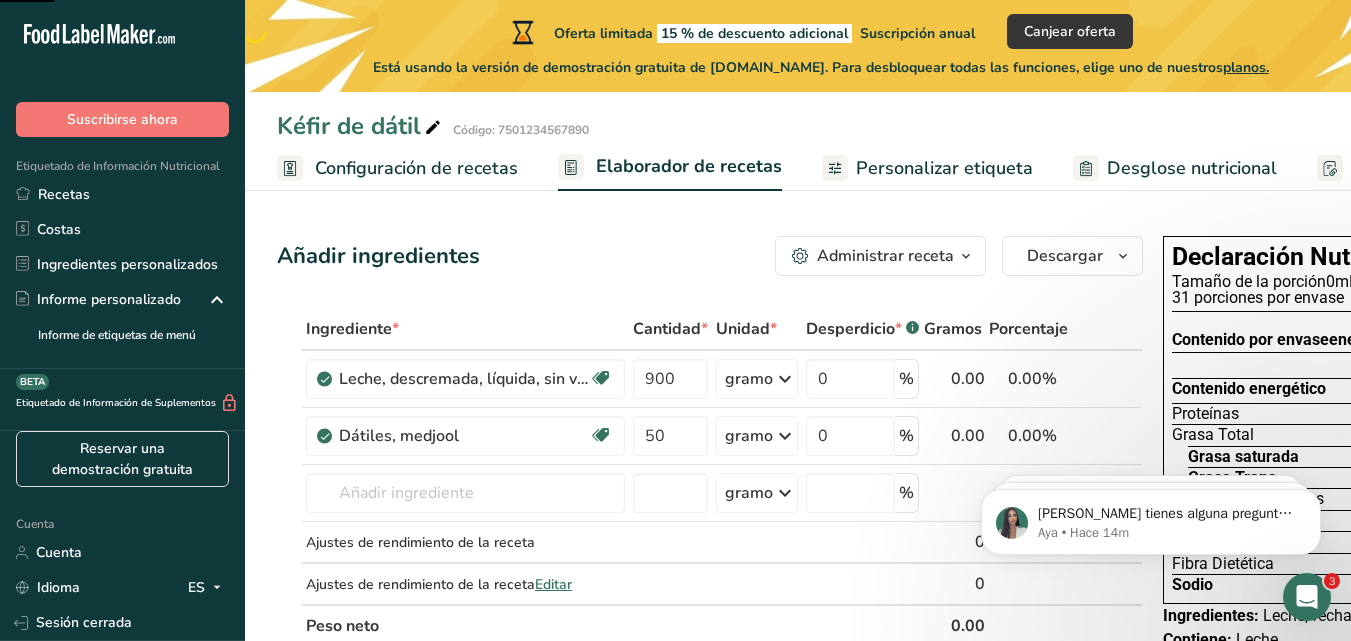 scroll, scrollTop: 0, scrollLeft: 402, axis: horizontal 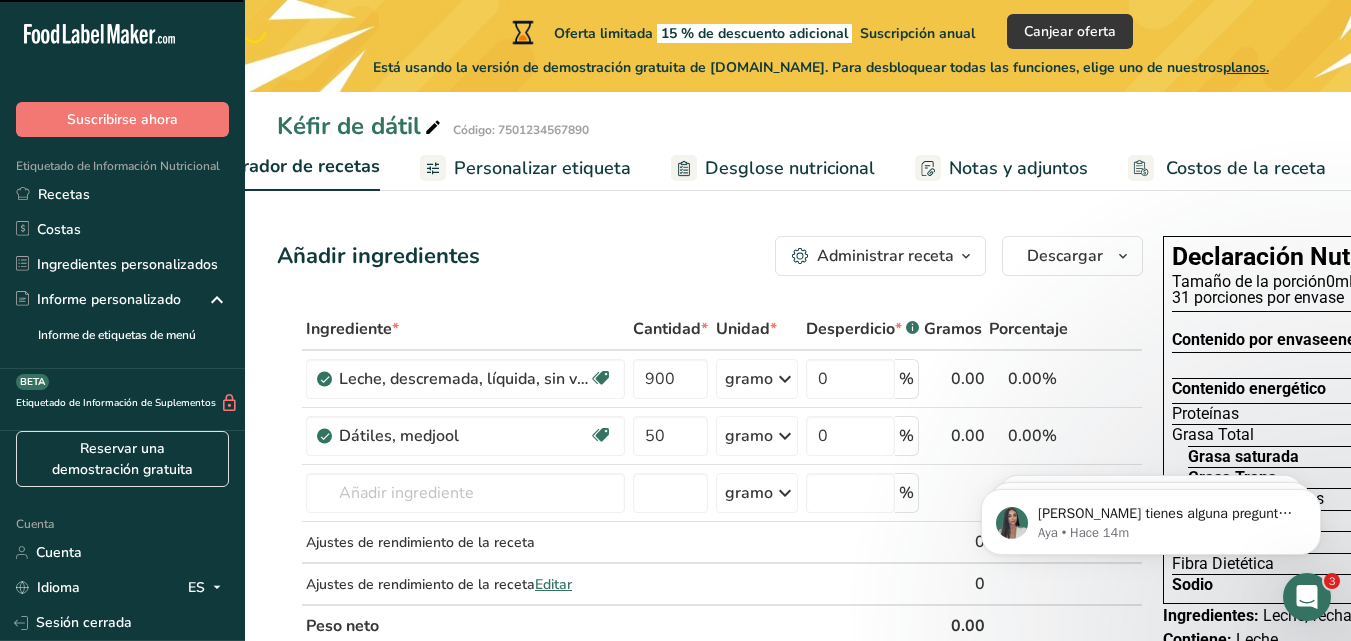 click on "Personalizar etiqueta" at bounding box center (525, 168) 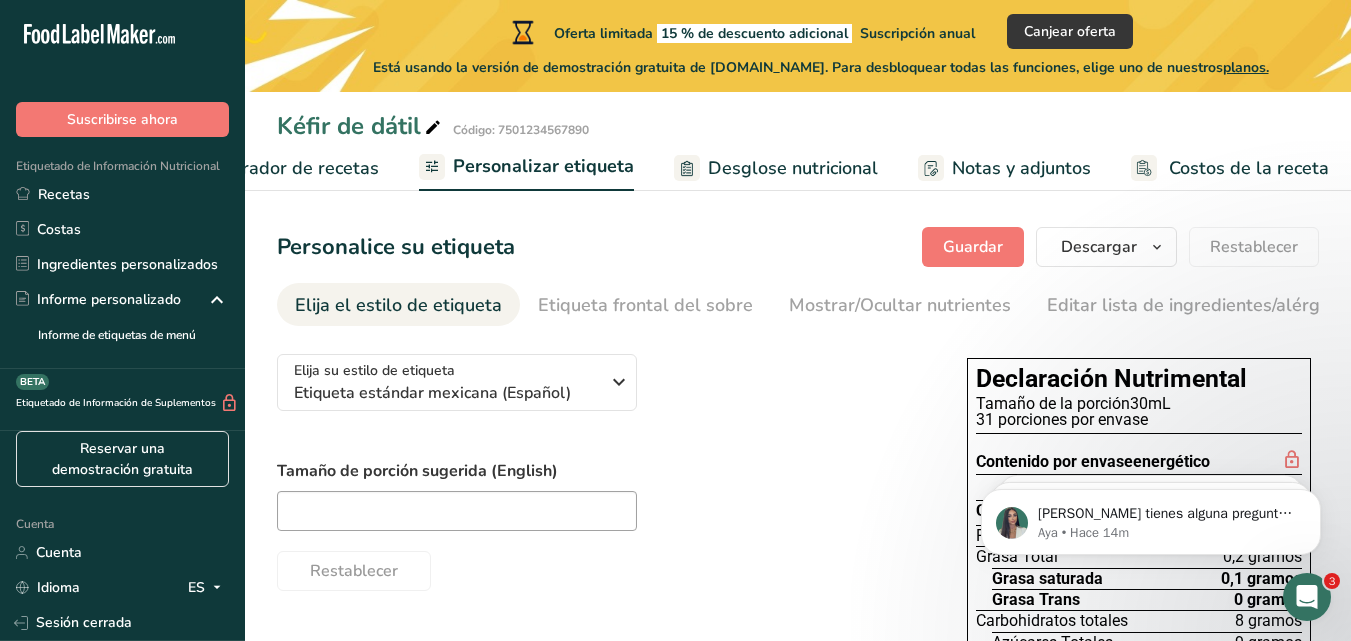 scroll, scrollTop: 0, scrollLeft: 0, axis: both 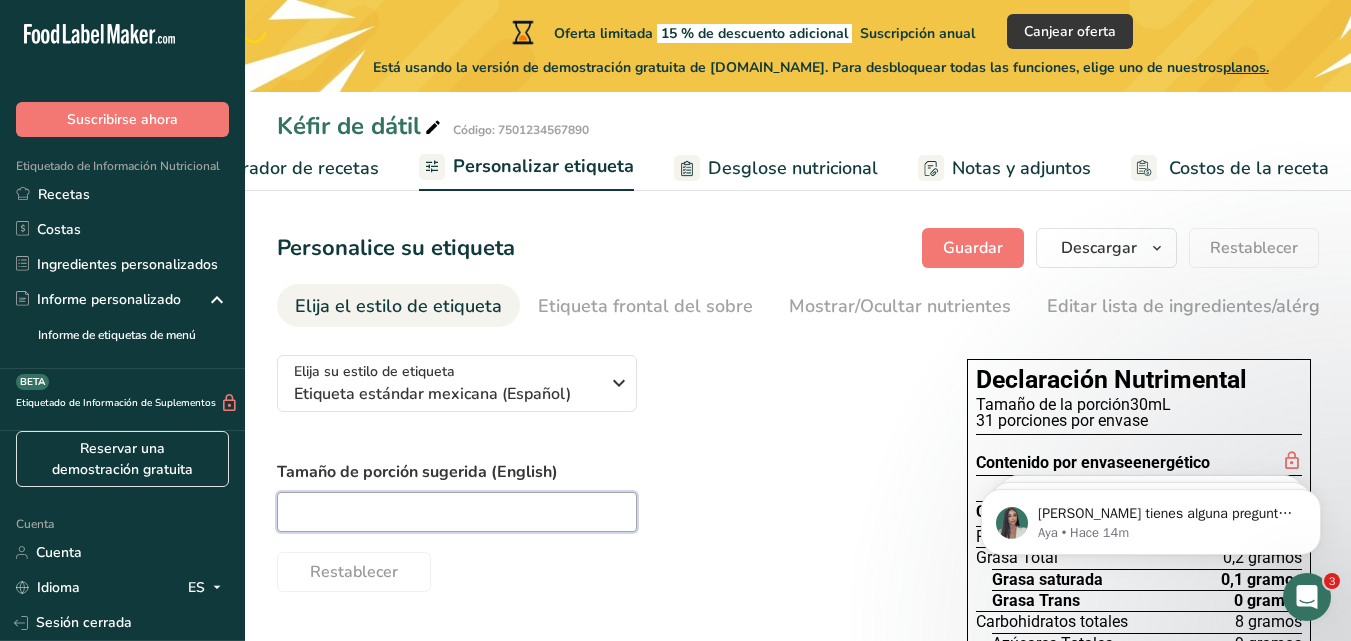 click at bounding box center [457, 512] 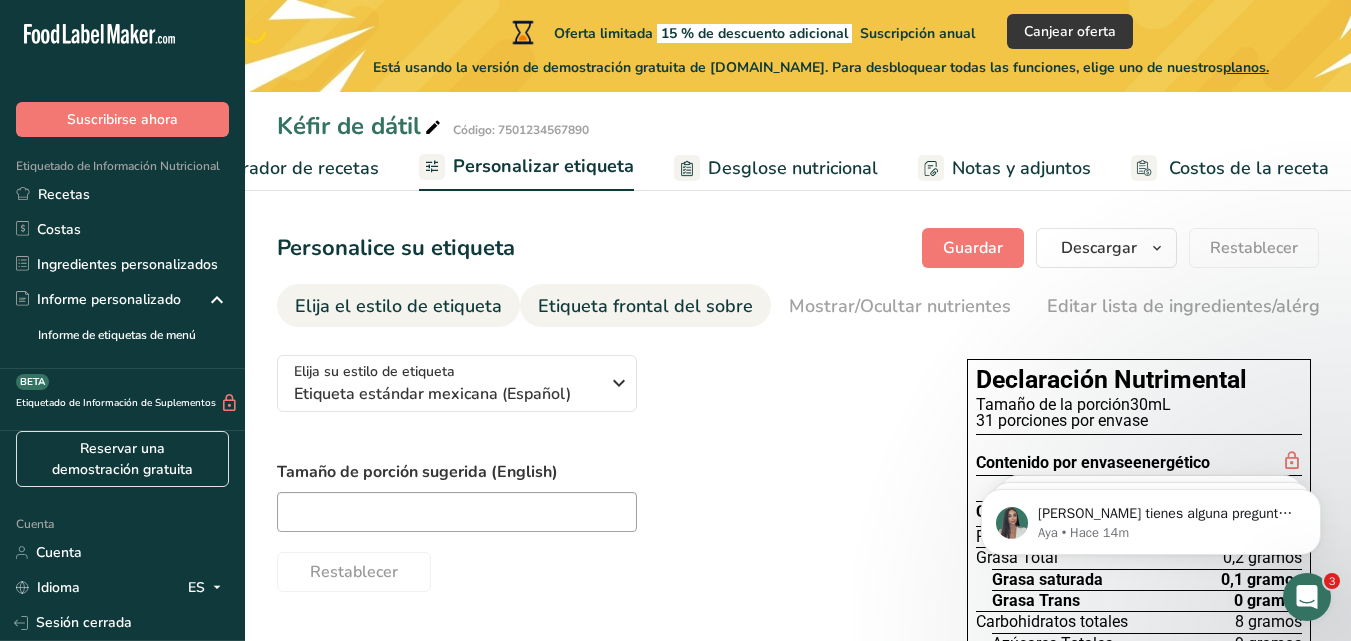 click on "Etiqueta frontal del sobre" at bounding box center [645, 306] 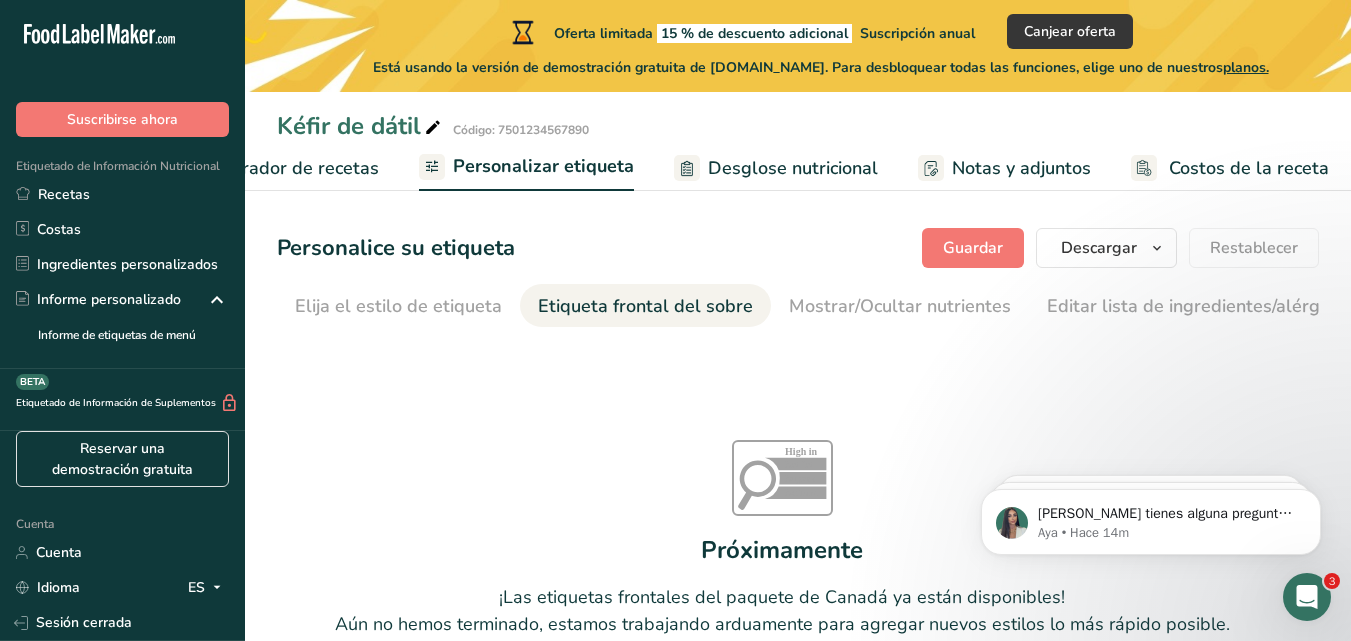 scroll, scrollTop: 0, scrollLeft: 238, axis: horizontal 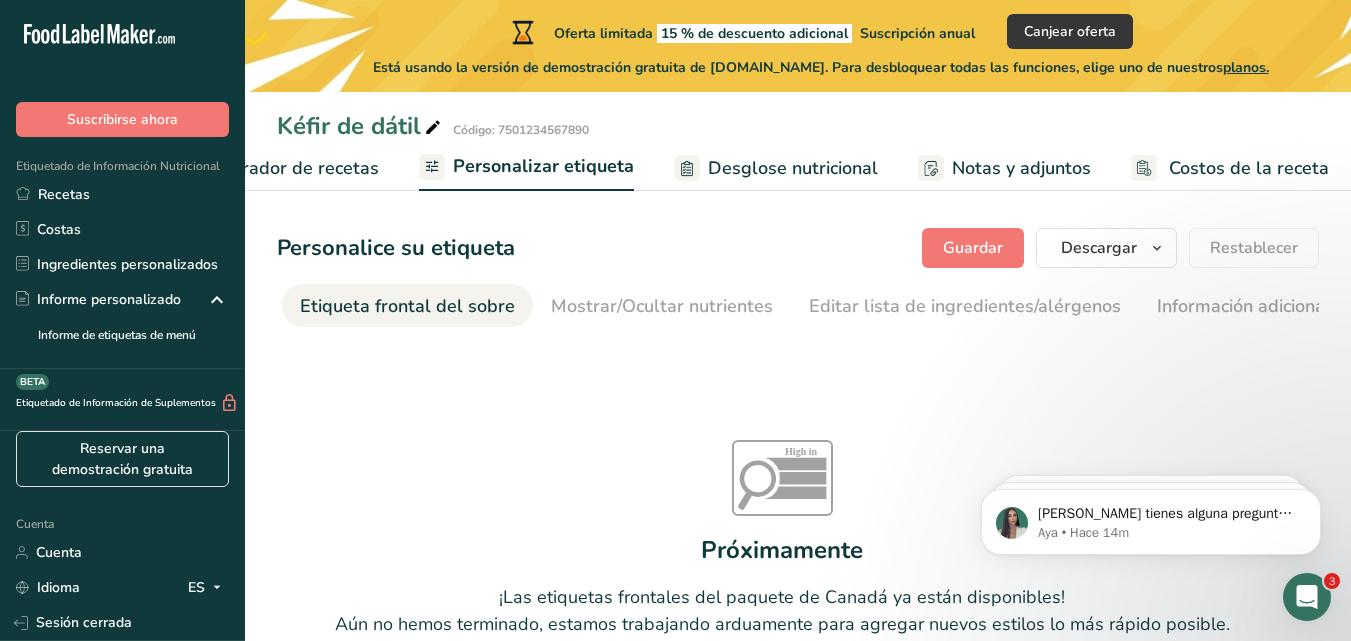 click on "Etiqueta frontal del sobre" at bounding box center [407, 306] 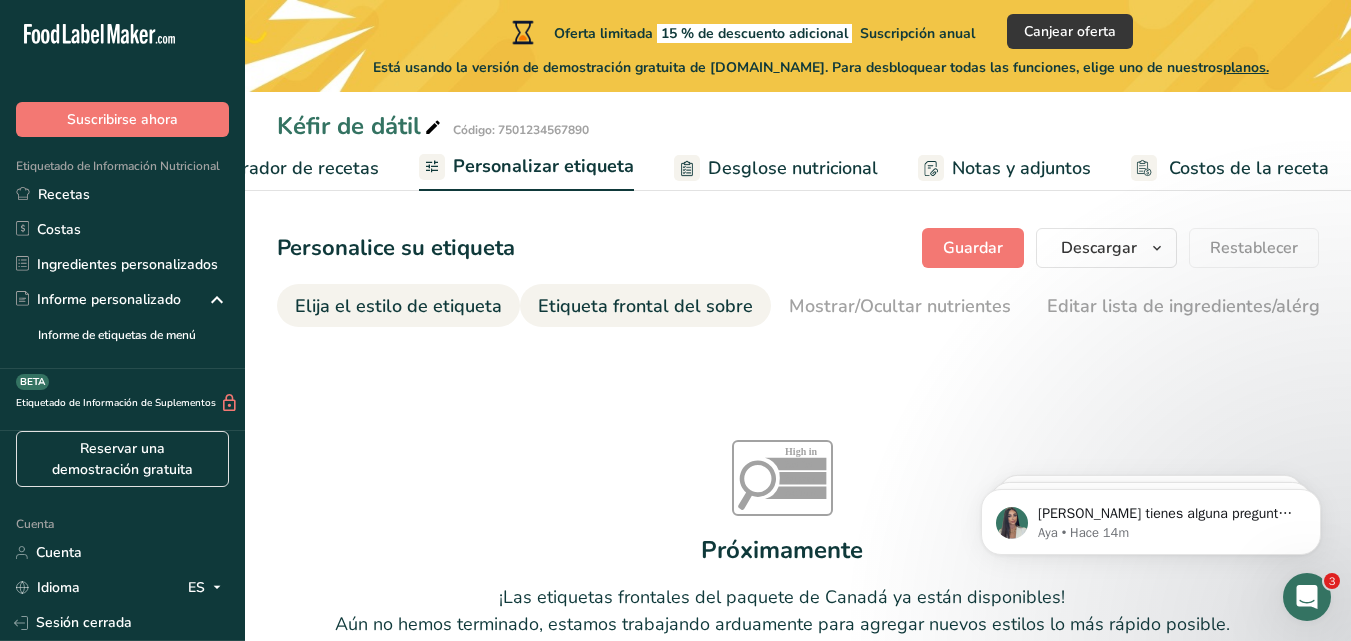 click on "Elija el estilo de etiqueta" at bounding box center [398, 306] 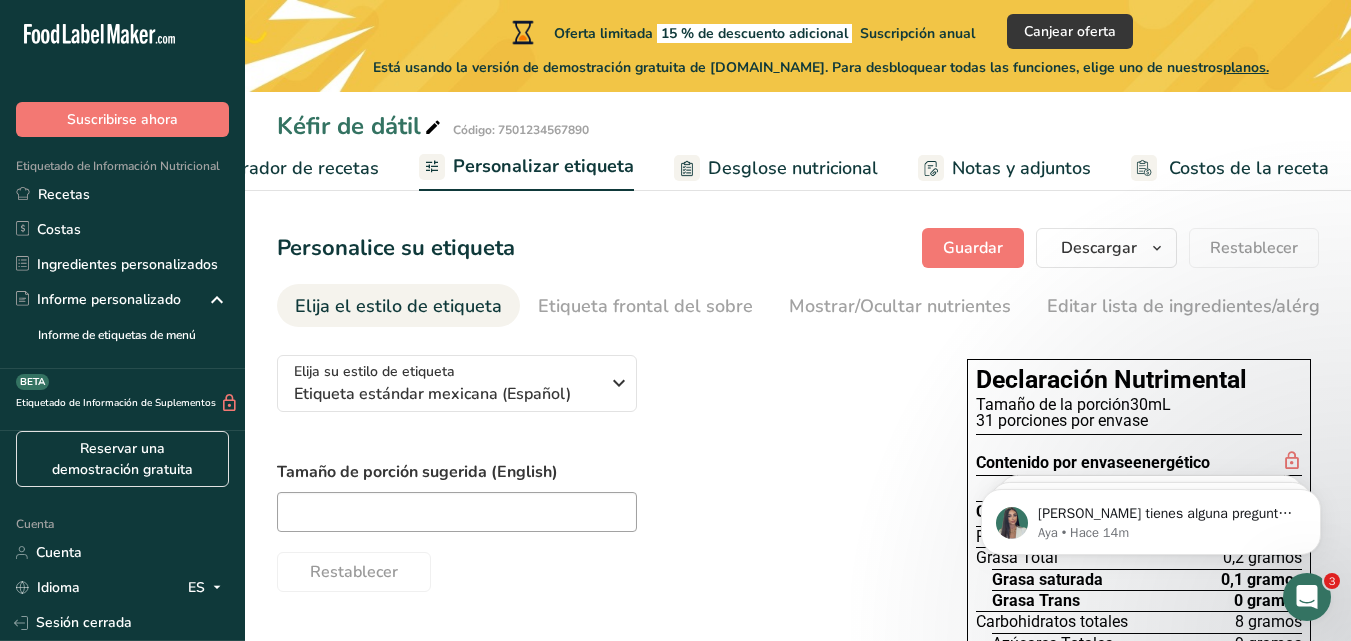 click on "Elaborador de recetas" at bounding box center [286, 168] 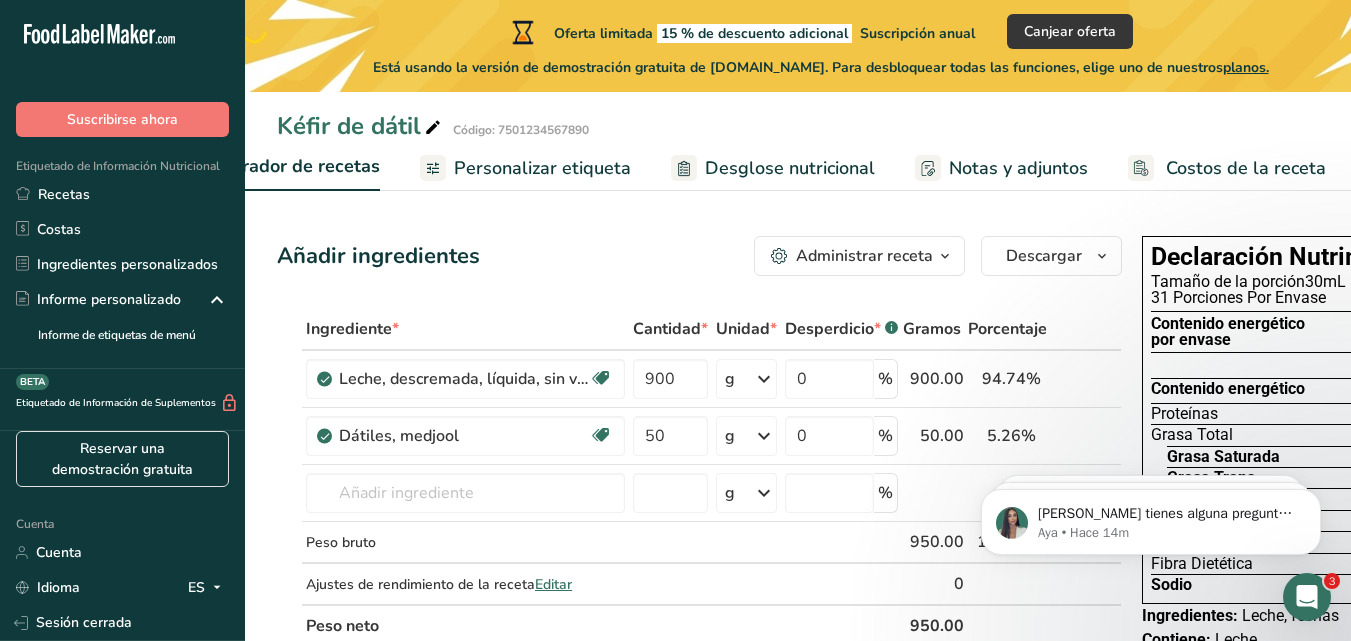 scroll, scrollTop: 0, scrollLeft: 287, axis: horizontal 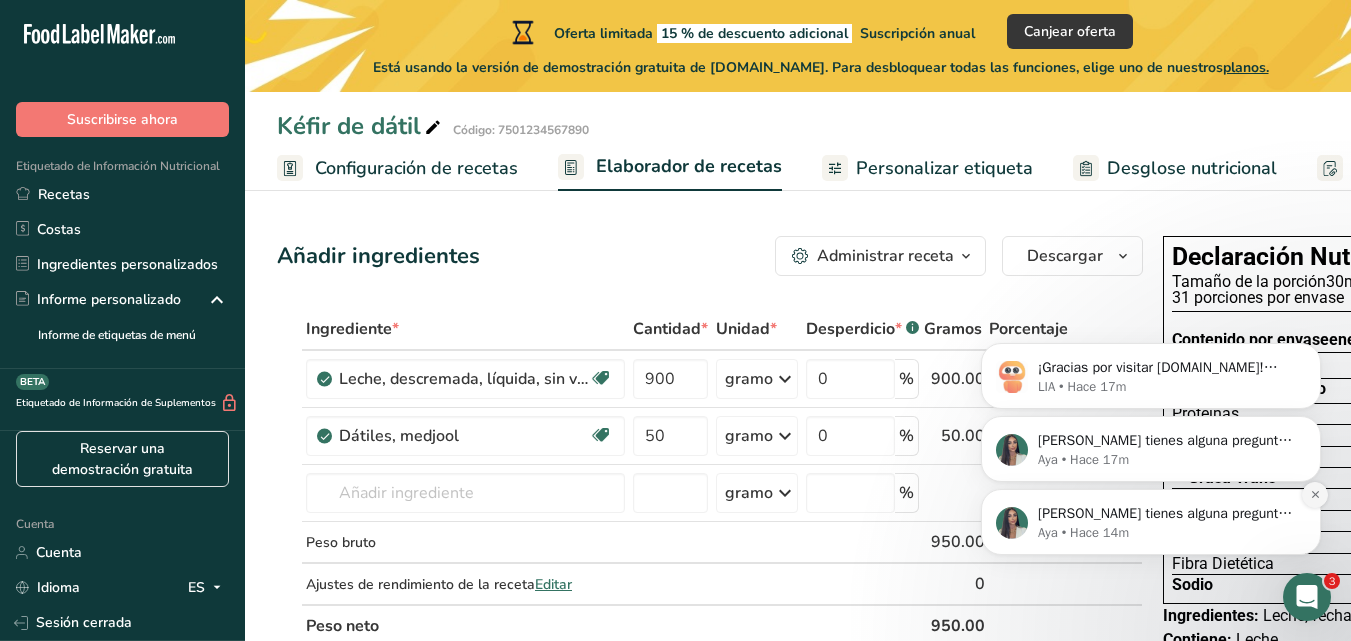 click 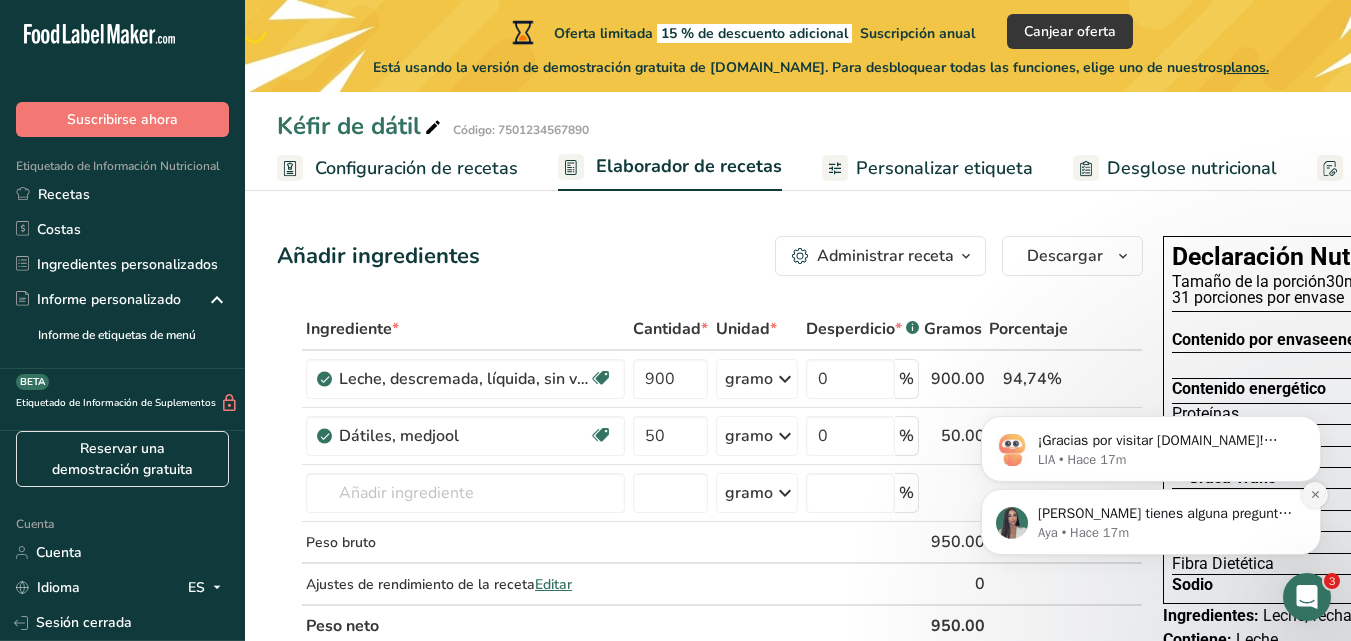 drag, startPoint x: 1313, startPoint y: 570, endPoint x: 1313, endPoint y: 496, distance: 74 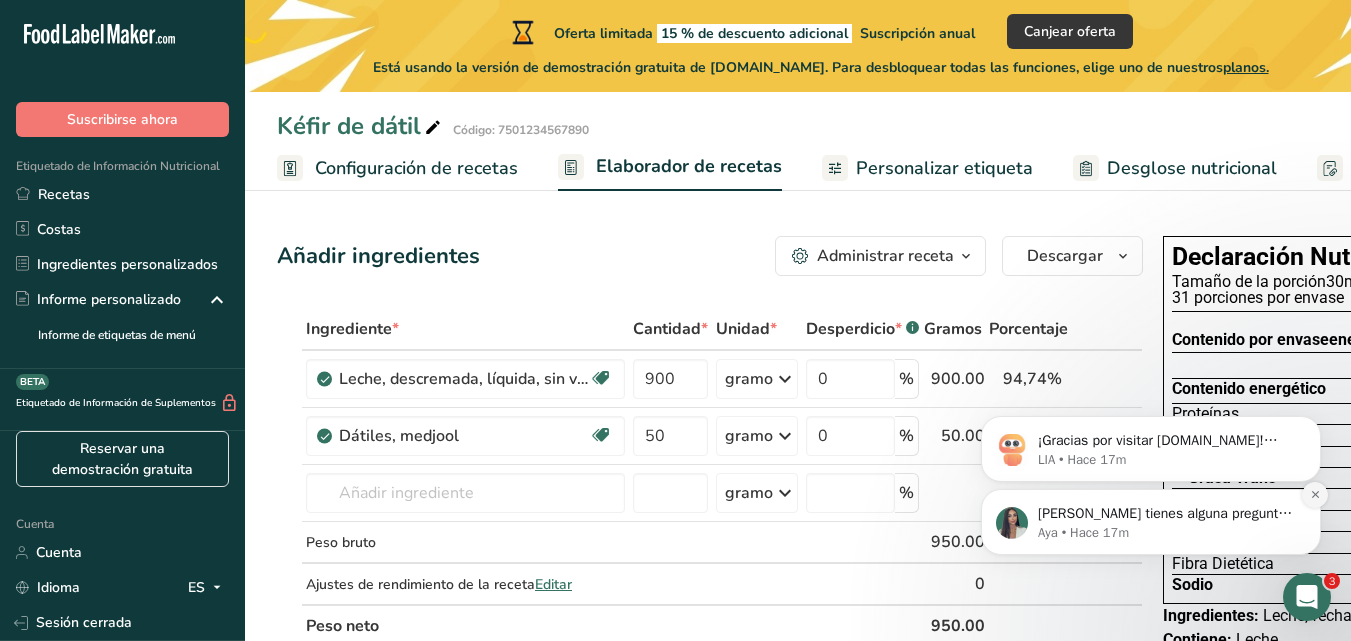 click 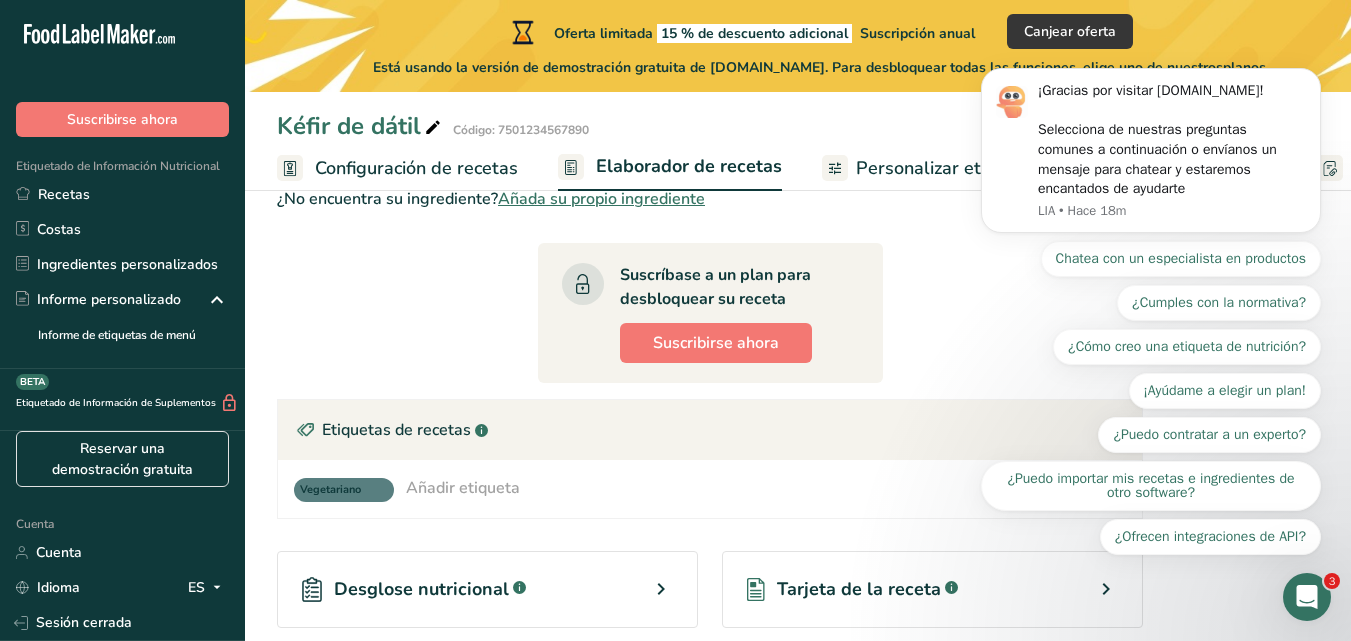 scroll, scrollTop: 495, scrollLeft: 0, axis: vertical 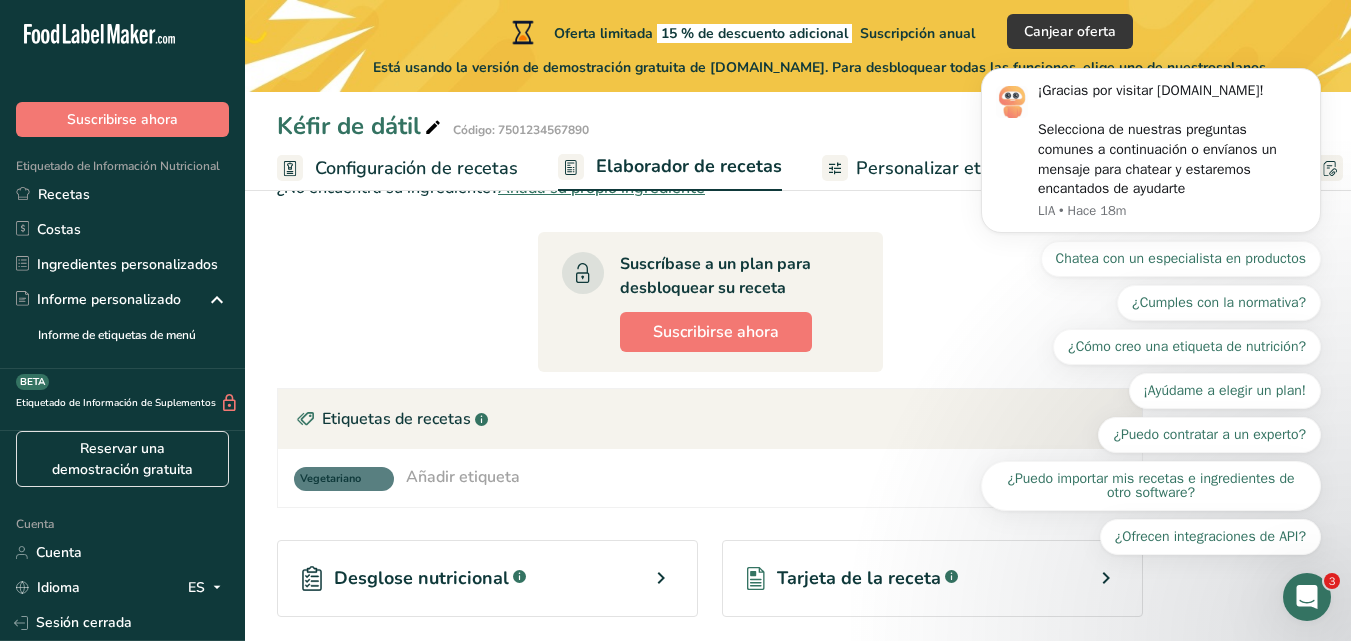 click on "Añadir etiqueta" at bounding box center (463, 477) 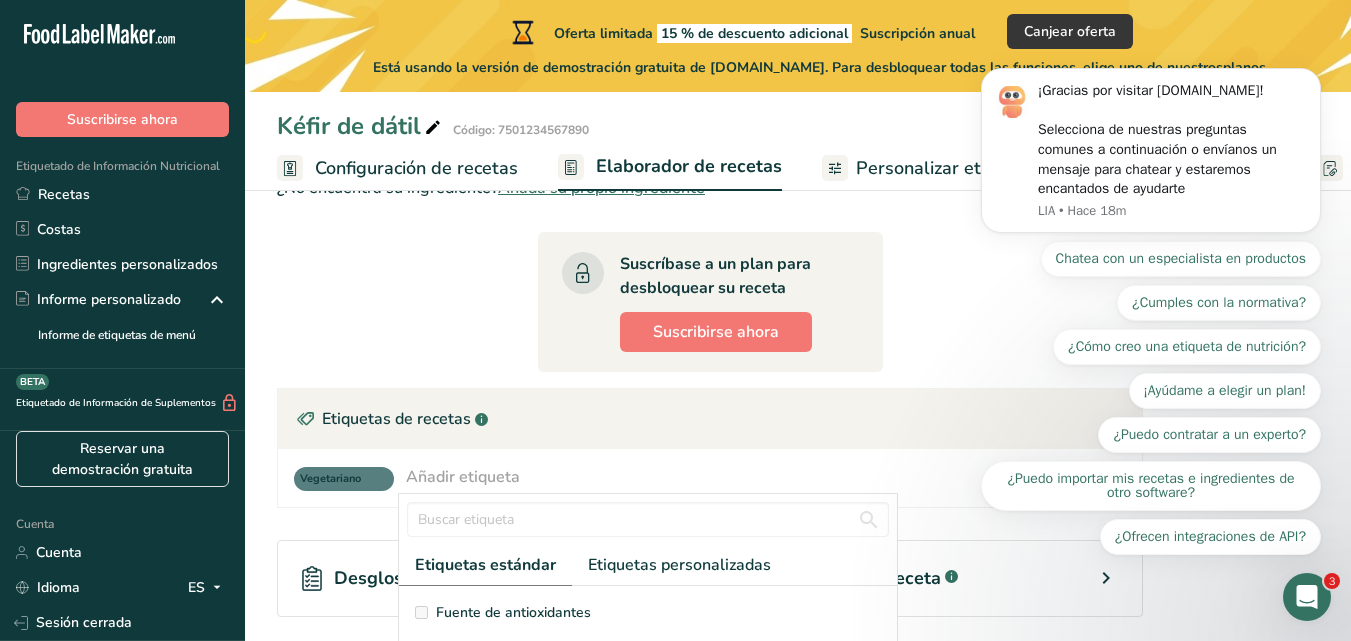 scroll, scrollTop: 30, scrollLeft: 0, axis: vertical 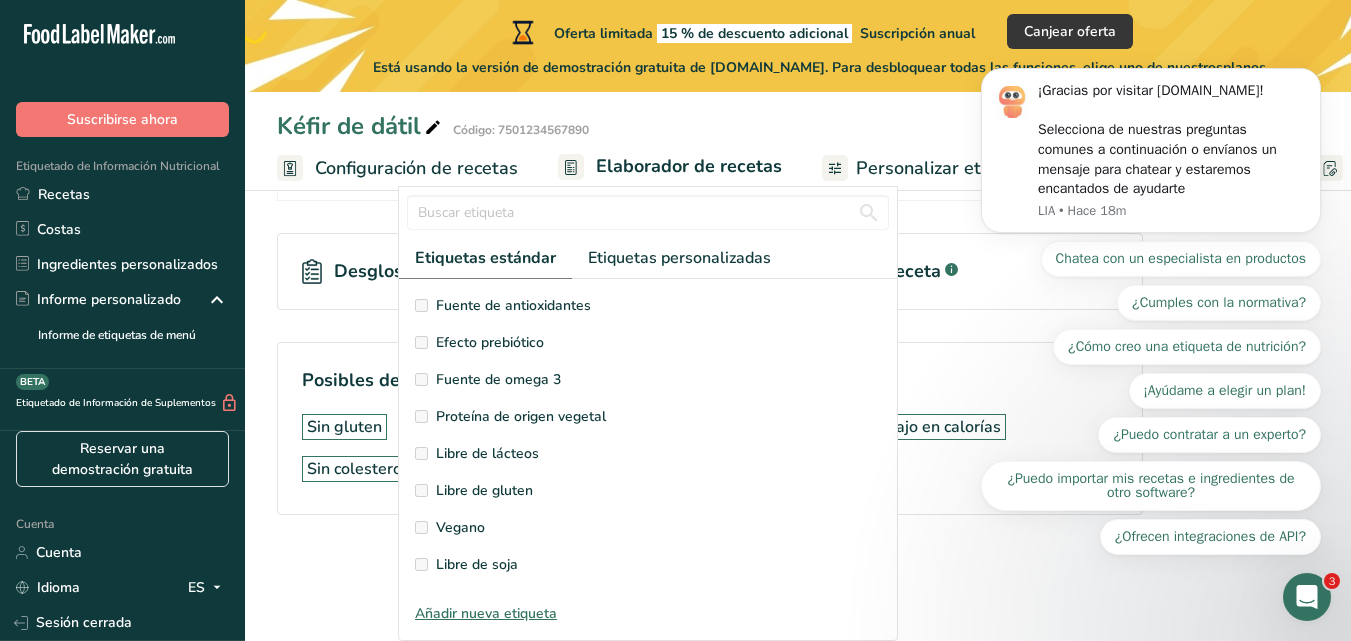 click on "Libre de gluten" at bounding box center [648, 490] 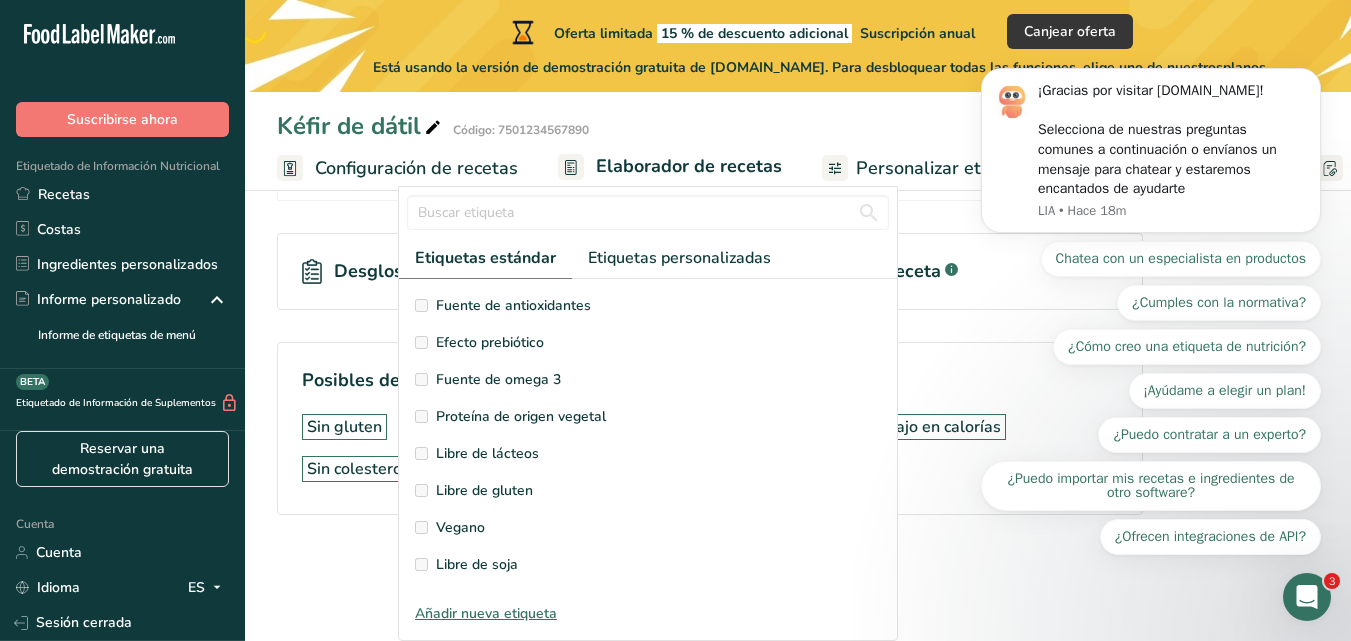 click on "Libre de gluten" at bounding box center [484, 490] 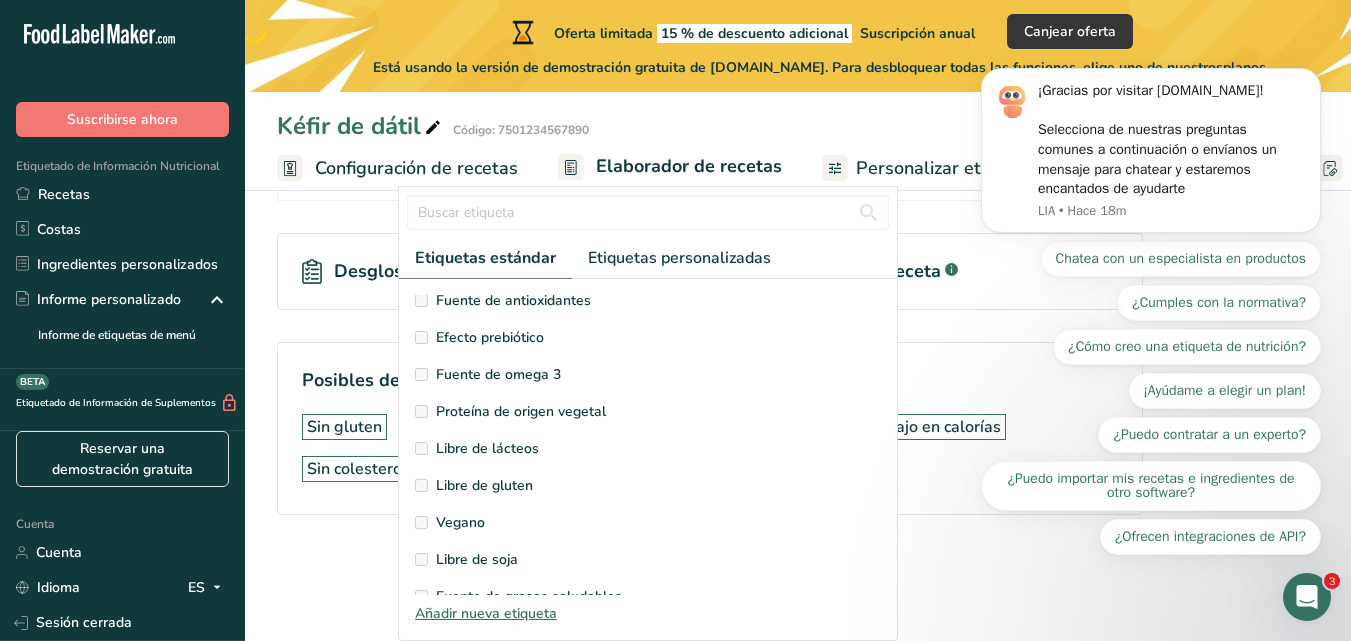scroll, scrollTop: 0, scrollLeft: 0, axis: both 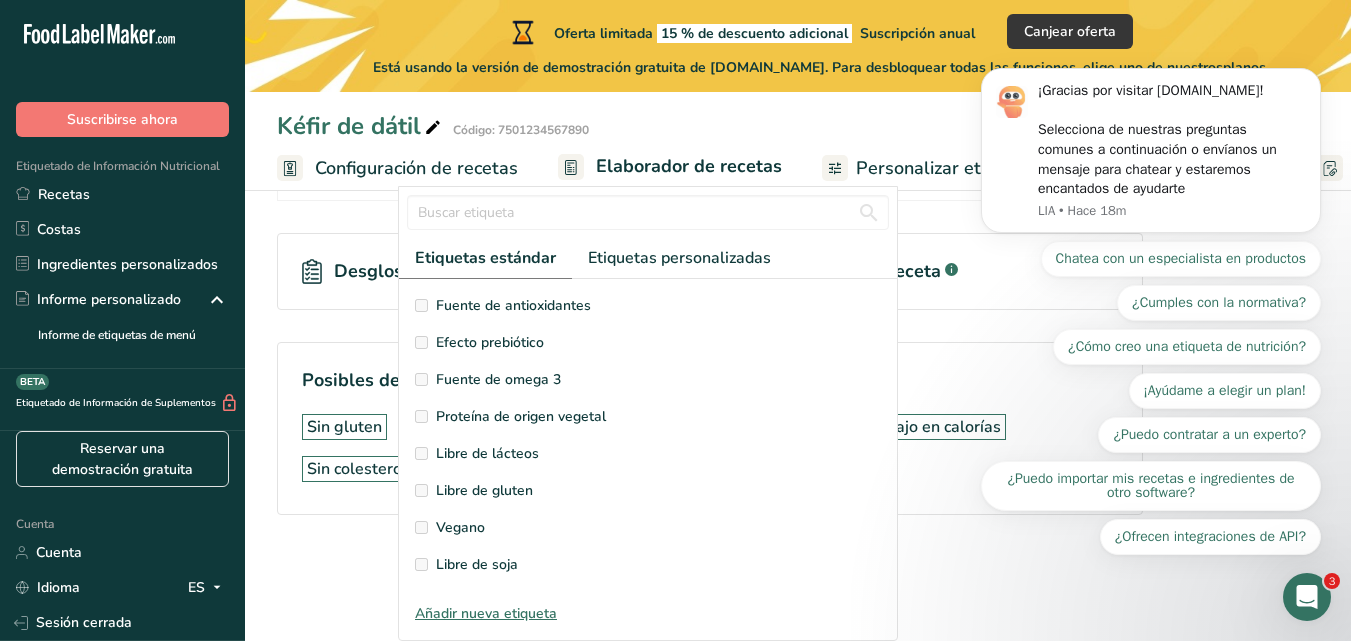 click on "Ingrediente  *
Cantidad  *
Unidad  *
Desperdicio *   .a-a{fill:#347362;}.b-a{fill:#fff;}         Gramos
Porcentaje
Leche, descremada, líquida, sin vitamina A ni vitamina D añadidas (sin grasa o descremada)
Libre de gluten
Vegetariano
Libre de soja
900
gramo
Porciones
1 taza
1 cuarto de galón
Unidades de peso
gramo
kilogramo
mg
Ver más
Unidades de volumen
litro
Las unidades de volumen requieren una conversión de densidad. Si conoce la densidad de su ingrediente, introdúzcala a continuación. De lo contrario, haga clic en "RIA", nuestra asistente regulatoria de IA, quien podrá ayudarle.
lb/pie³" at bounding box center [710, 26] 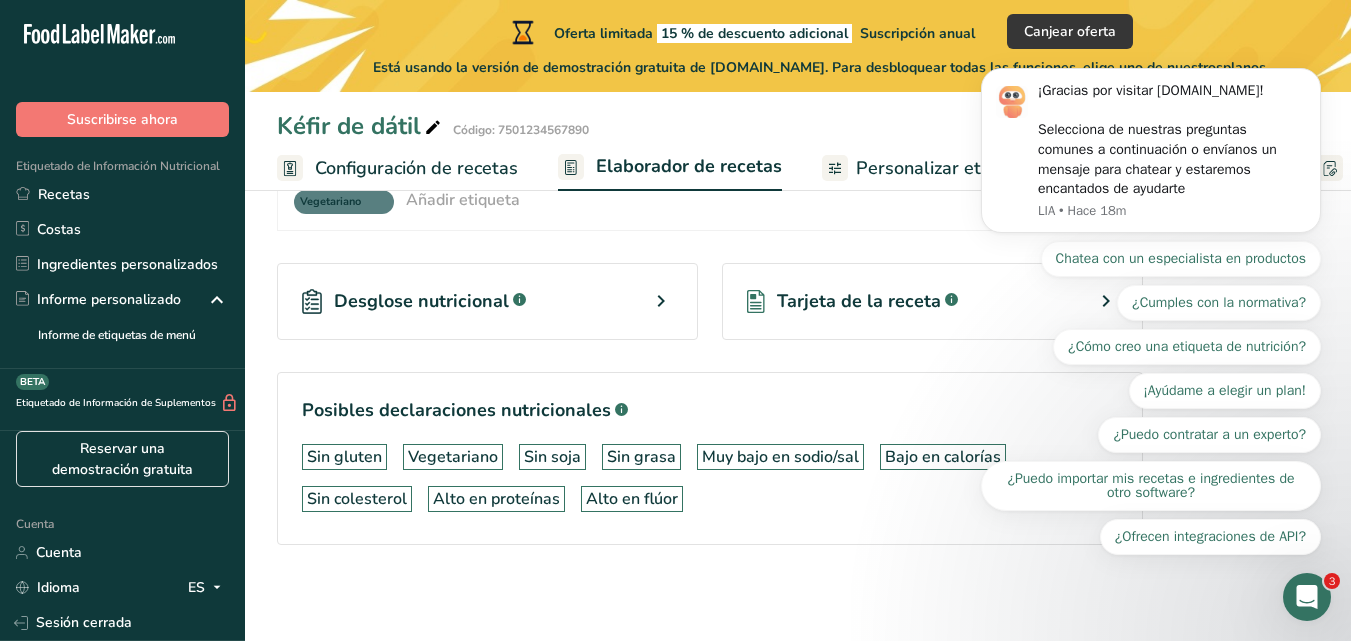 scroll, scrollTop: 0, scrollLeft: 0, axis: both 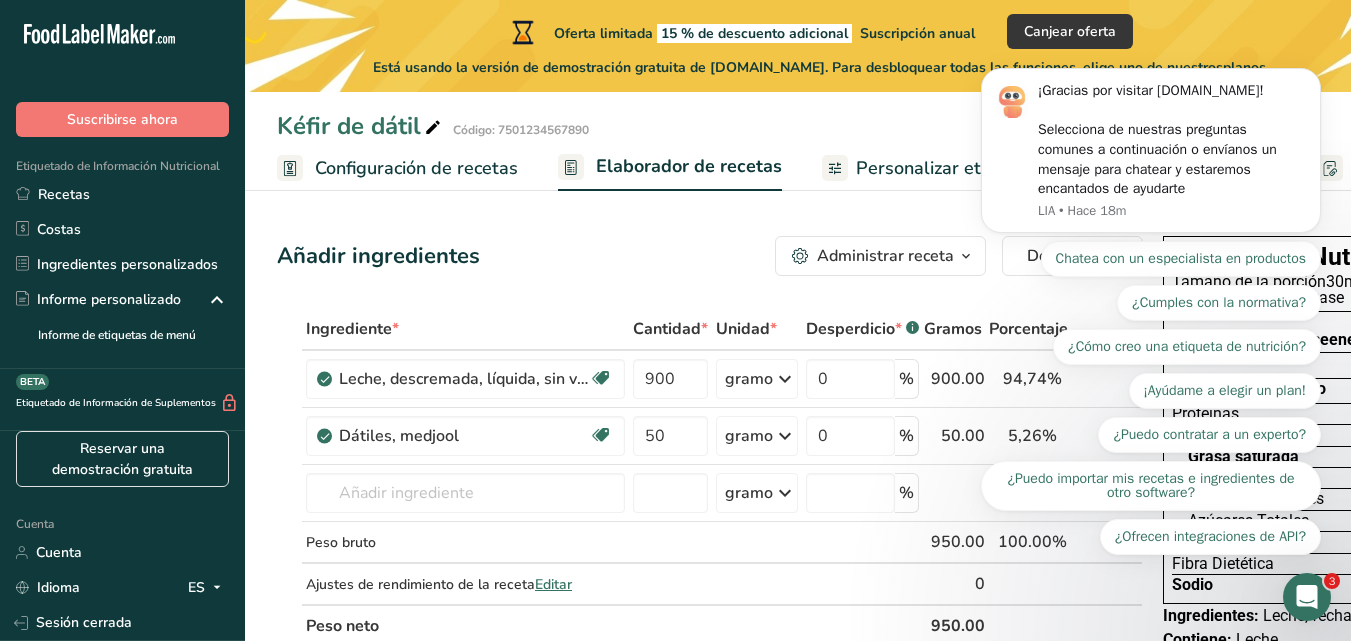 click on "Chatea con un especialista en productos   ¿Cumples con la normativa?   ¿Cómo creo una etiqueta de nutrición?   ¡Ayúdame a elegir un plan!   ¿Puedo contratar a un experto?   ¿Puedo importar mis recetas e ingredientes de otro software?   ¿Ofrecen integraciones de API?" at bounding box center (1151, 398) 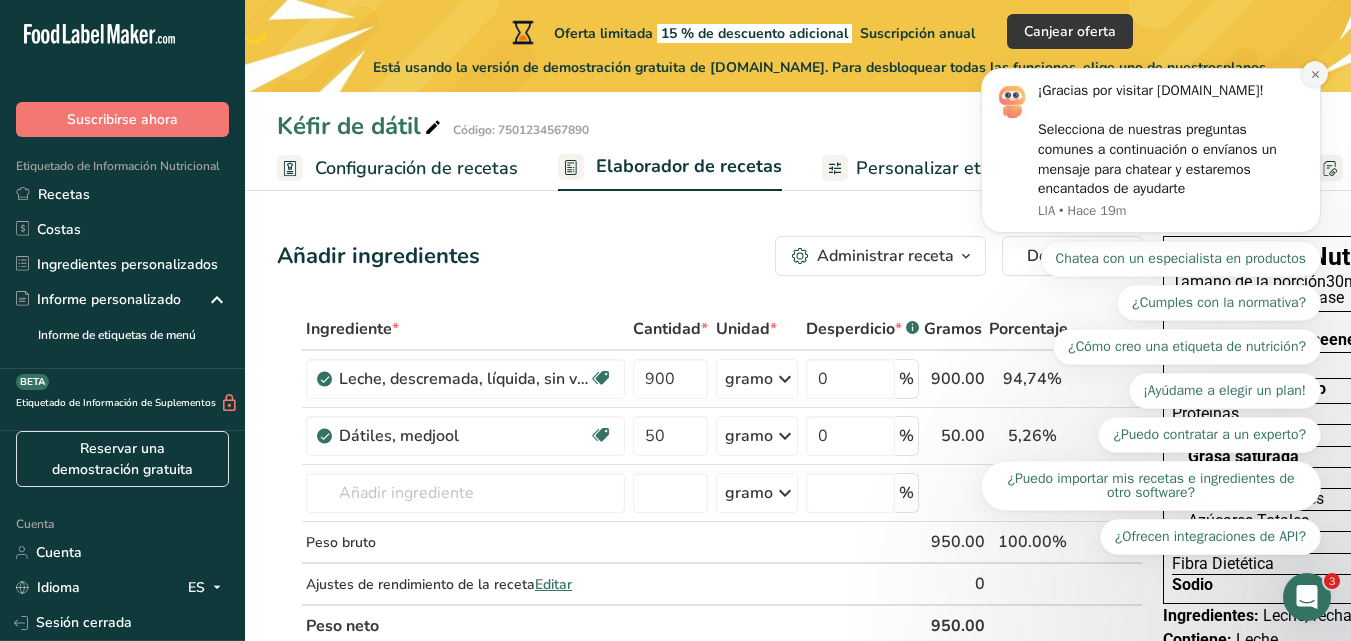click 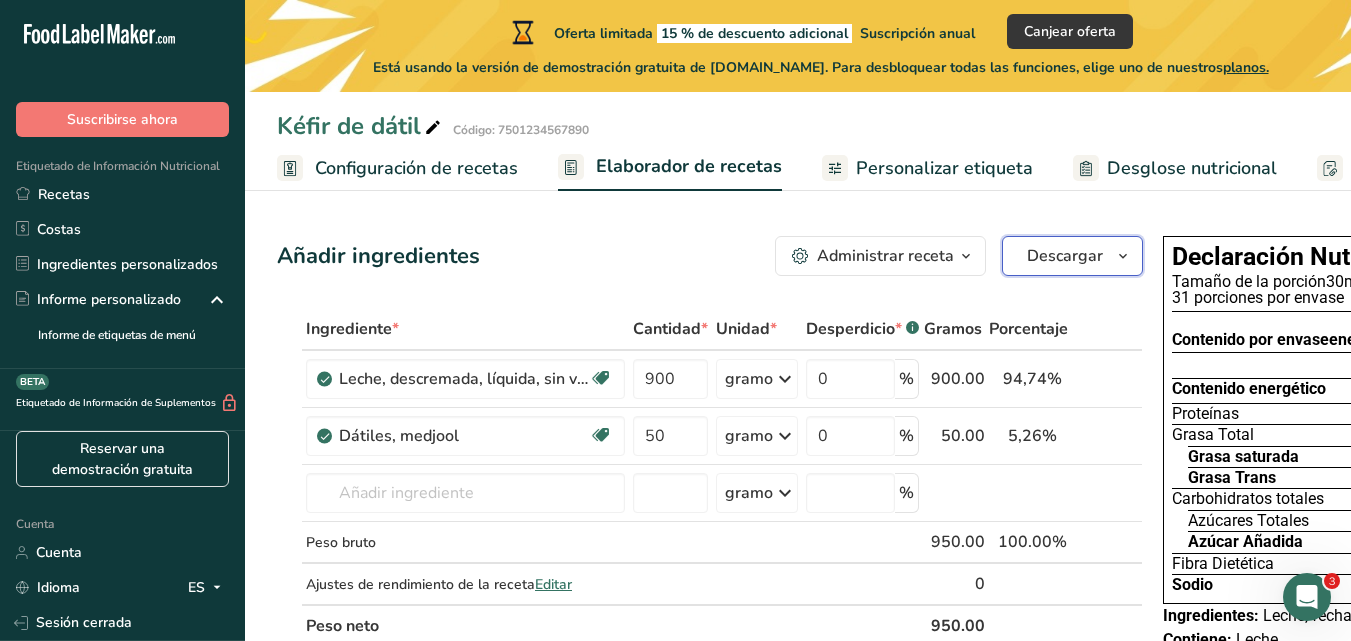 click on "Descargar" at bounding box center [1065, 256] 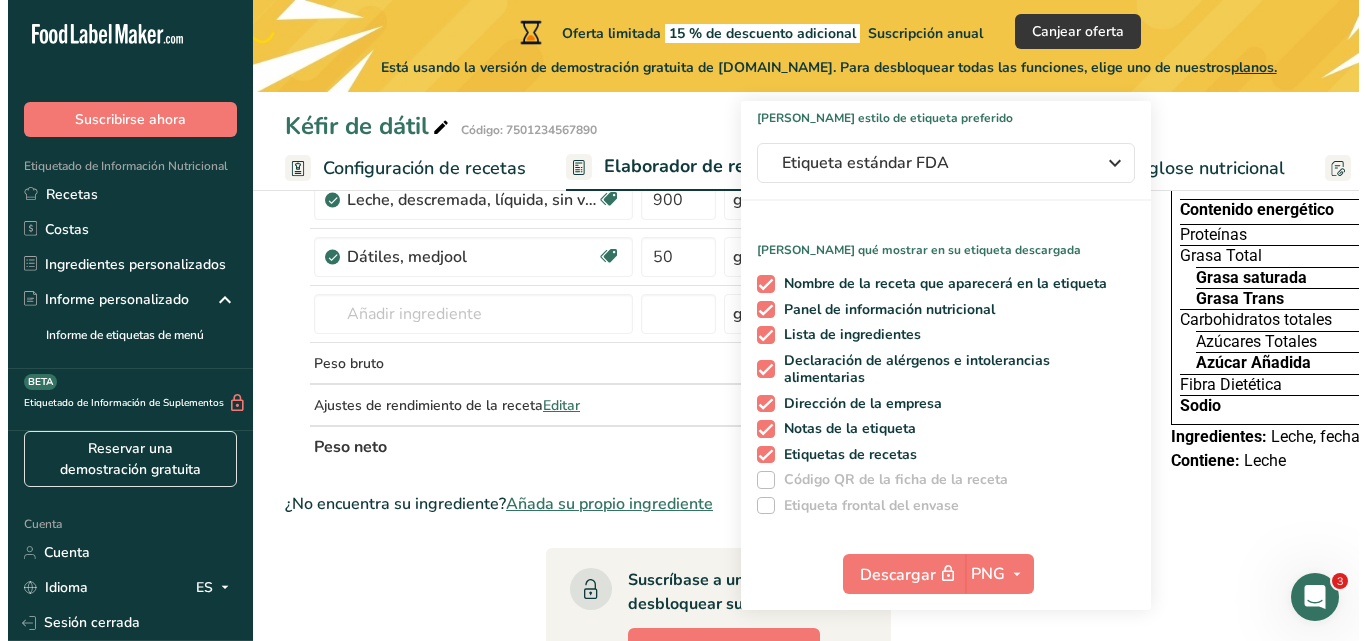 scroll, scrollTop: 180, scrollLeft: 0, axis: vertical 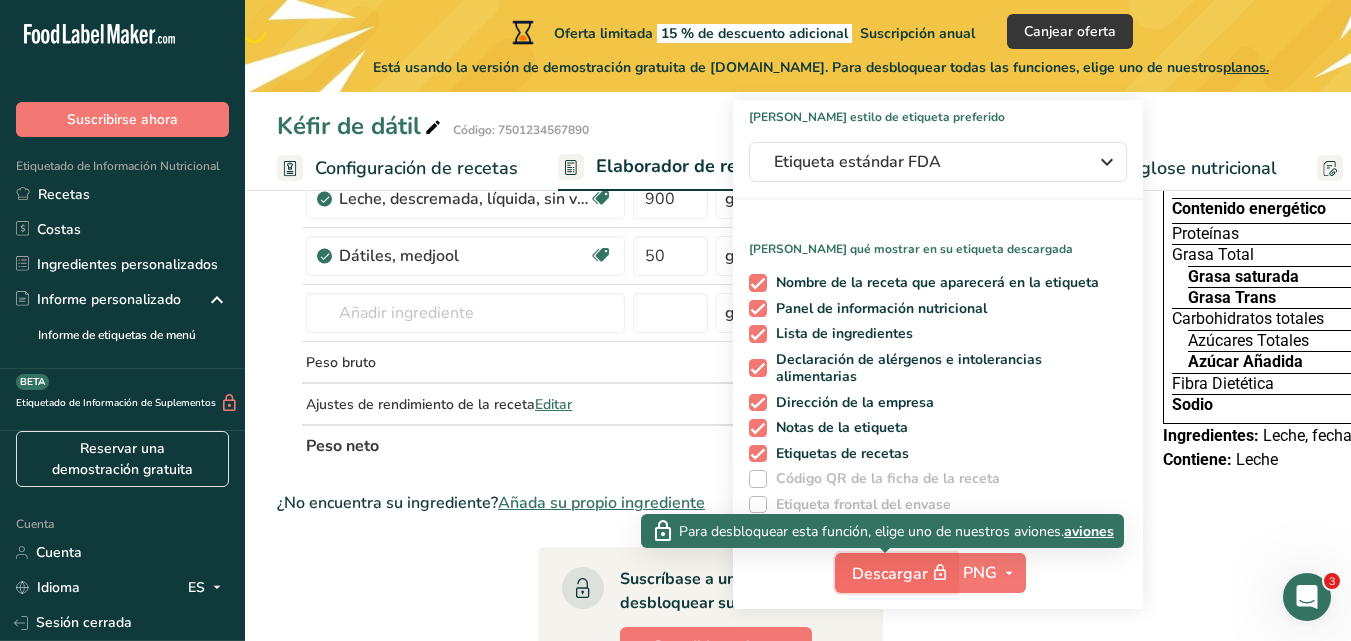 click on "Descargar" at bounding box center (890, 574) 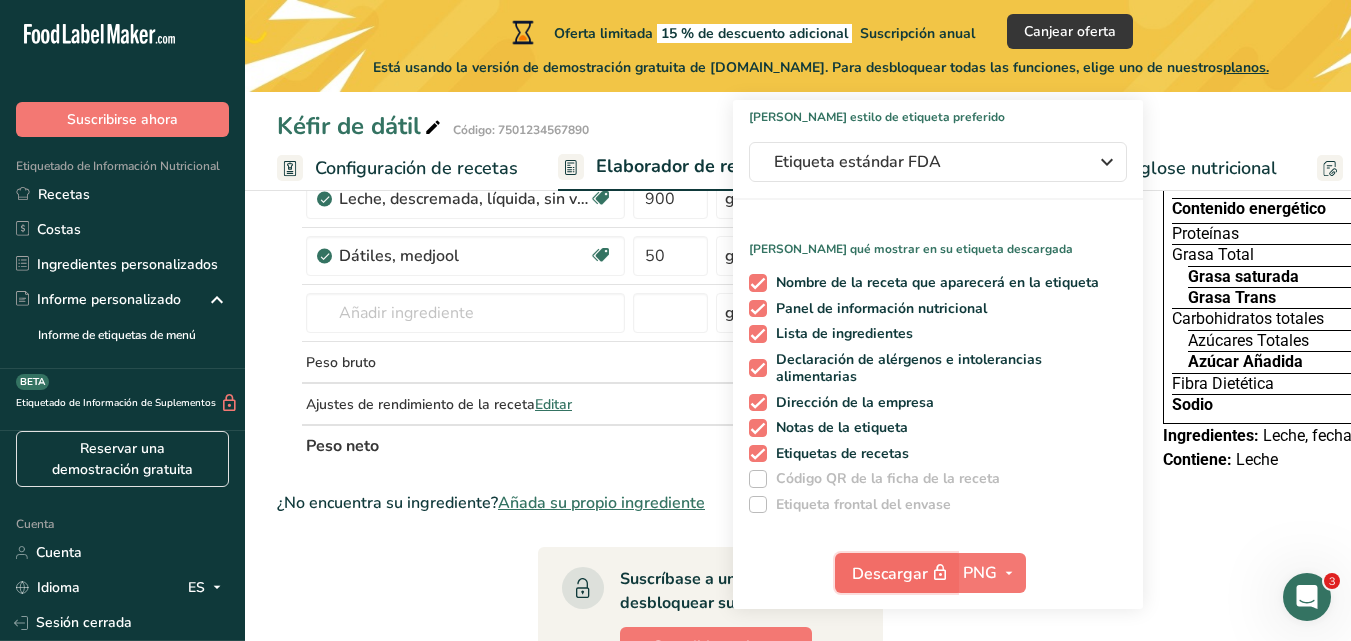 click on "Descargar" at bounding box center [890, 574] 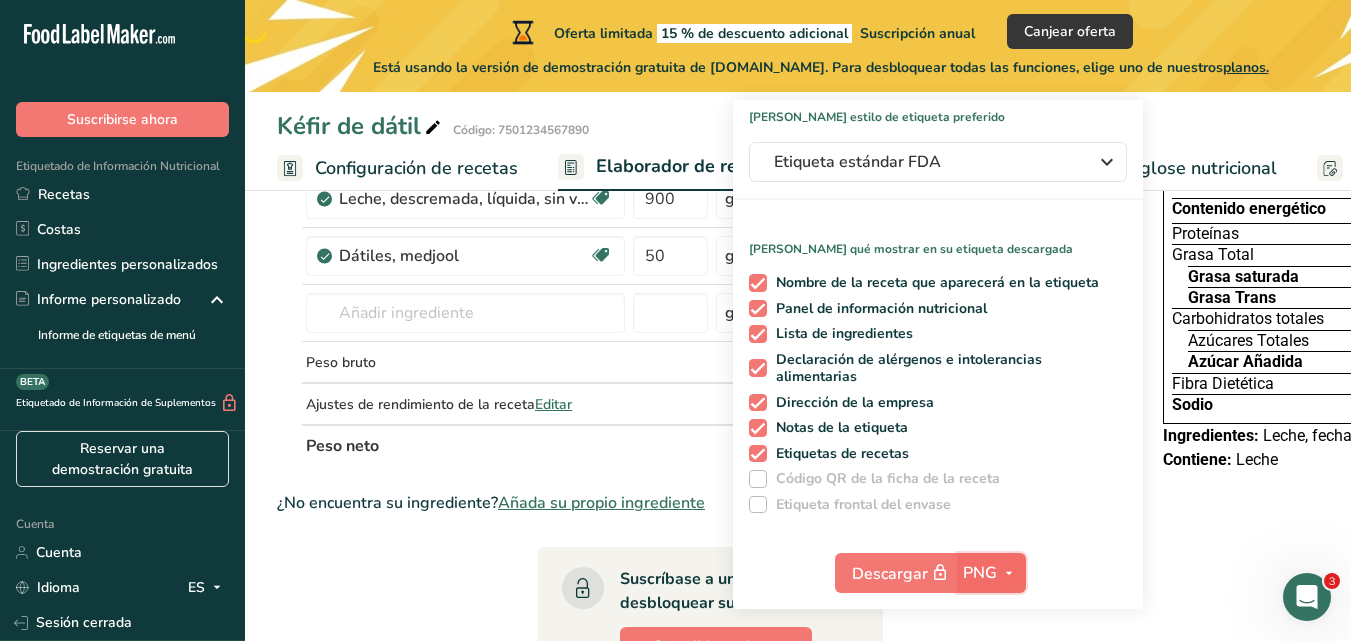 click on "PNG" at bounding box center (980, 573) 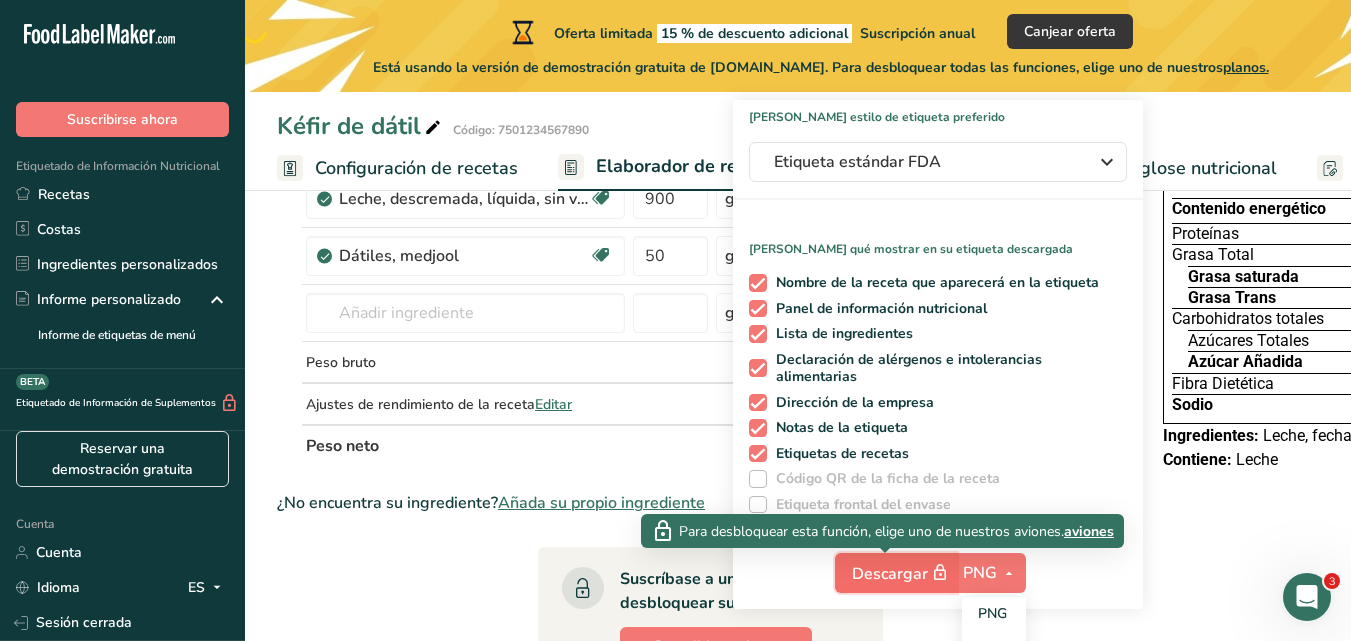 click on "Descargar" at bounding box center [890, 574] 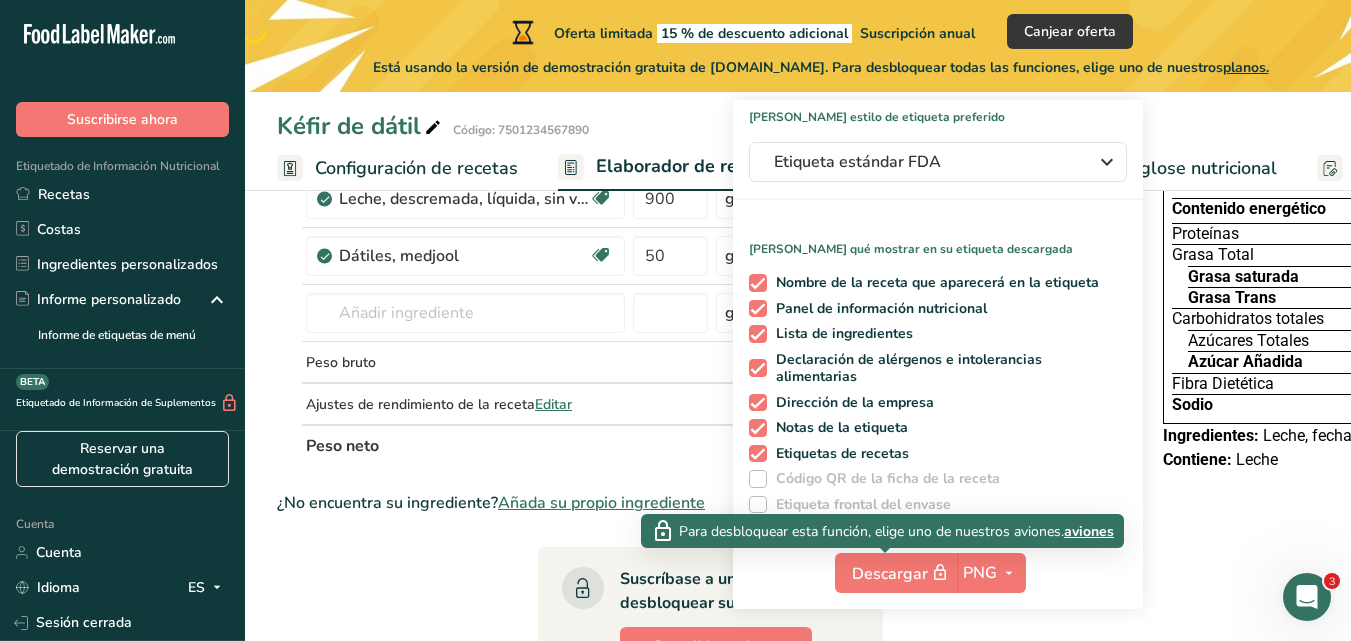 click on "aviones" at bounding box center [1089, 531] 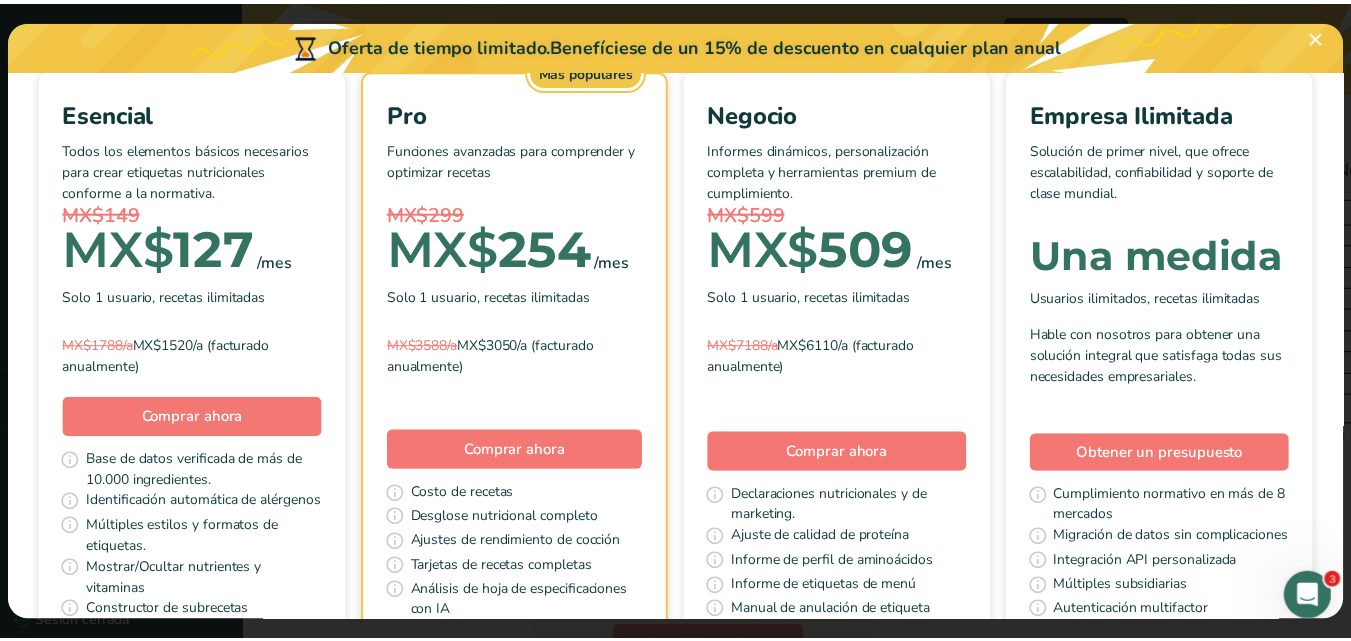 scroll, scrollTop: 180, scrollLeft: 0, axis: vertical 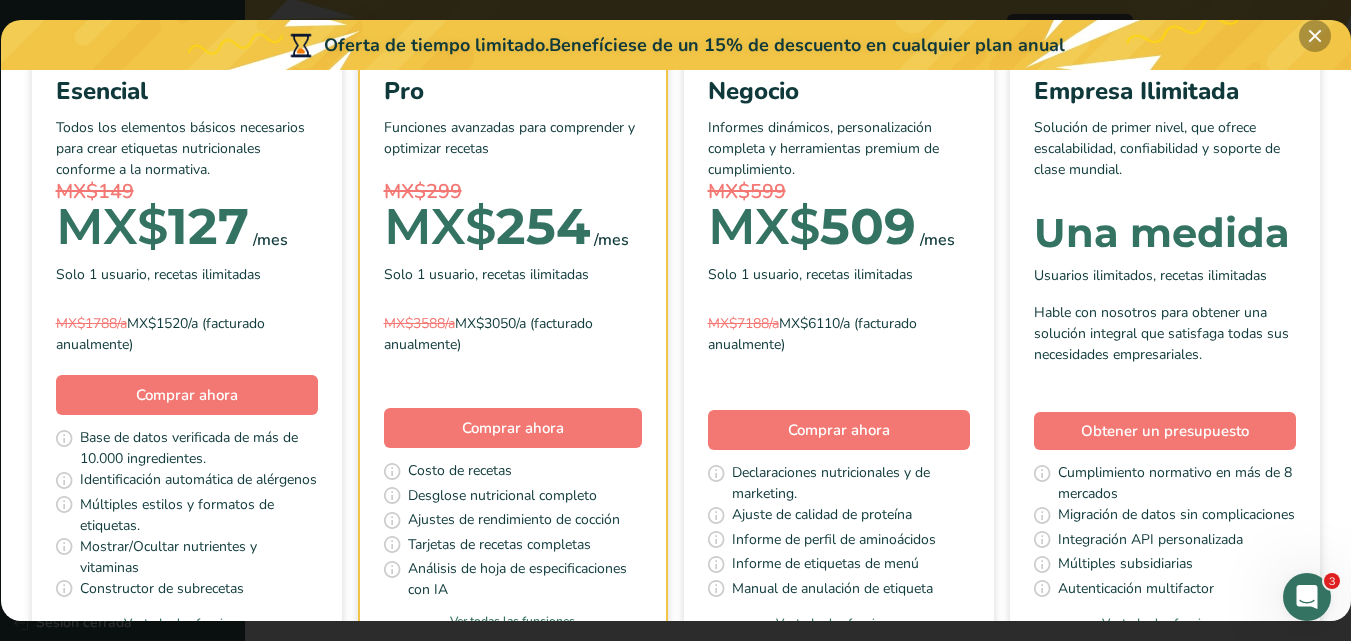 click at bounding box center (1315, 36) 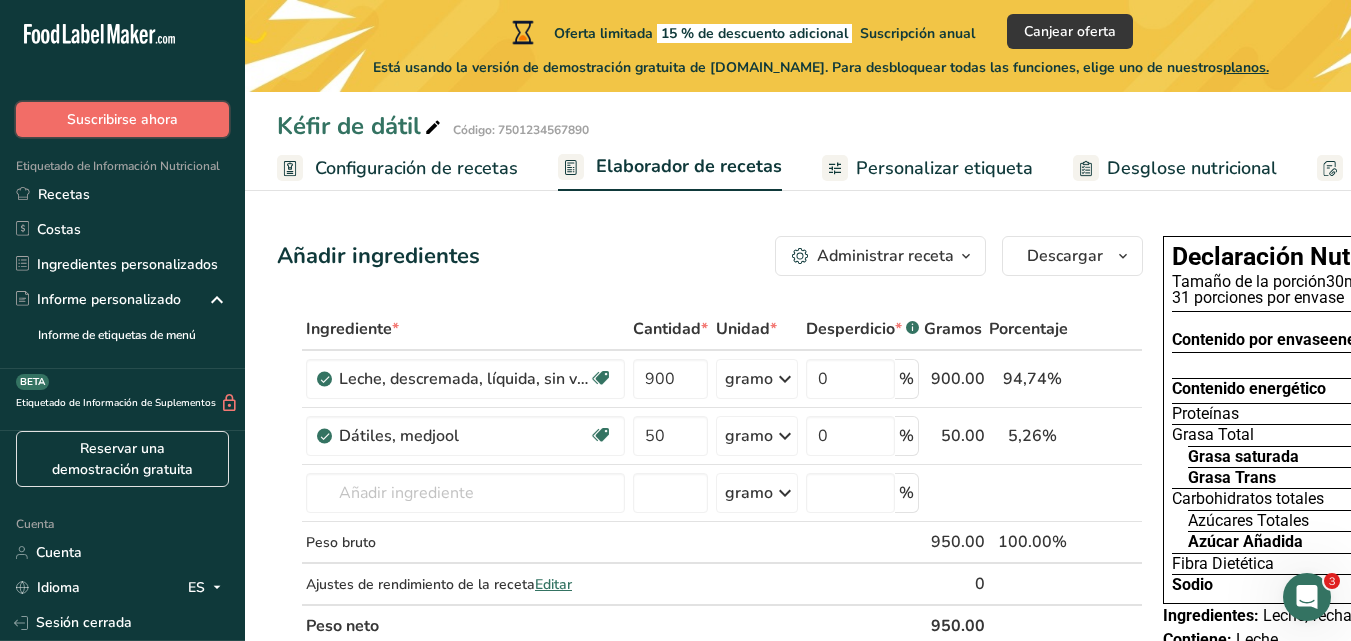 click on "Suscribirse ahora" at bounding box center (122, 119) 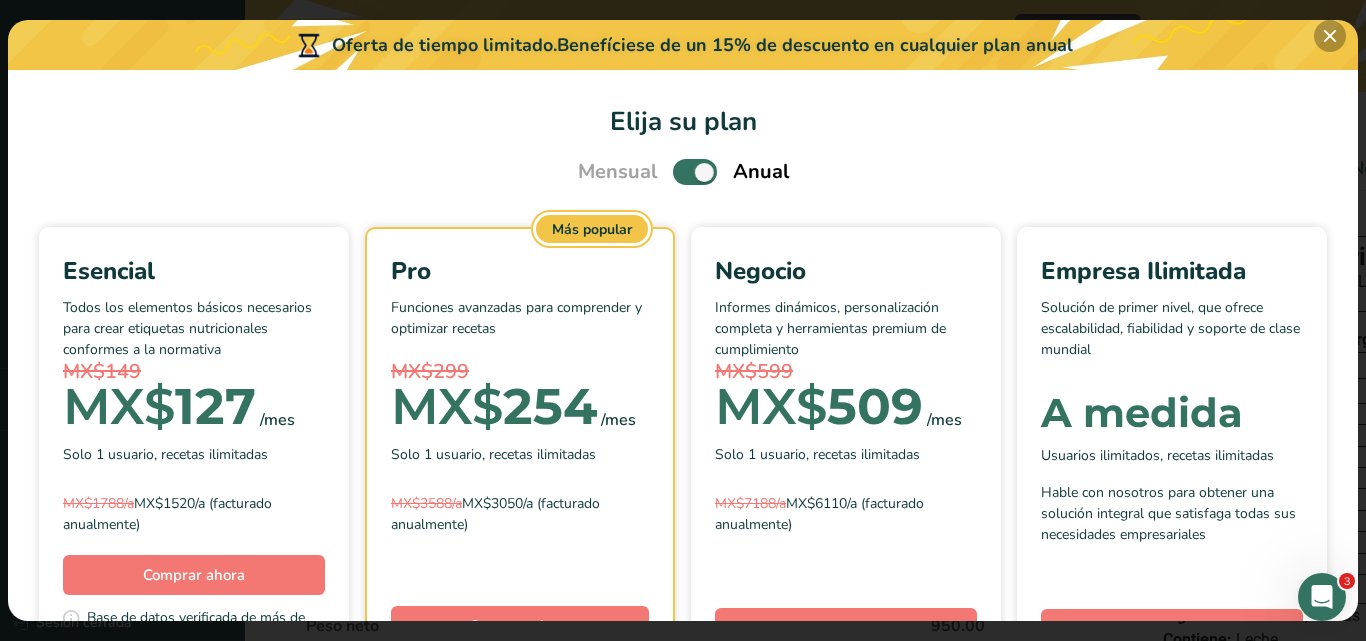 click at bounding box center [1330, 36] 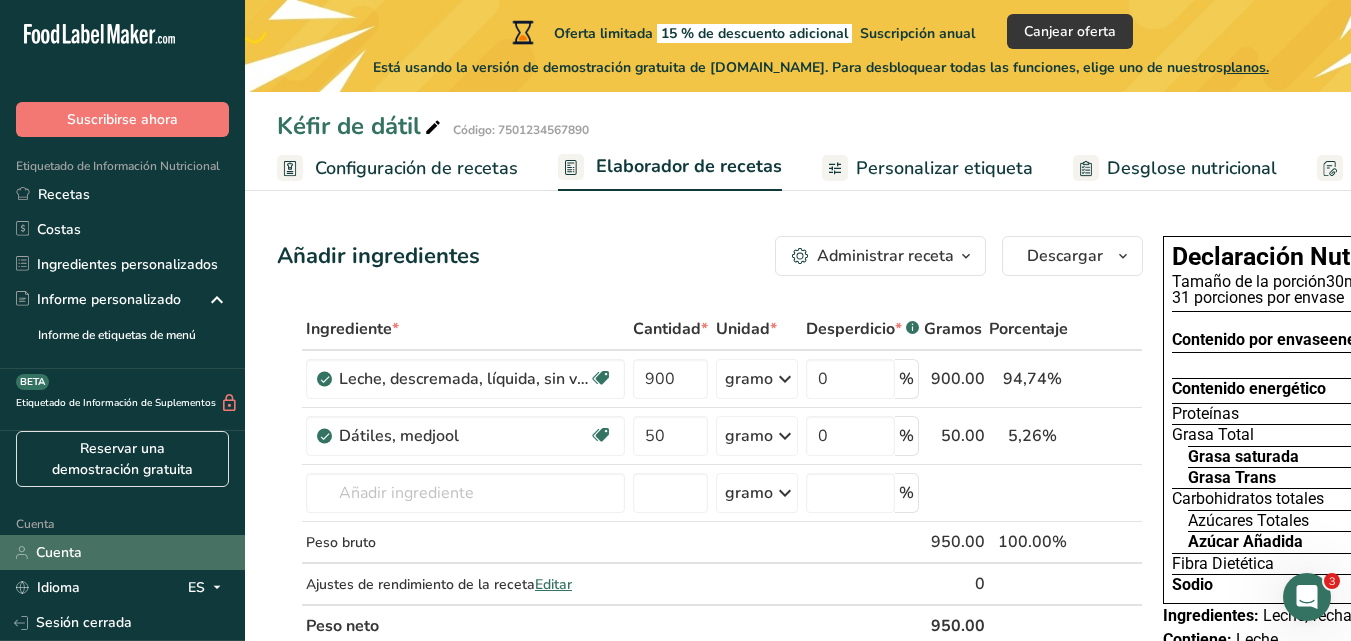 click on "Cuenta" at bounding box center [122, 552] 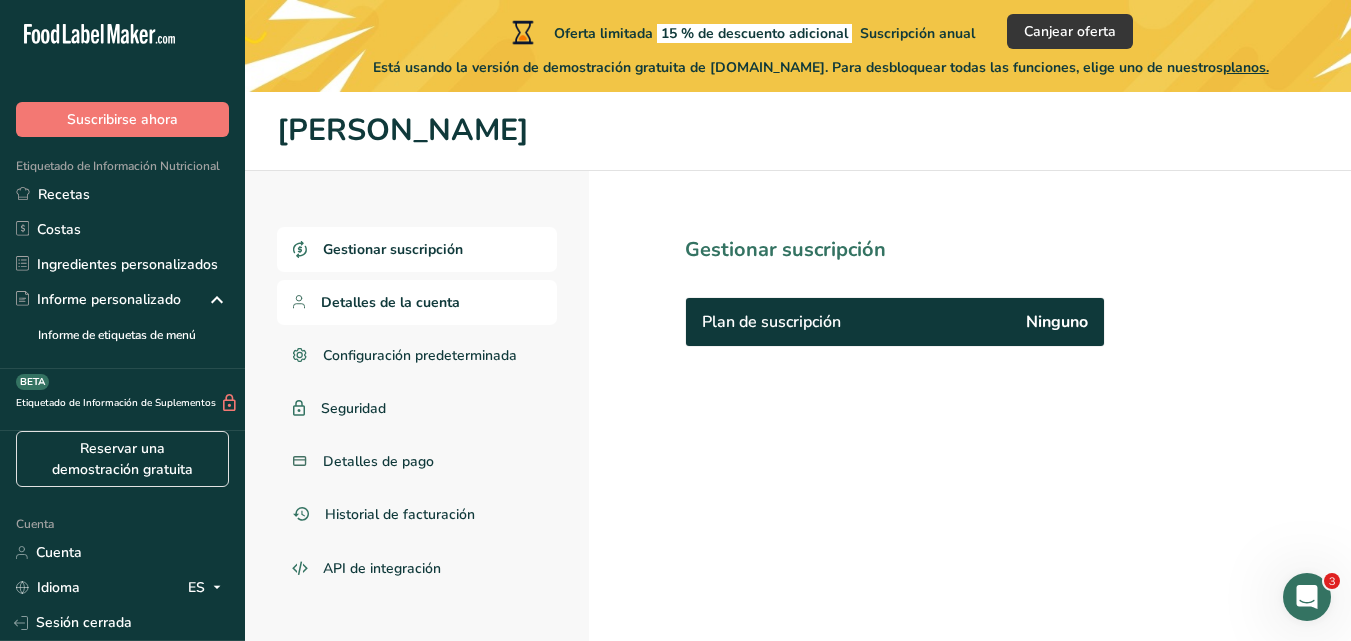 click on "Detalles de la cuenta" at bounding box center [390, 302] 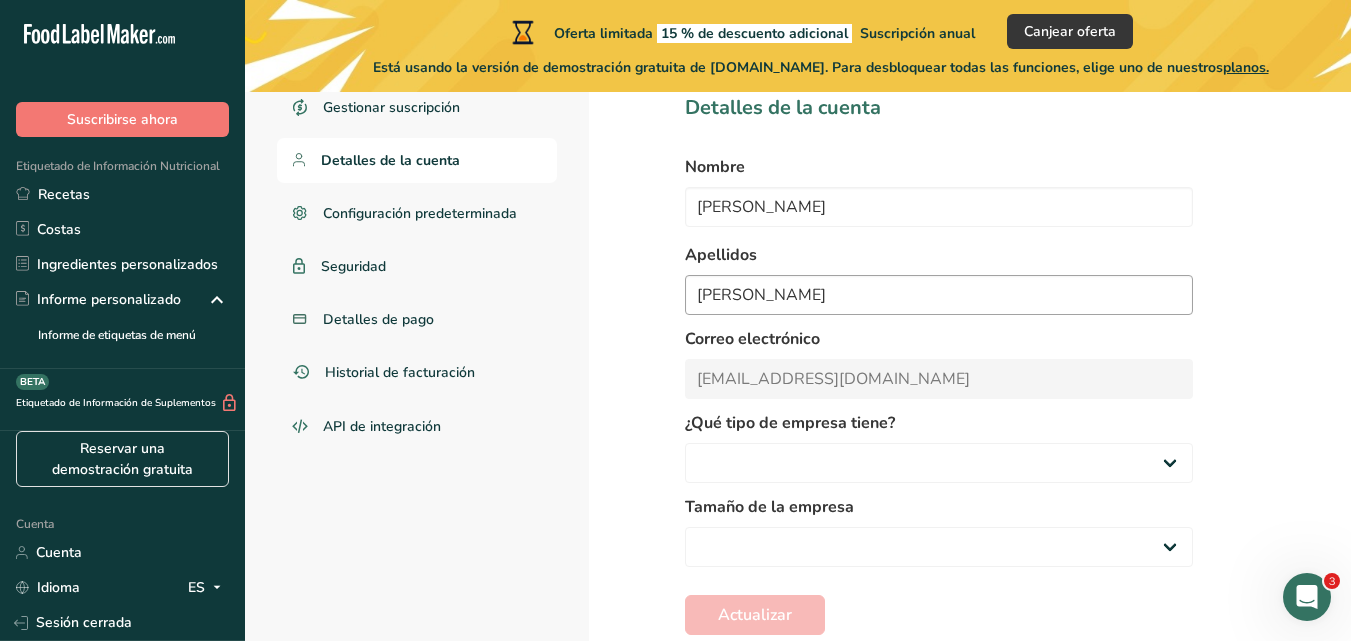 scroll, scrollTop: 189, scrollLeft: 0, axis: vertical 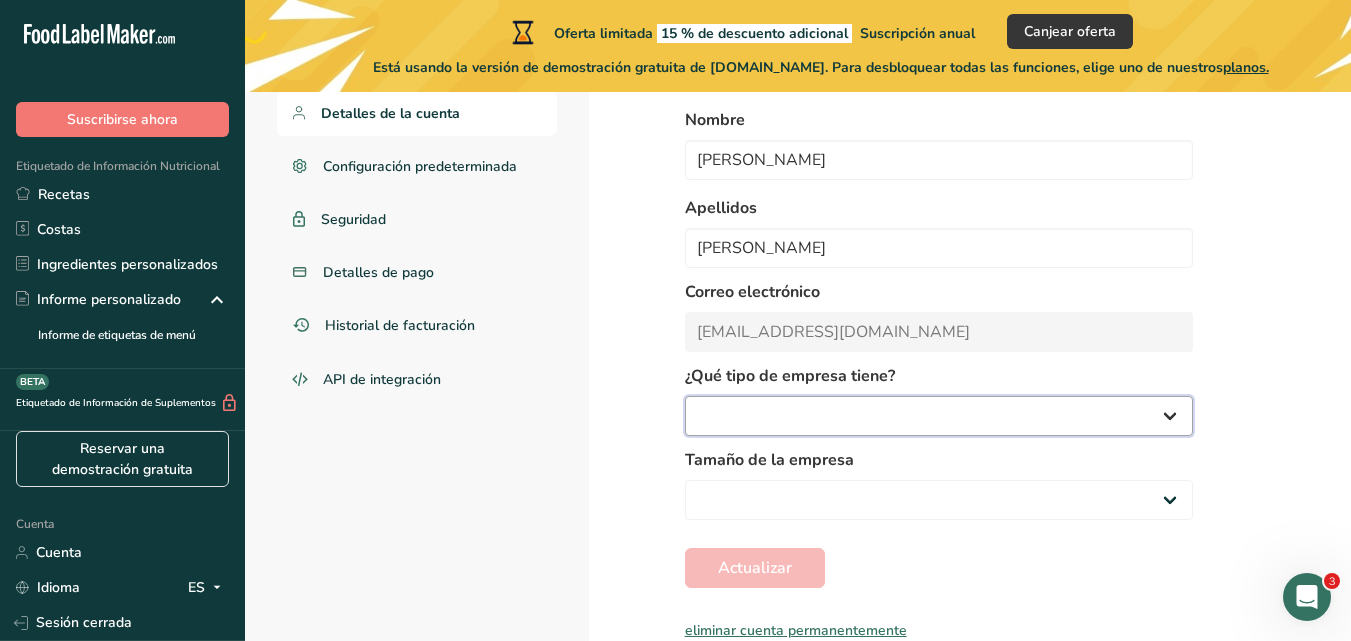 click at bounding box center [939, 416] 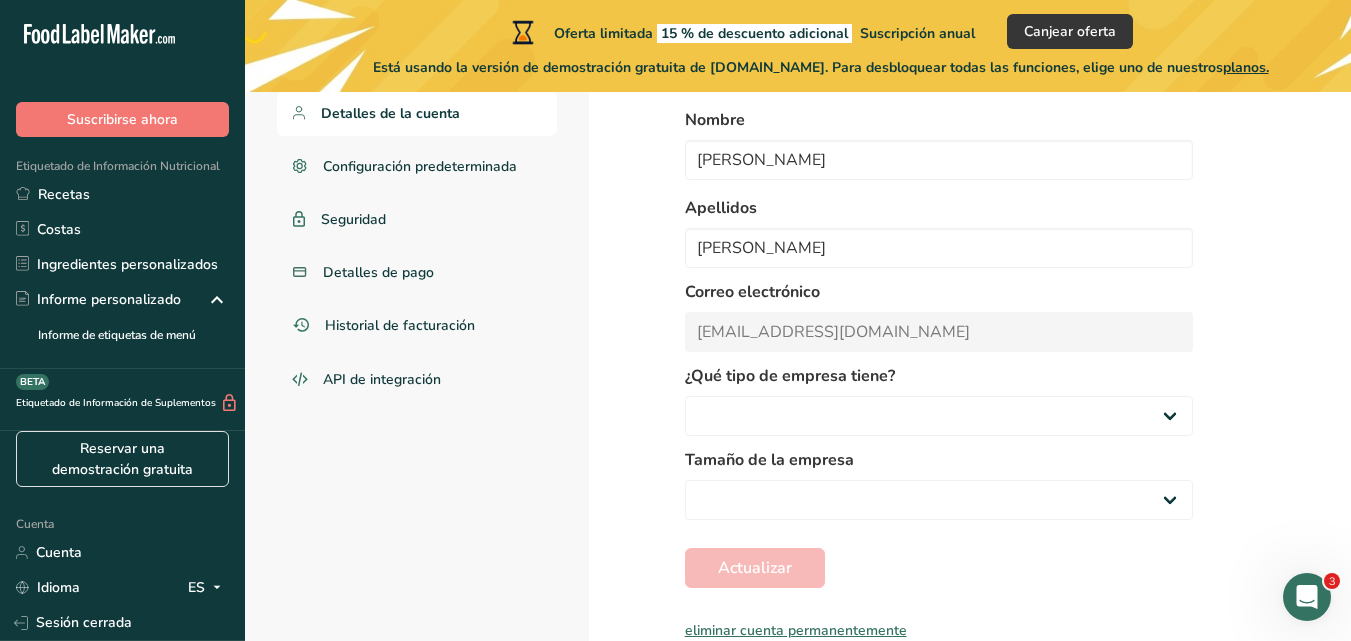 click on "Historial de facturación" at bounding box center [417, 325] 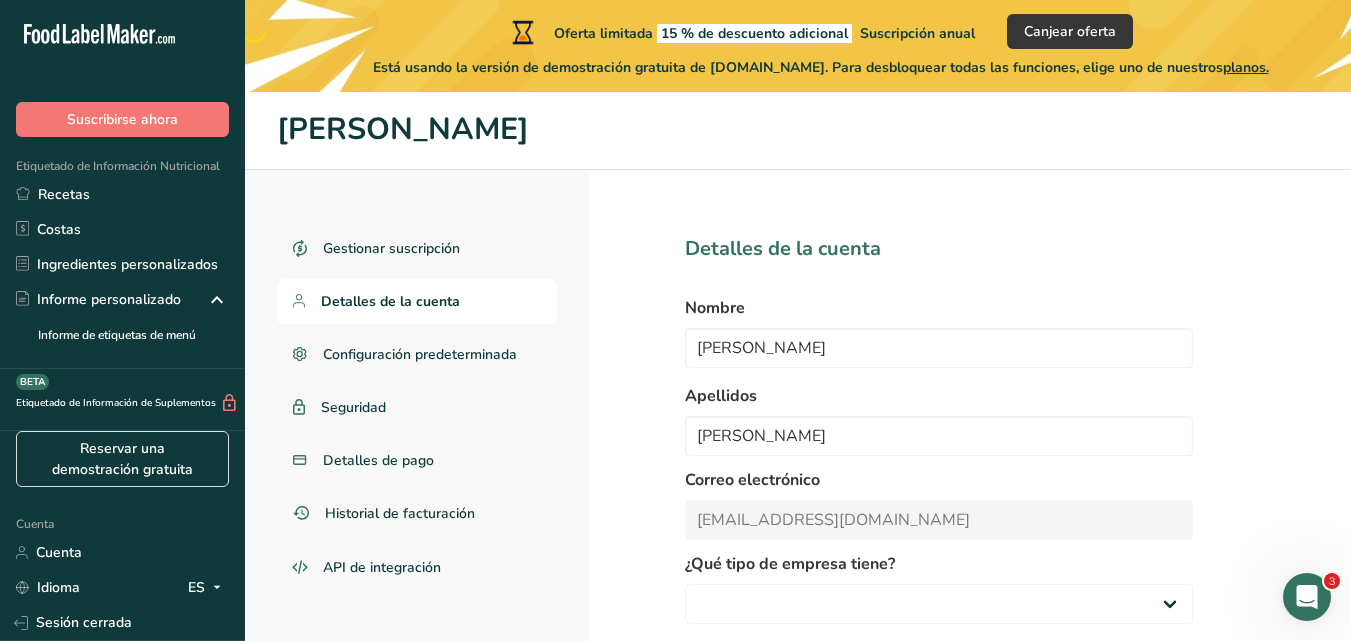 scroll, scrollTop: 0, scrollLeft: 0, axis: both 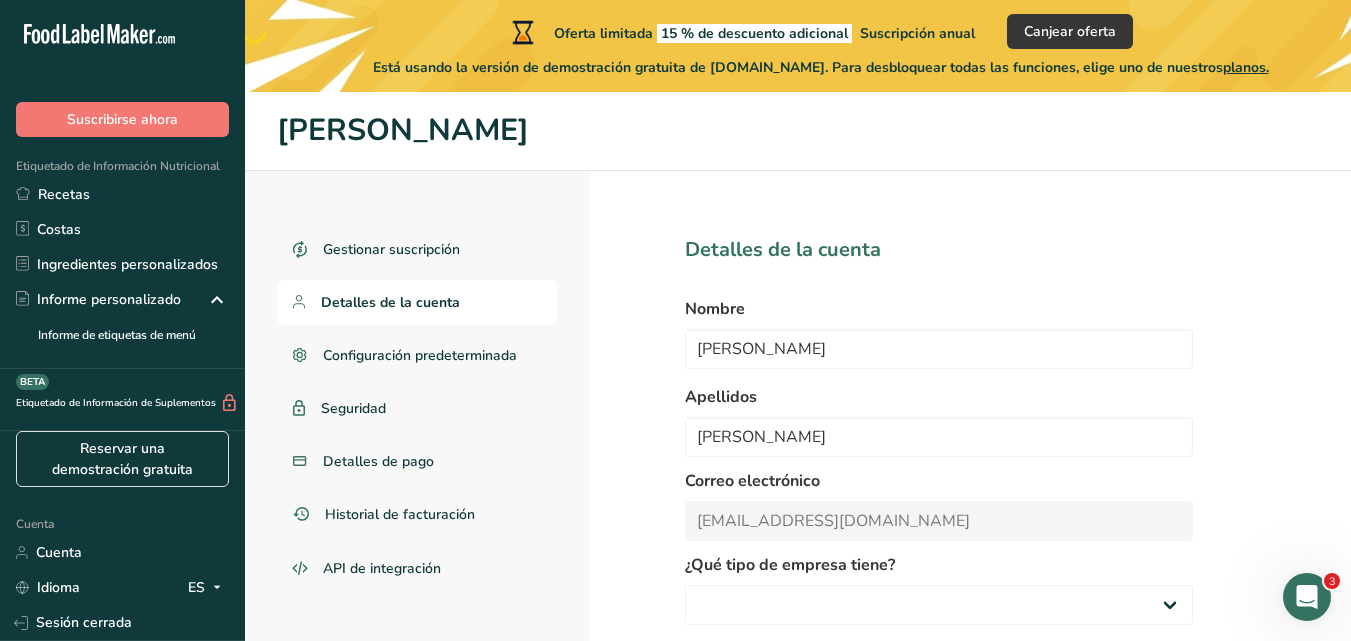click 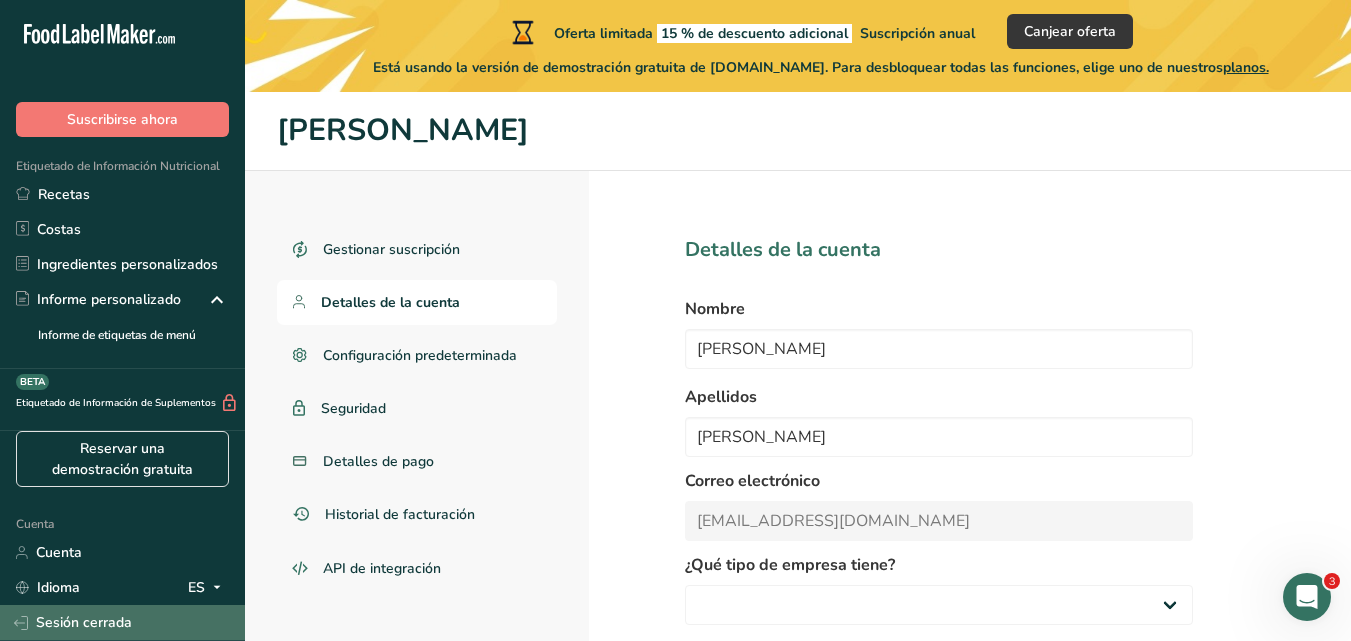 click on "Sesión cerrada" at bounding box center [122, 622] 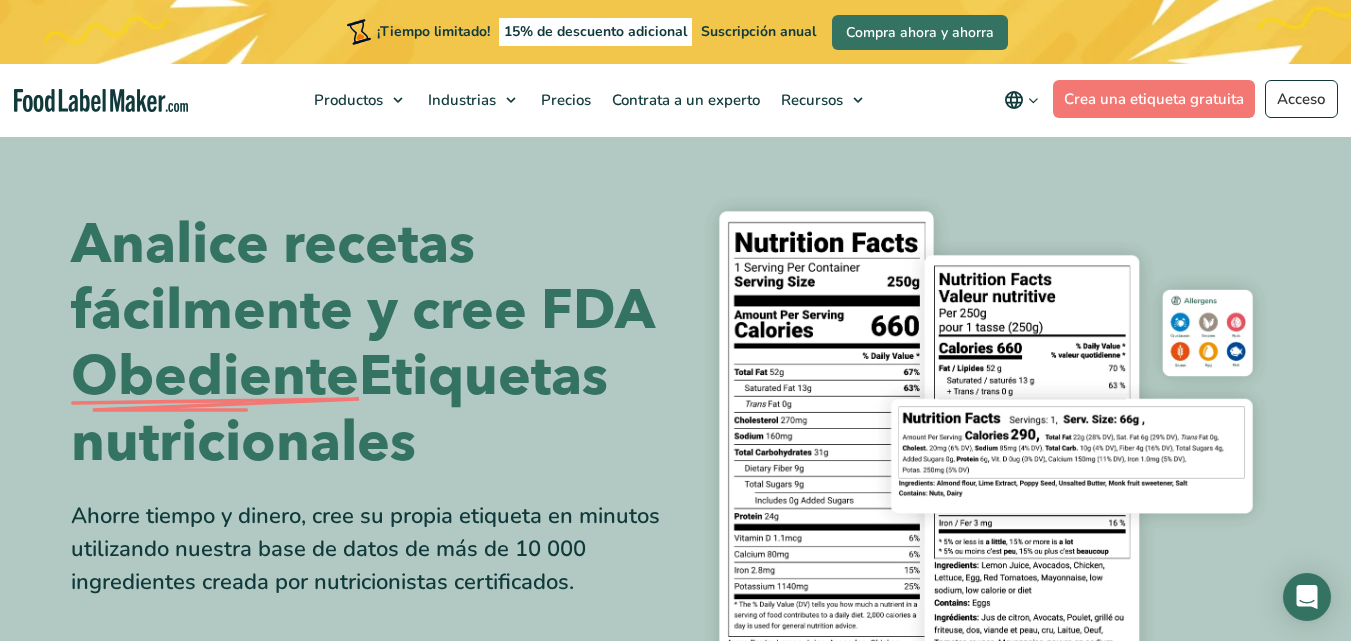 scroll, scrollTop: 0, scrollLeft: 0, axis: both 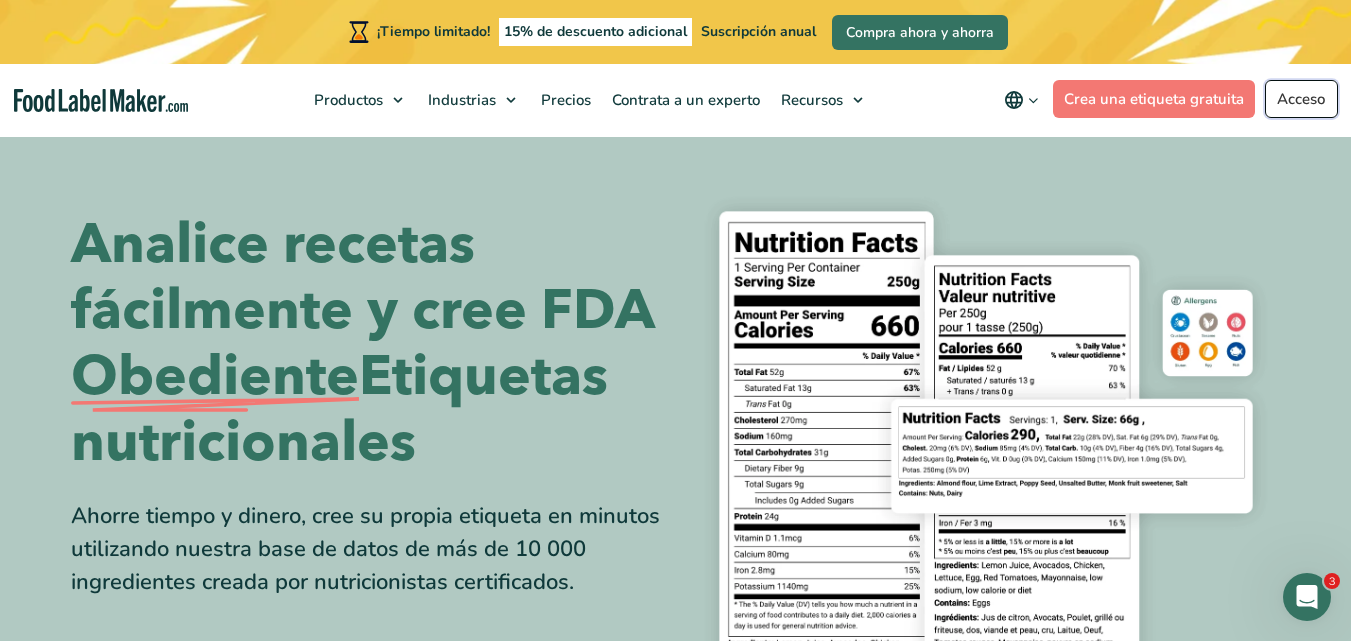 click on "Acceso" at bounding box center (1301, 99) 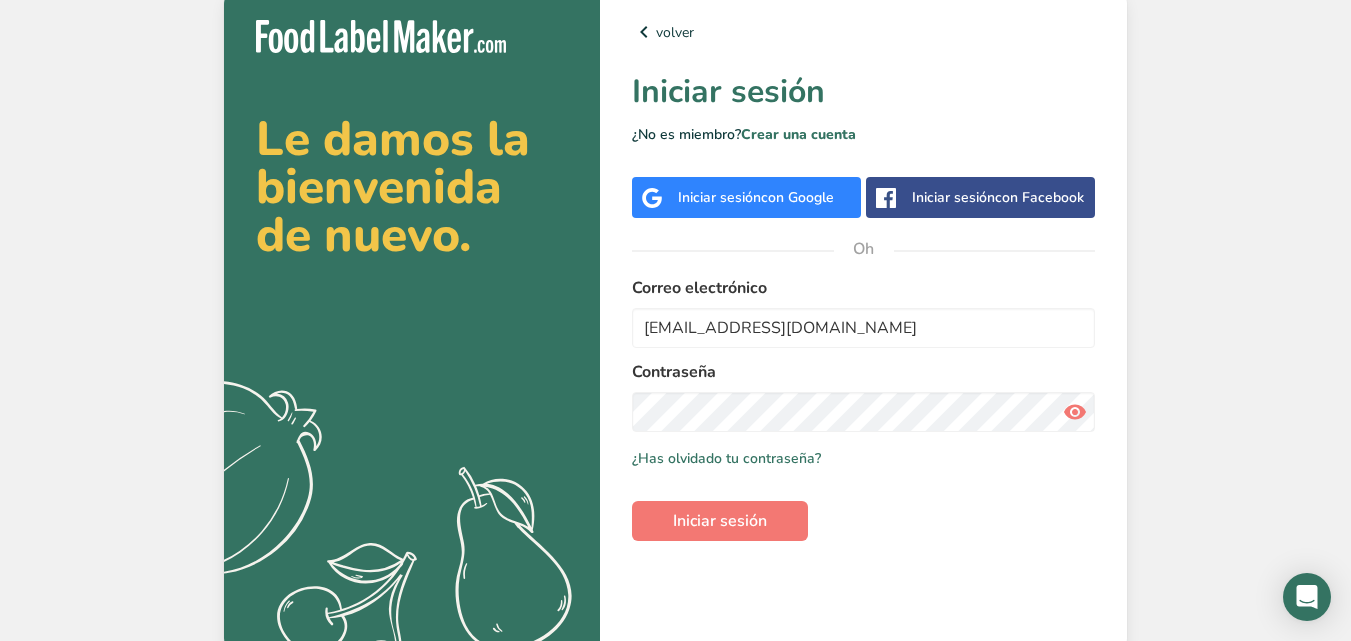 scroll, scrollTop: 0, scrollLeft: 0, axis: both 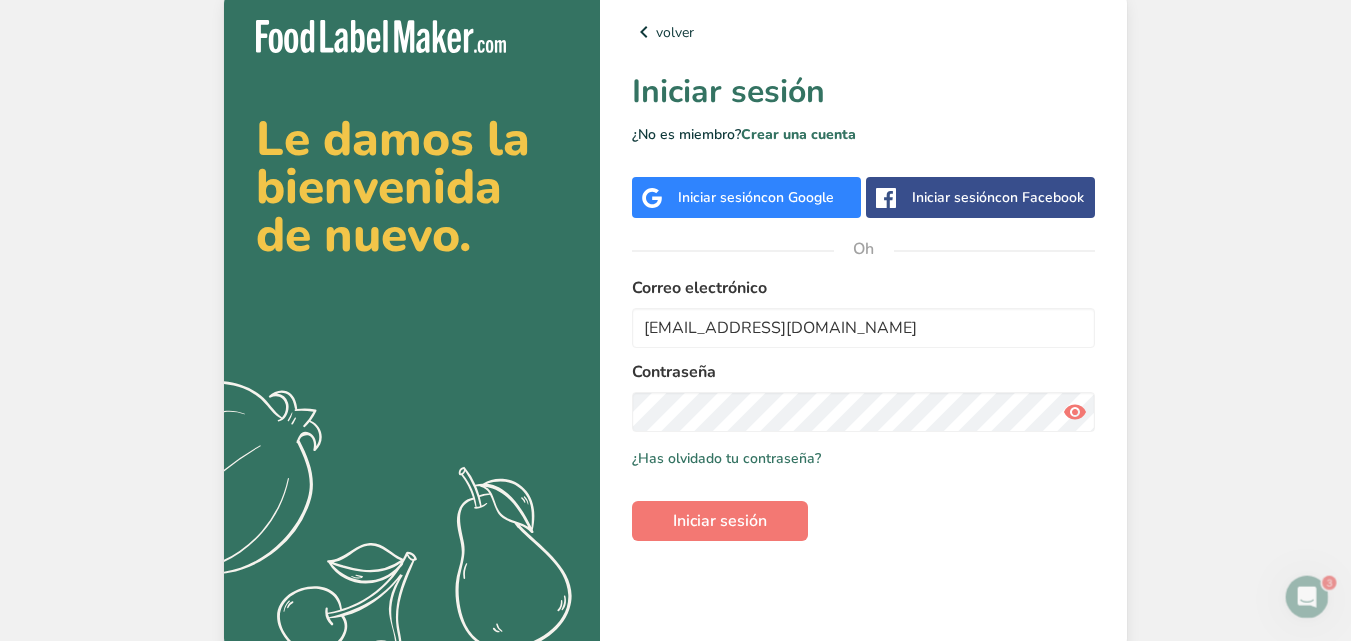 type on "[EMAIL_ADDRESS][DOMAIN_NAME]" 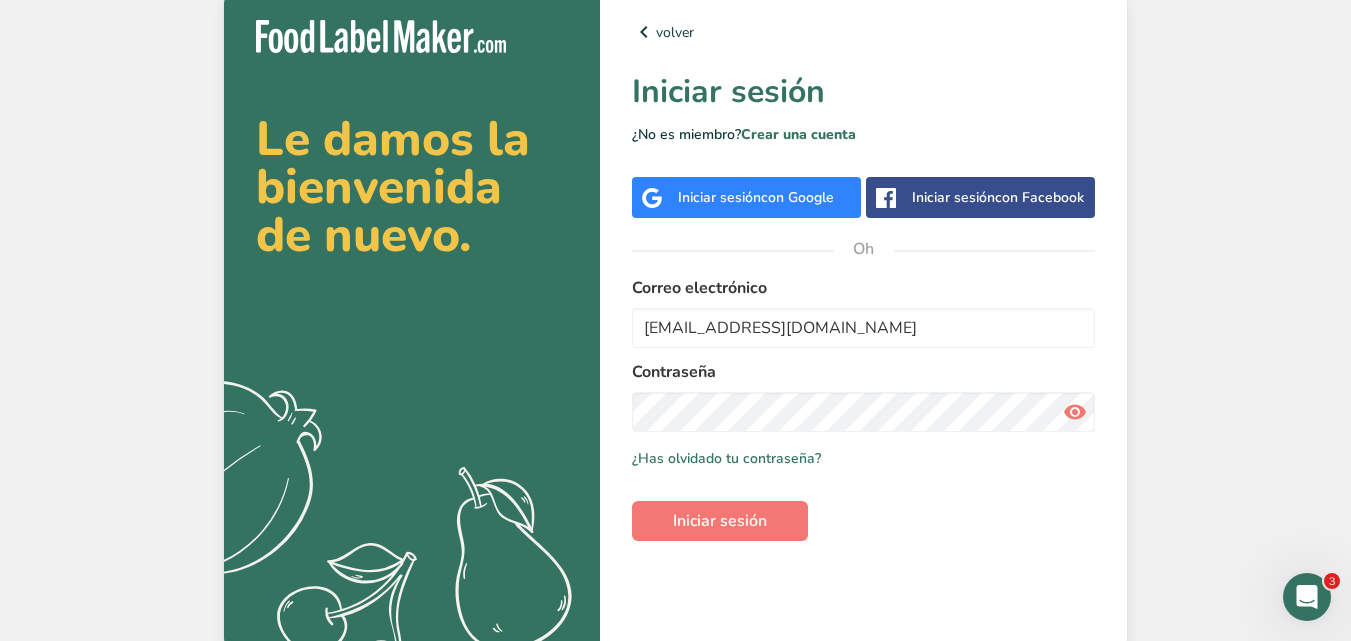 click at bounding box center (1075, 412) 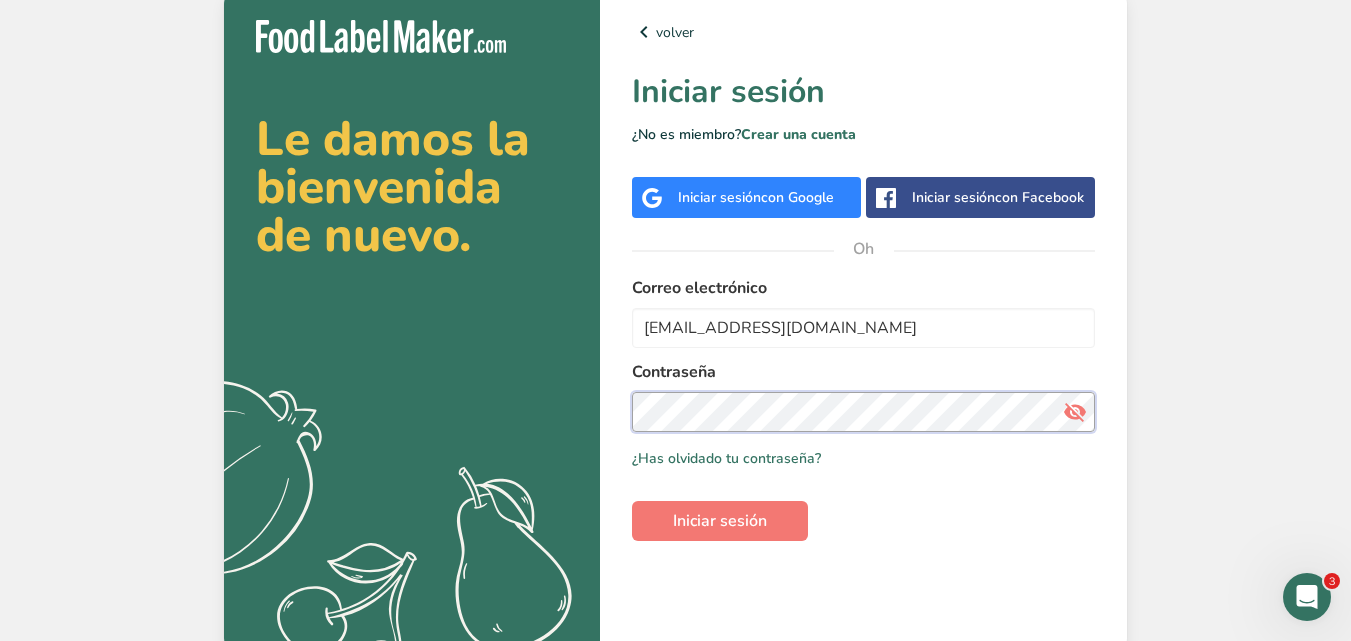 click on "Iniciar sesión" at bounding box center [720, 521] 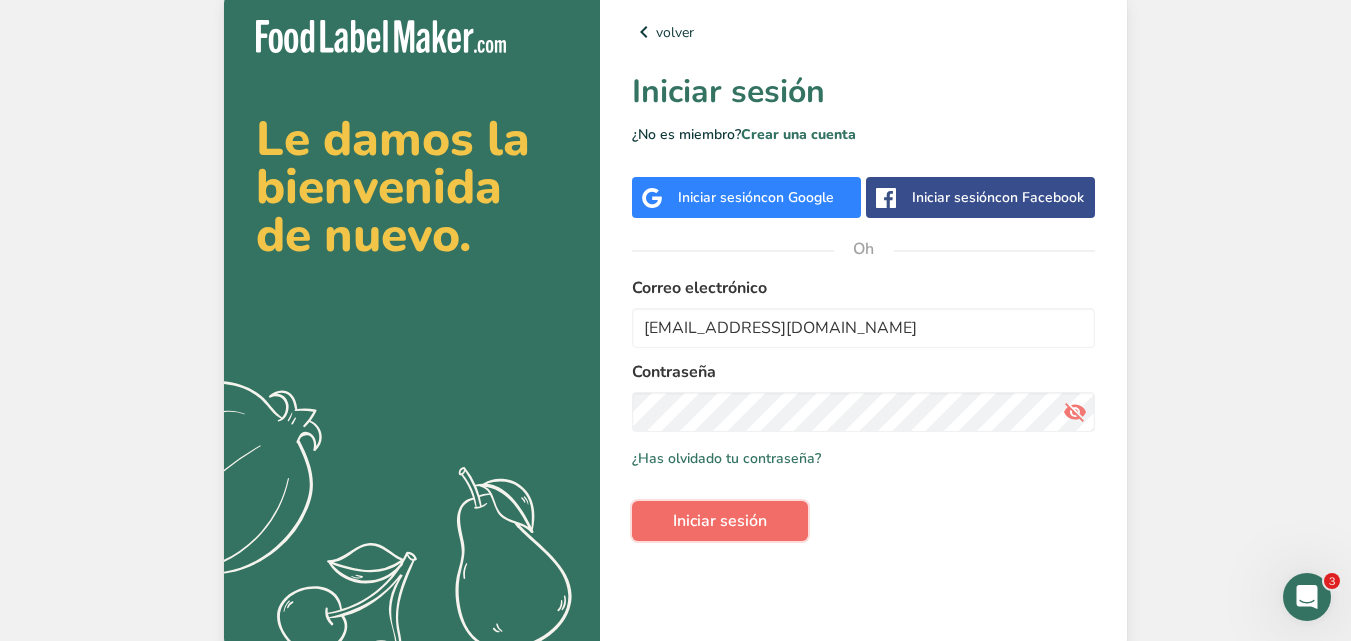click on "Iniciar sesión" at bounding box center (720, 521) 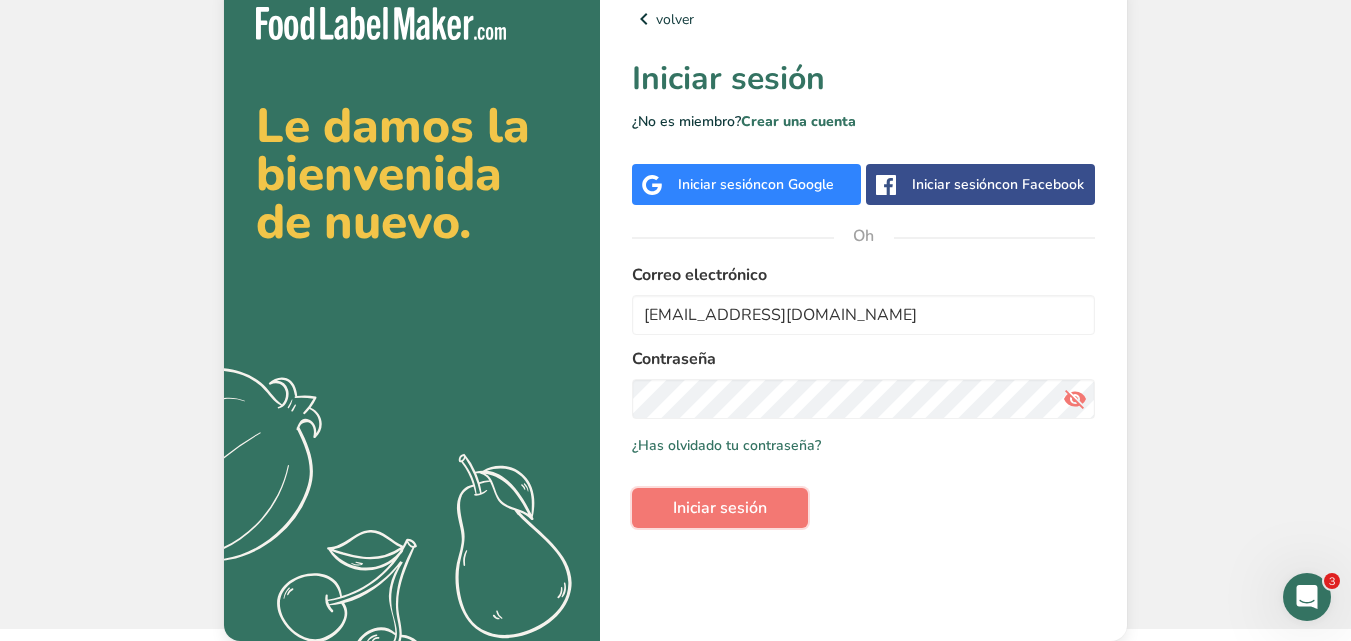 scroll, scrollTop: 0, scrollLeft: 0, axis: both 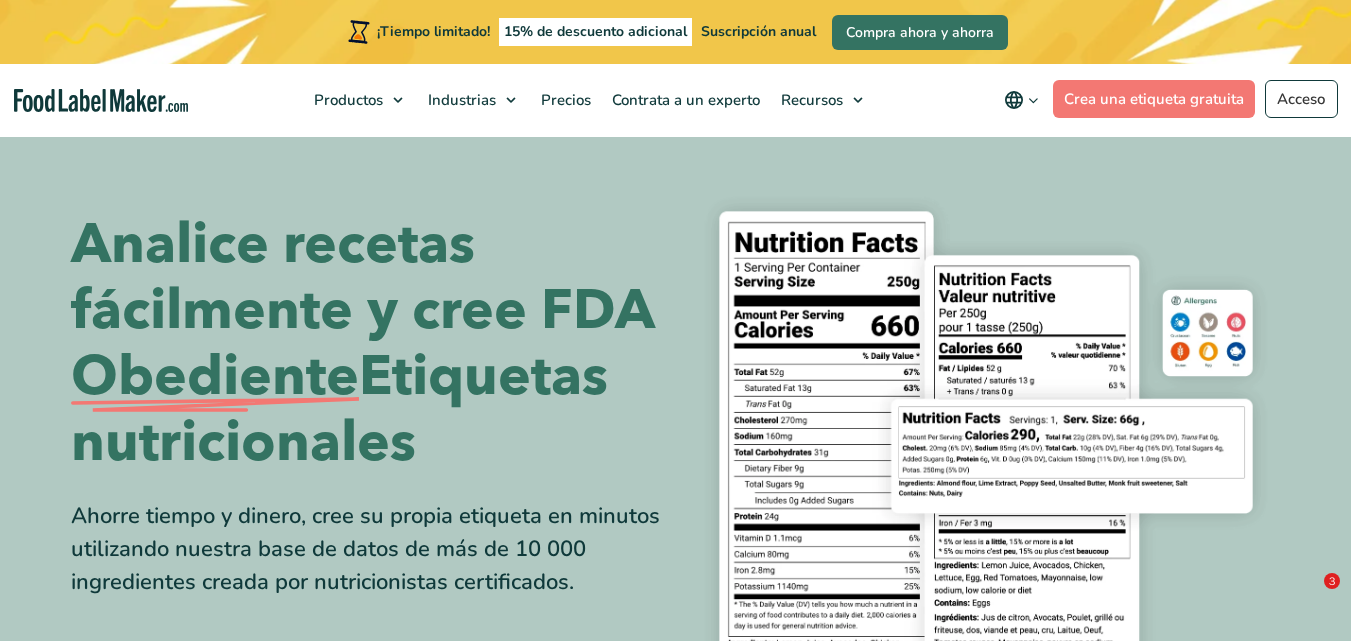 click on "Crea una etiqueta gratuita" at bounding box center [1154, 99] 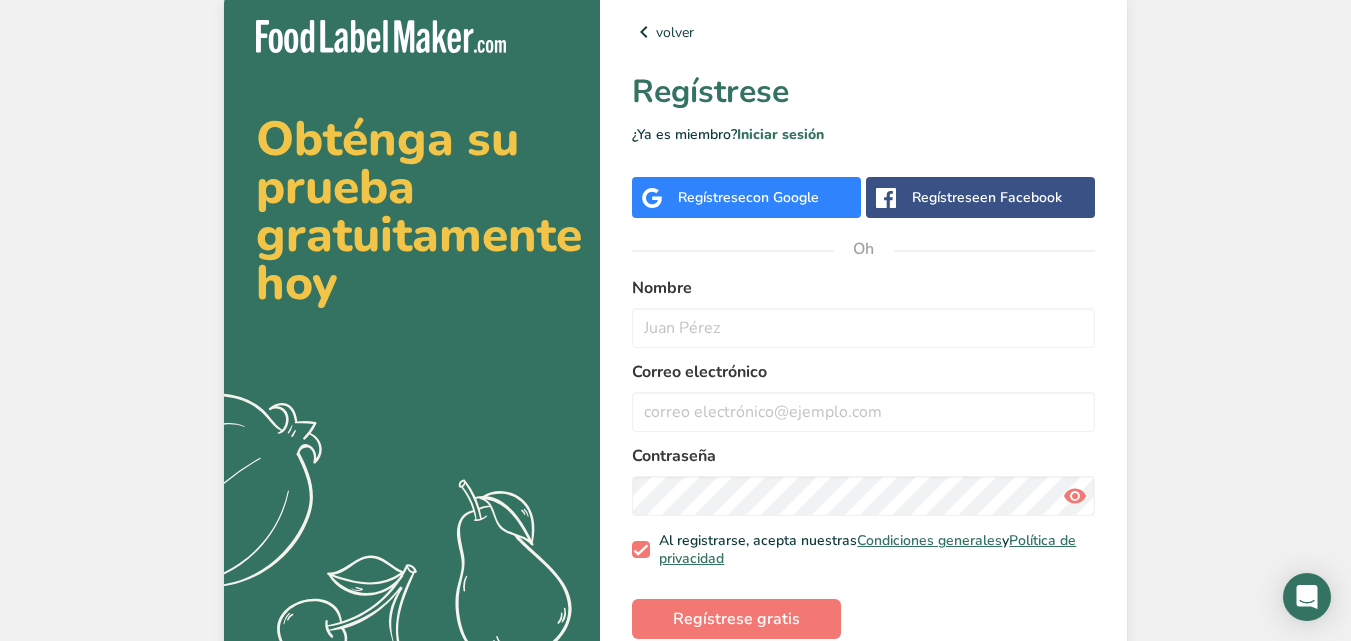 scroll, scrollTop: 0, scrollLeft: 0, axis: both 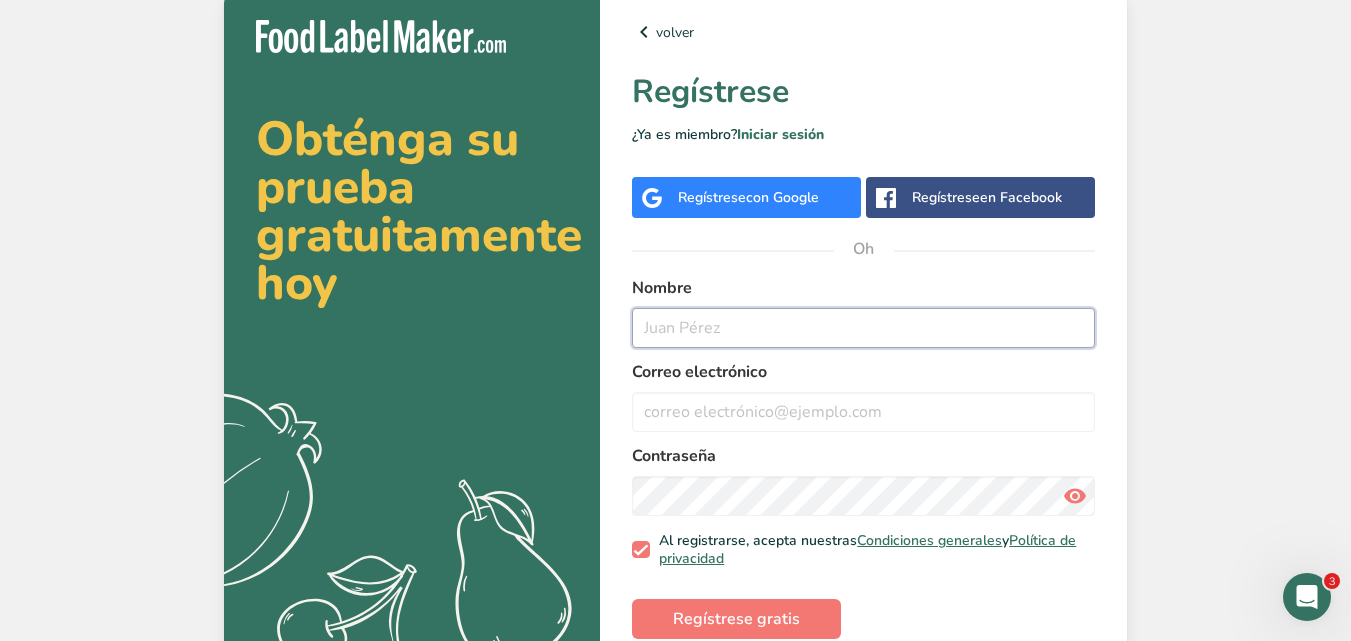 click at bounding box center (863, 328) 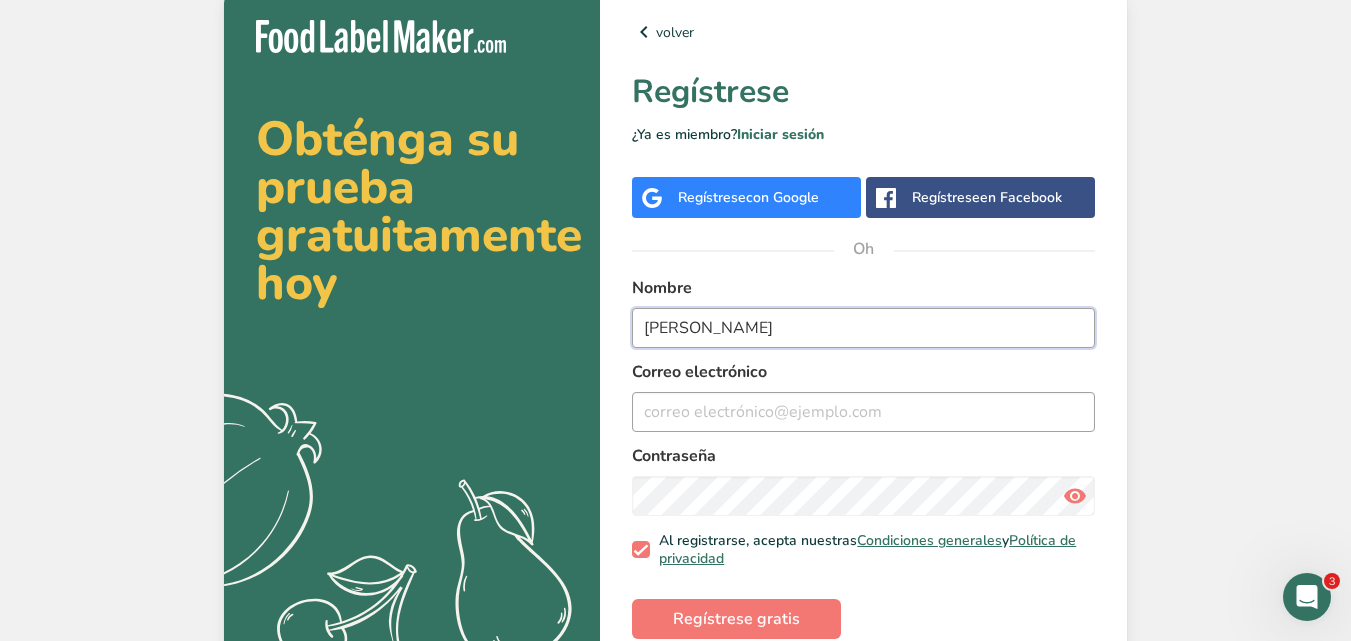 type on "Melanie  Cardenas" 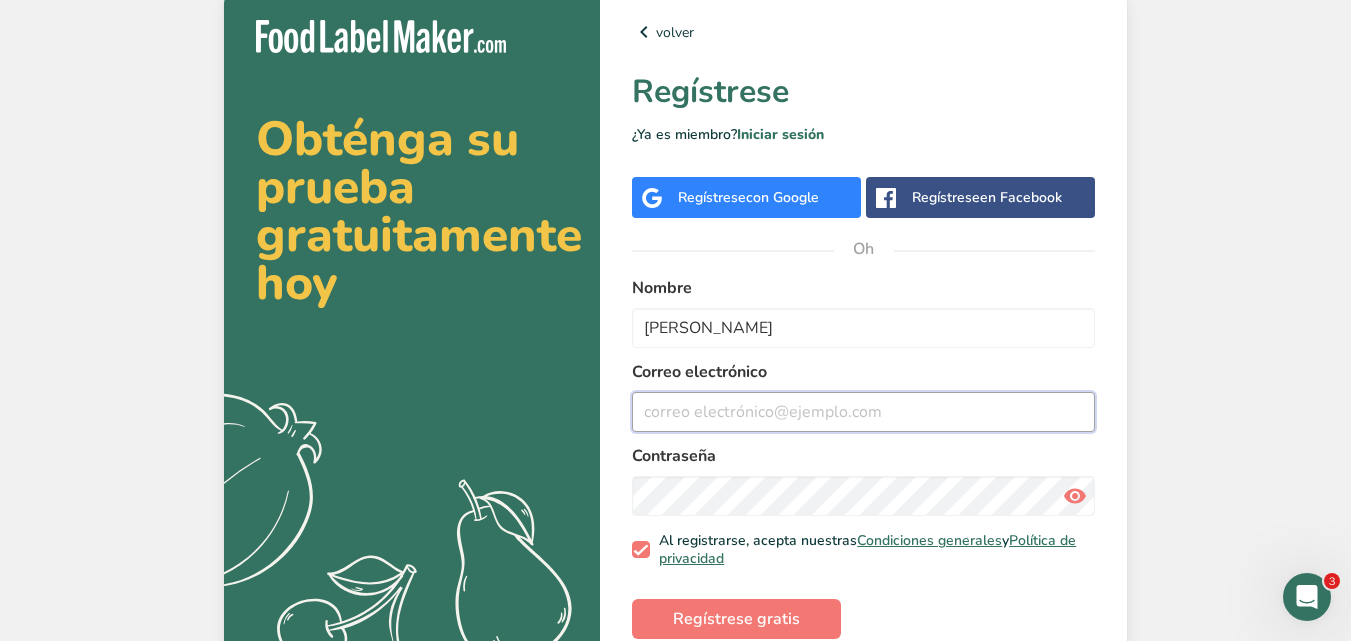 click at bounding box center (863, 412) 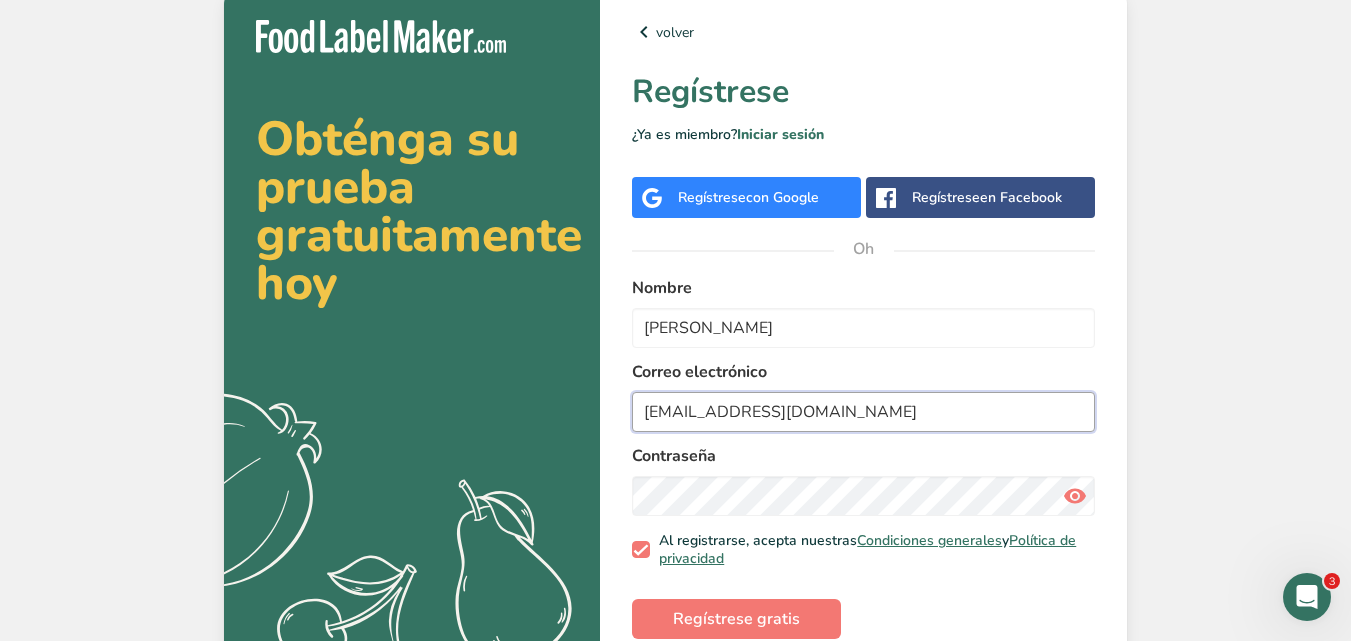 type on "melaniecardenasr@gmail.com" 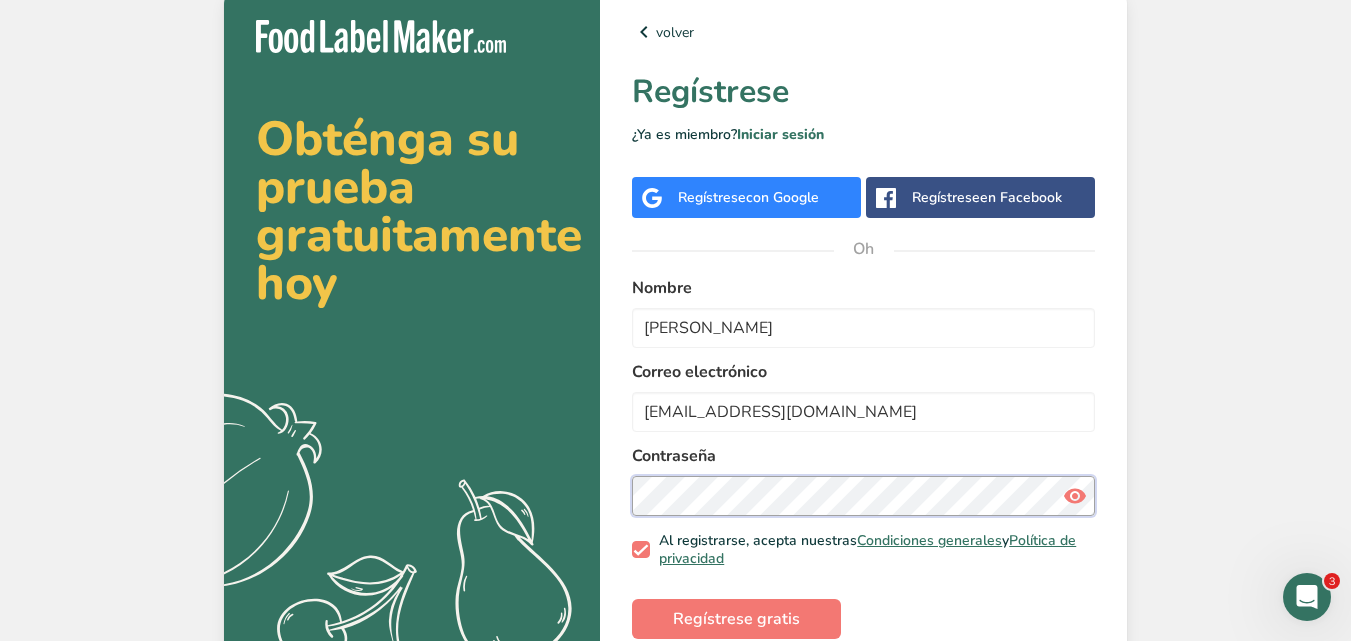 click on "Regístrese gratis" at bounding box center [736, 619] 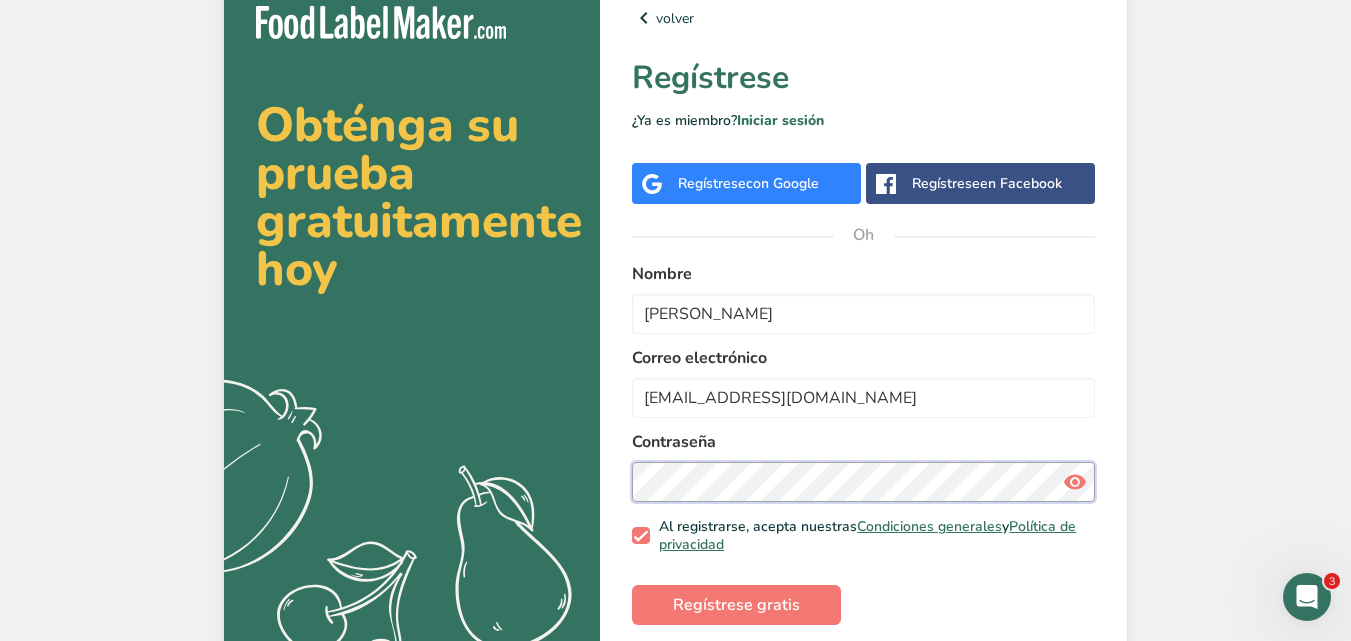 scroll, scrollTop: 0, scrollLeft: 0, axis: both 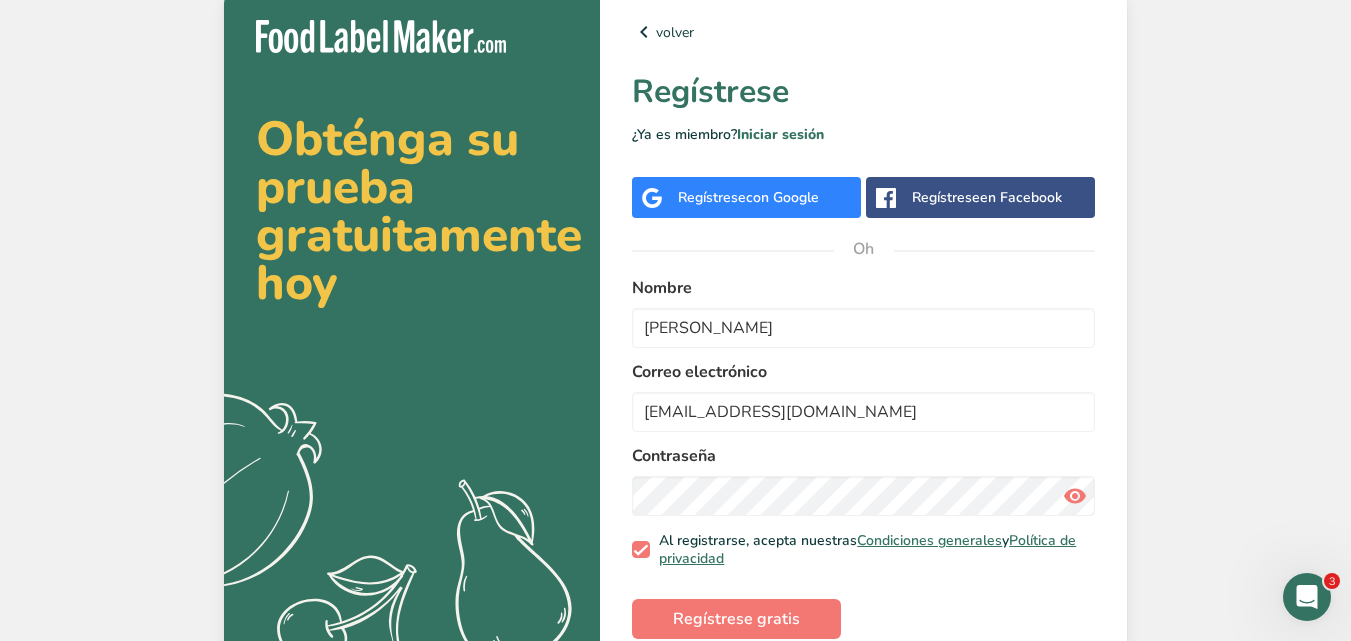 click on "Regístrese" at bounding box center [712, 197] 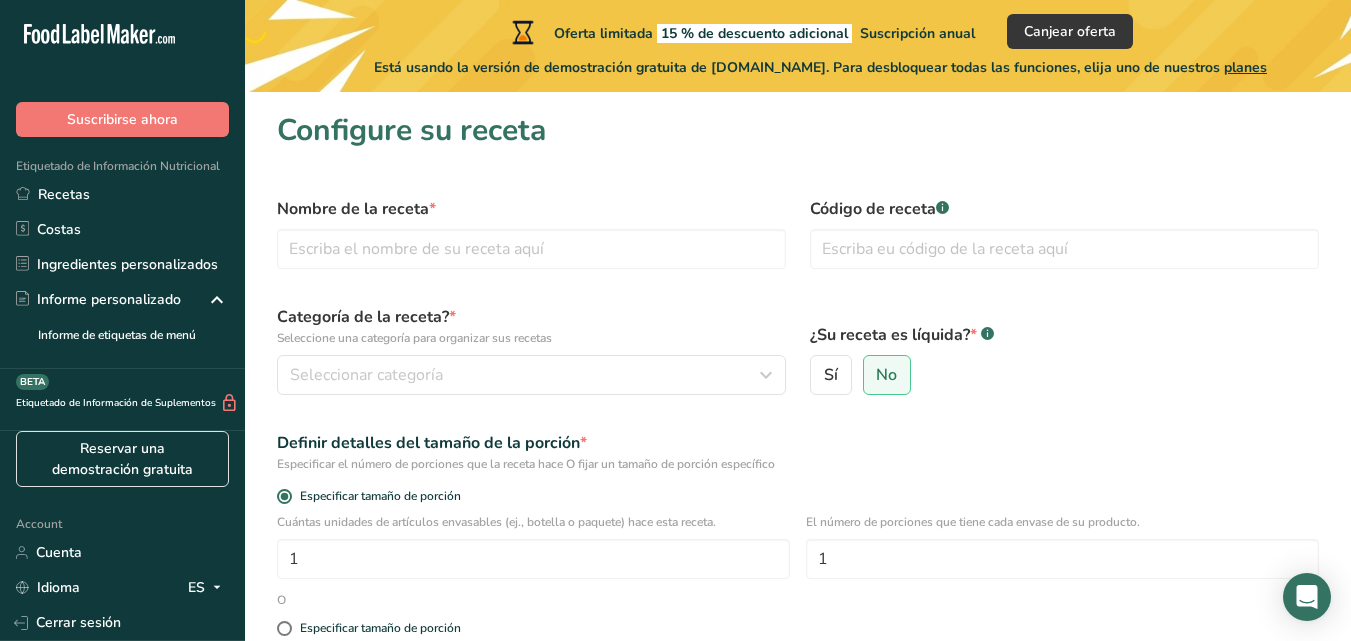 scroll, scrollTop: 0, scrollLeft: 0, axis: both 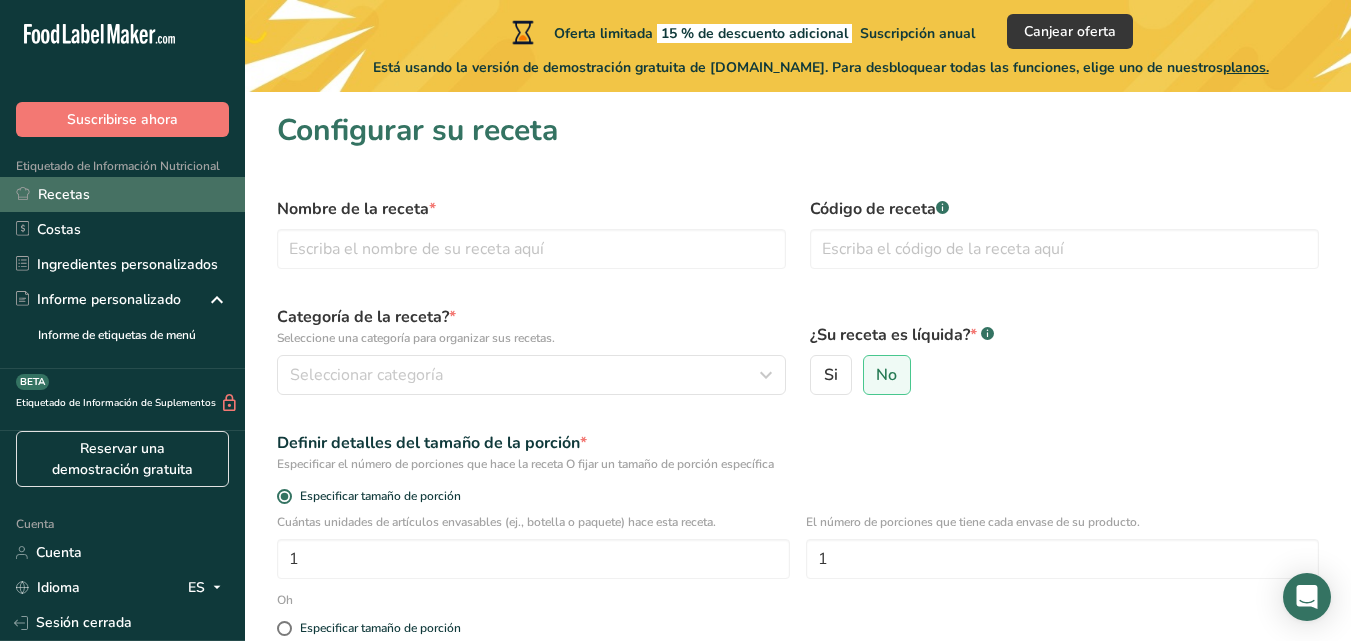 click on "Recetas" at bounding box center [122, 194] 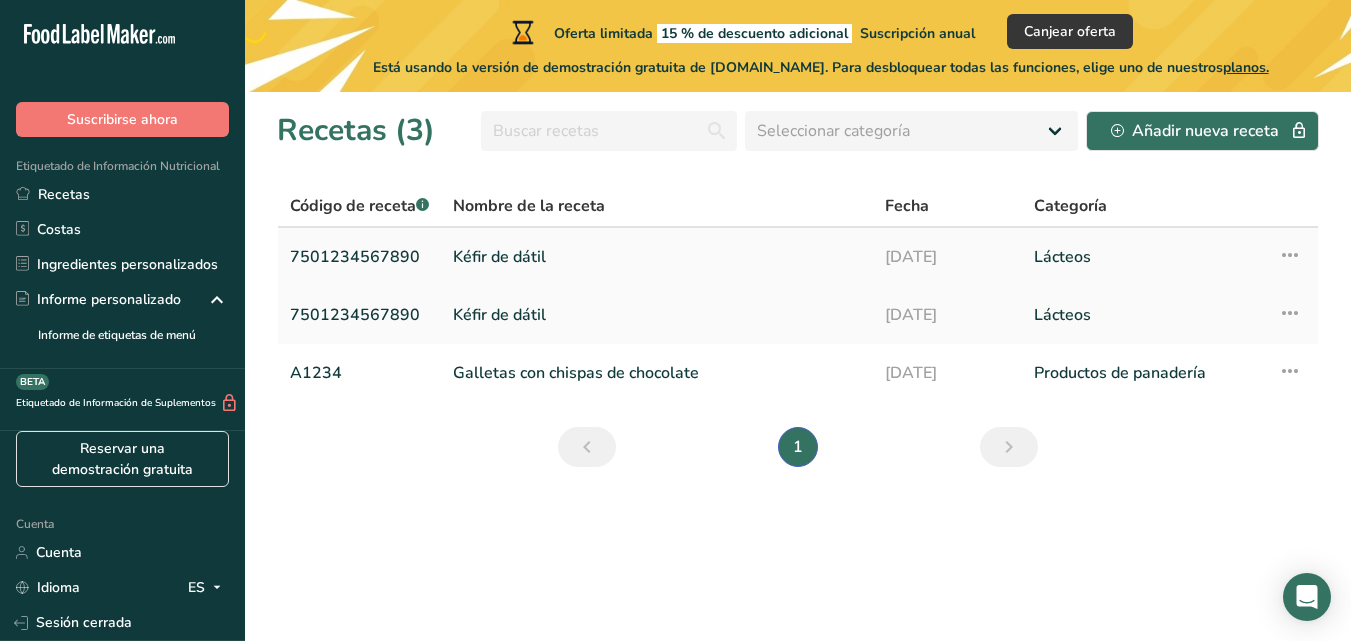 click on "Kéfir de dátil" at bounding box center (657, 257) 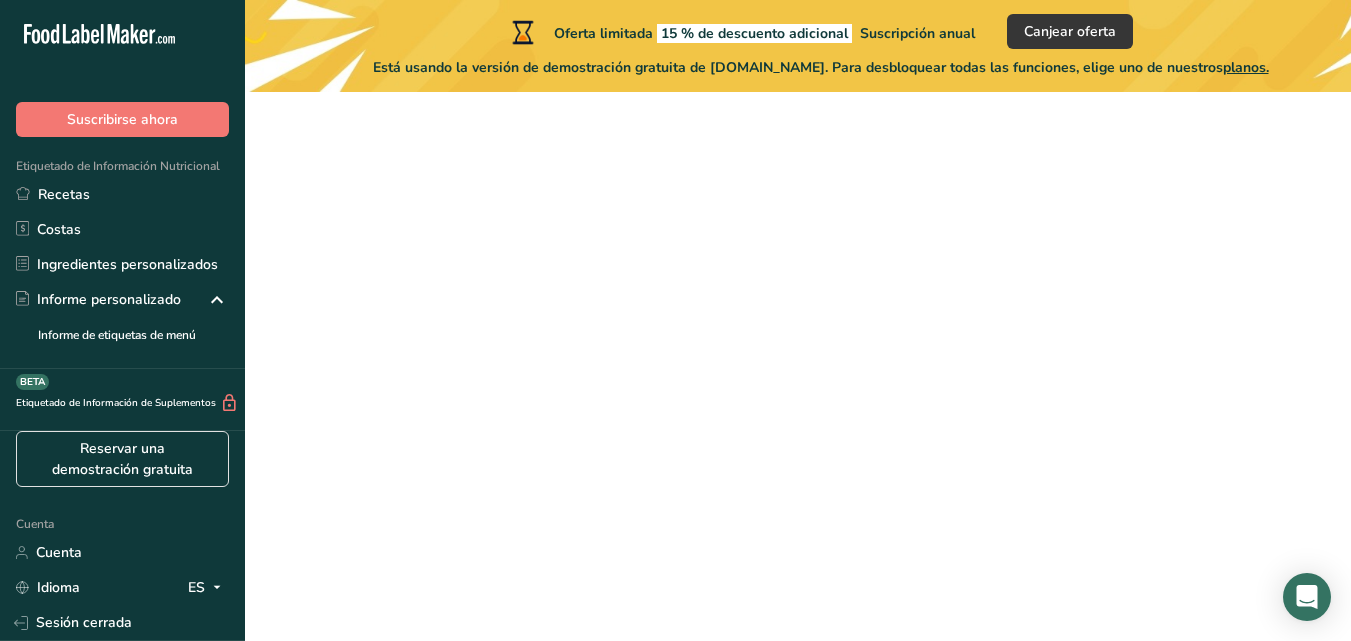 click on "Kéfir de dátil" at bounding box center [657, 257] 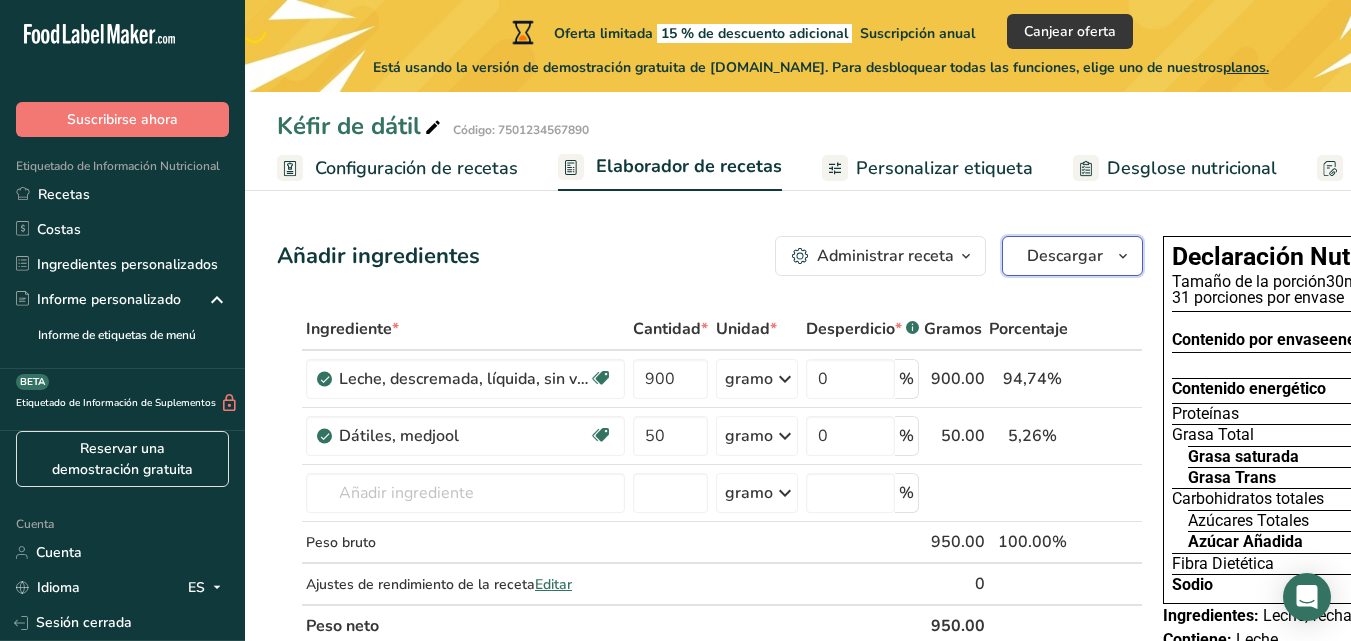 click on "Descargar" at bounding box center (1065, 256) 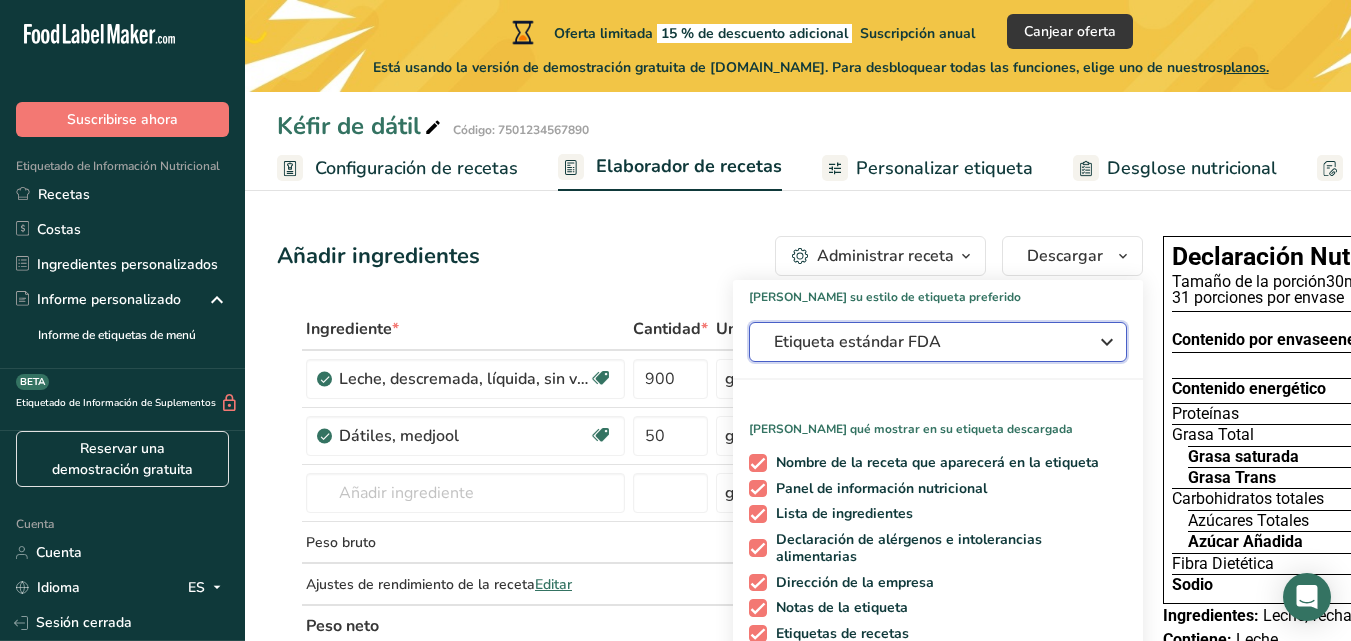 click on "Etiqueta estándar FDA" at bounding box center (924, 342) 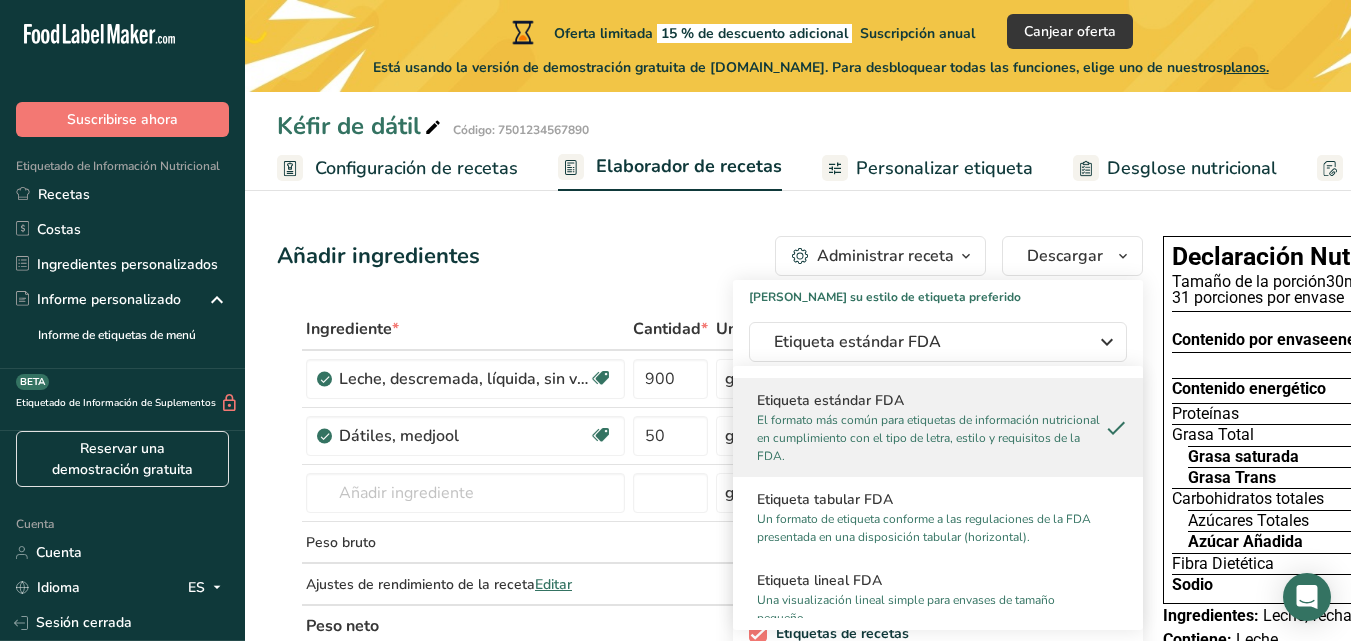 click on "Añadir ingredientes
Administrar receta         Eliminar receta             Duplicar receta               Receta de escalar               Guardar como subreceta   .a-a{fill:#347362;}.b-a{fill:#fff;}                                 Desglose nutricional                 Tarjeta de la receta
Novedad
Informe de patrón de aminoácidos             Historial de actividades
Descargar
Elija su estilo de etiqueta preferido
Etiqueta estándar FDA
Etiqueta estándar FDA
El formato más común para etiquetas de información nutricional en cumplimiento con el tipo de letra, estilo y requisitos de la FDA.
Etiqueta tabular FDA
Un formato de etiqueta conforme a las regulaciones de la FDA presentada en una disposición tabular (horizontal).
Etiqueta lineal FDA" at bounding box center [798, 804] 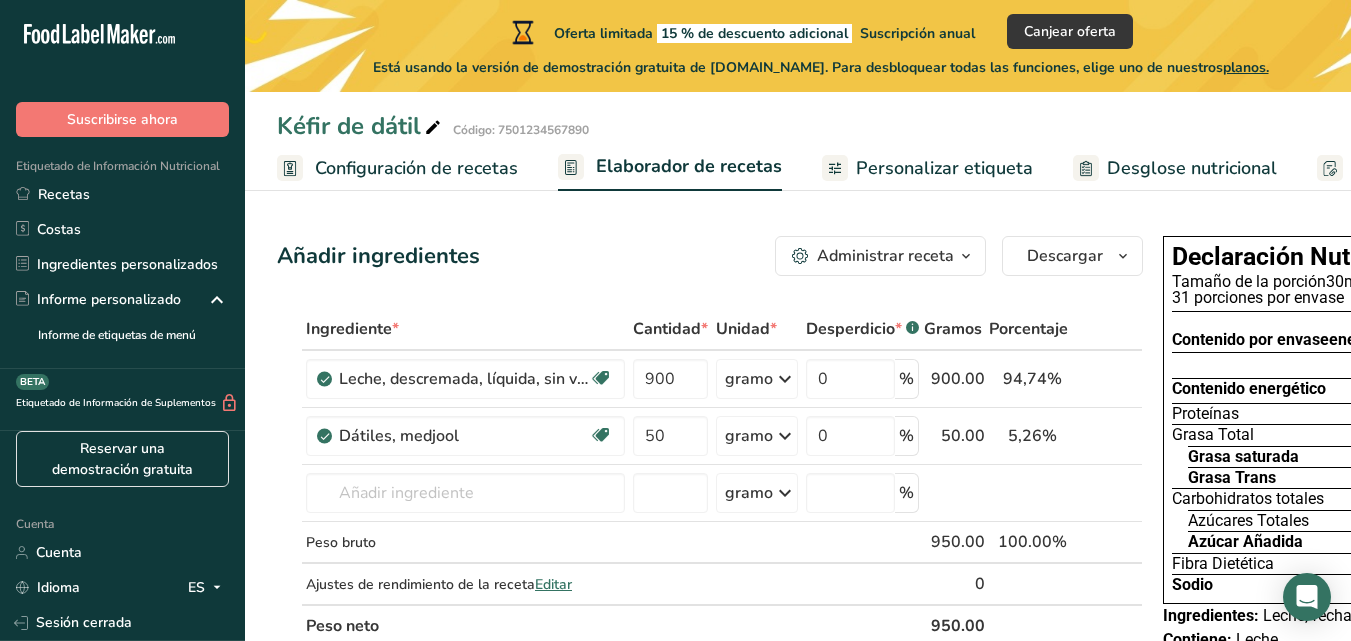 click on "Personalizar etiqueta" at bounding box center [944, 168] 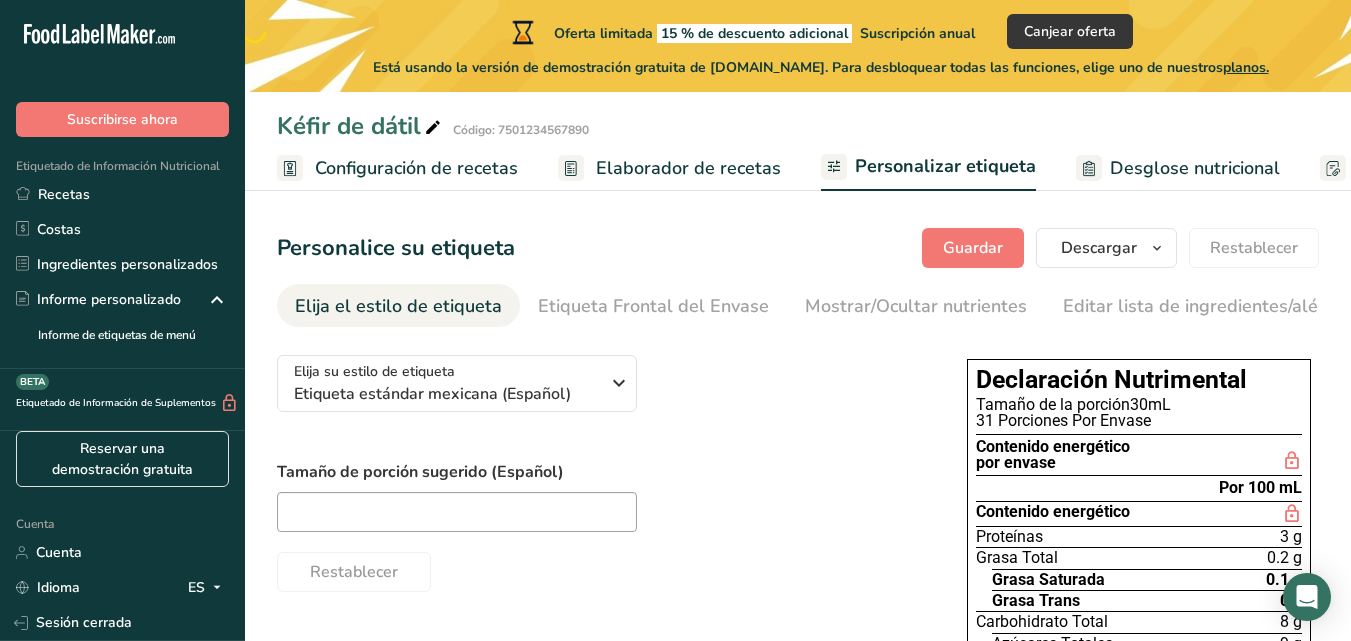 scroll, scrollTop: 0, scrollLeft: 402, axis: horizontal 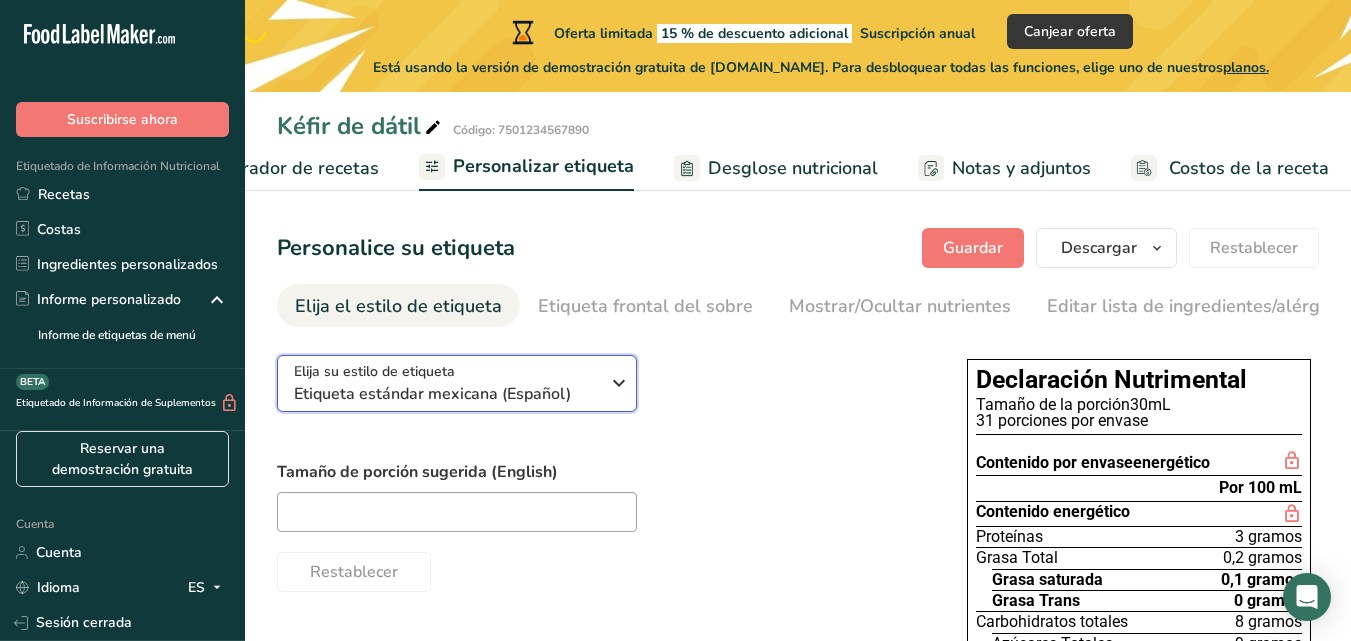click on "Elija su estilo de etiqueta
Etiqueta estándar mexicana (Español)" at bounding box center (446, 383) 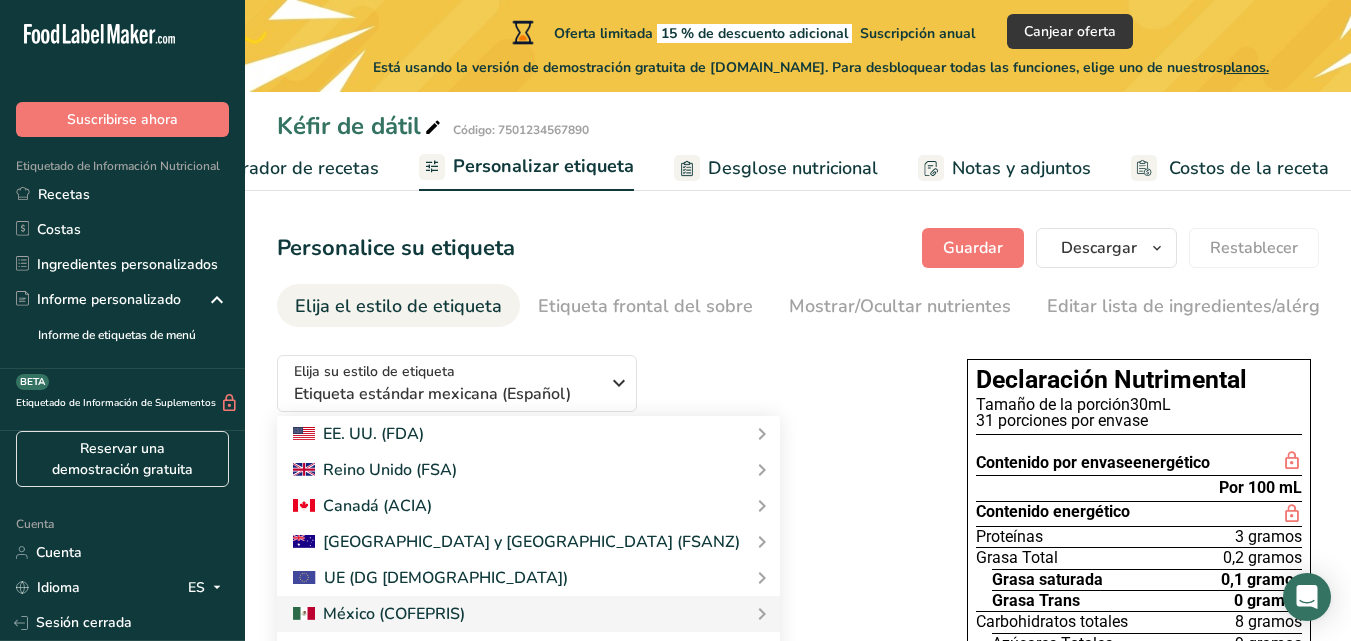 click on "Elija su estilo de etiqueta
Etiqueta estándar mexicana (Español)
EE. UU. (FDA)
Etiqueta estándar FDA
Etiqueta tabular FDA
Etiqueta lineal FDA
Etiqueta simplificada de la FDA
Etiqueta FDA de dos columnas (Por porción/Por envase)
Etiqueta FDA de dos columnas (Tal como se vende/Tal como se prepara)
Etiqueta estándar FDA agregada
Etiqueta estándar FDA con micronutrientes listados lado a lado
Reino Unido (FSA)
Etiqueta obligatoria del Reino Unido "Parte trasera del envase"
Etiqueta de semáforo del Reino Unido "Parte frontal del envase"
Canadá (ACIA)" at bounding box center [602, 465] 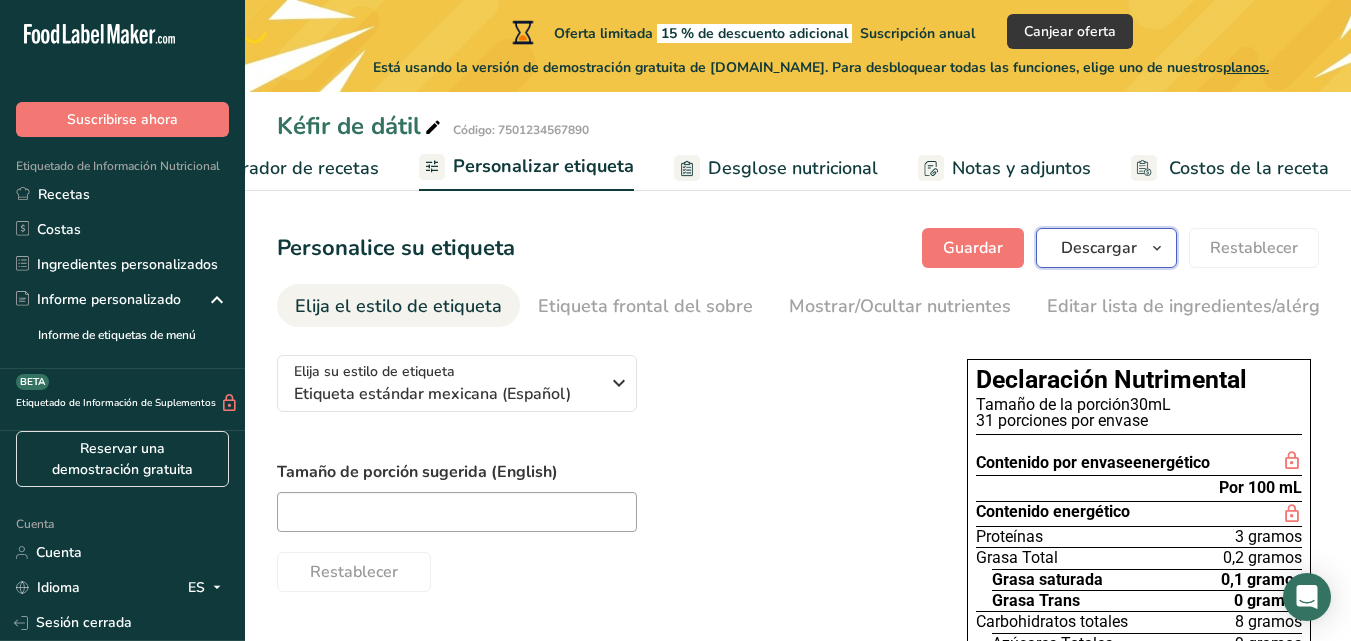 click on "Descargar" at bounding box center [1099, 248] 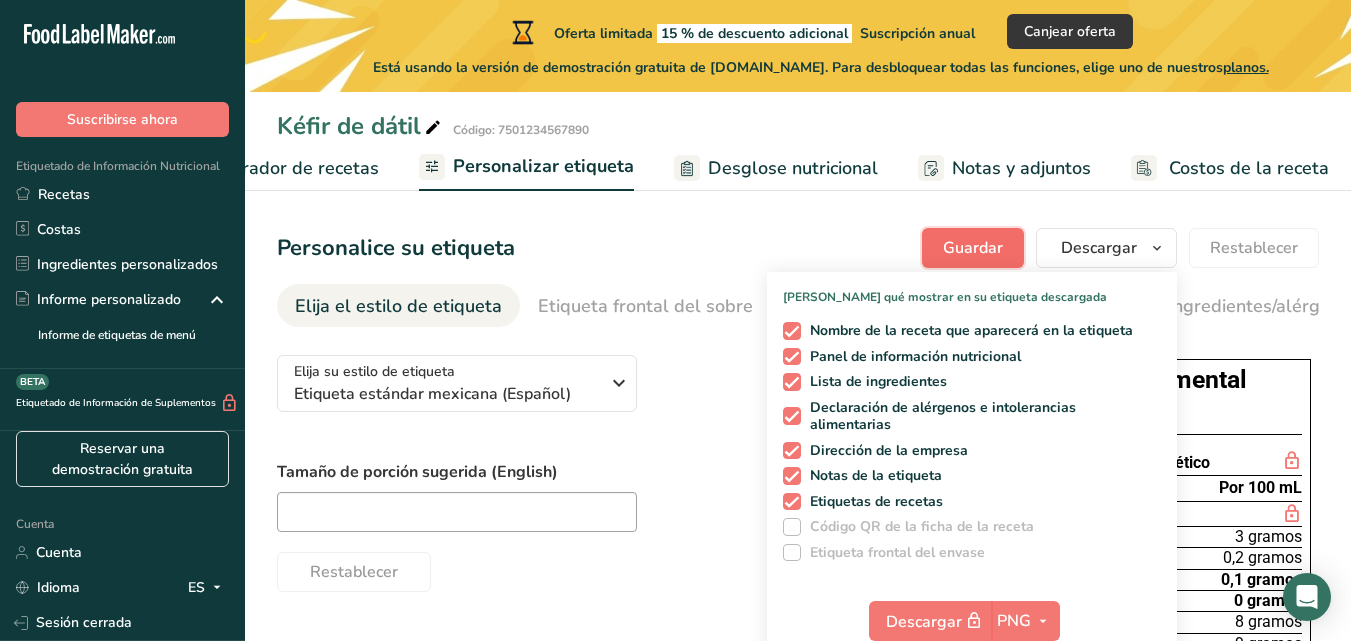 click on "Guardar" at bounding box center (973, 248) 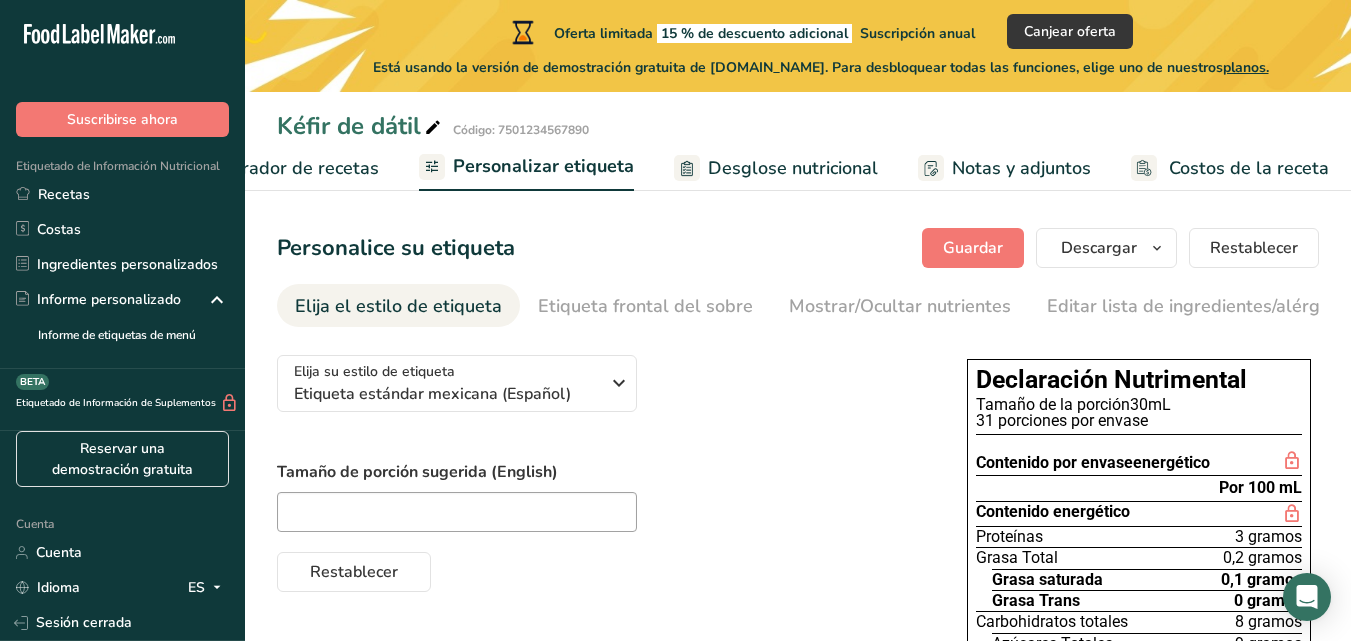 click on "Elaborador de recetas" at bounding box center (286, 168) 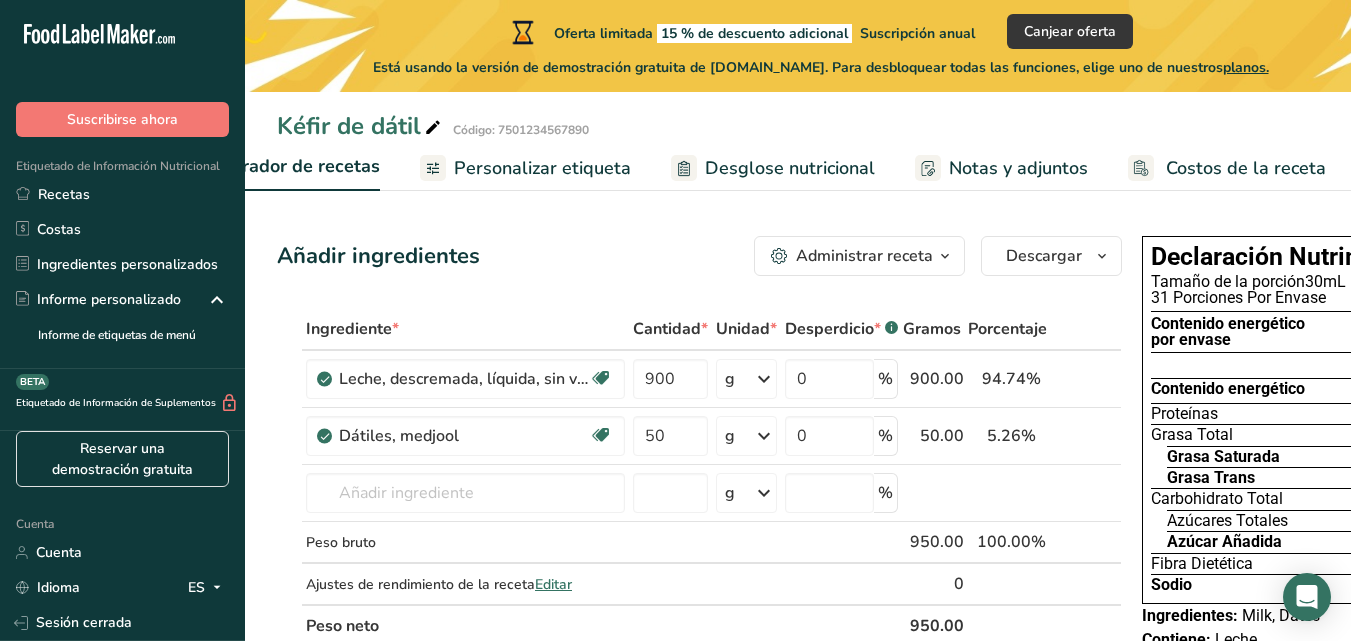 scroll, scrollTop: 0, scrollLeft: 287, axis: horizontal 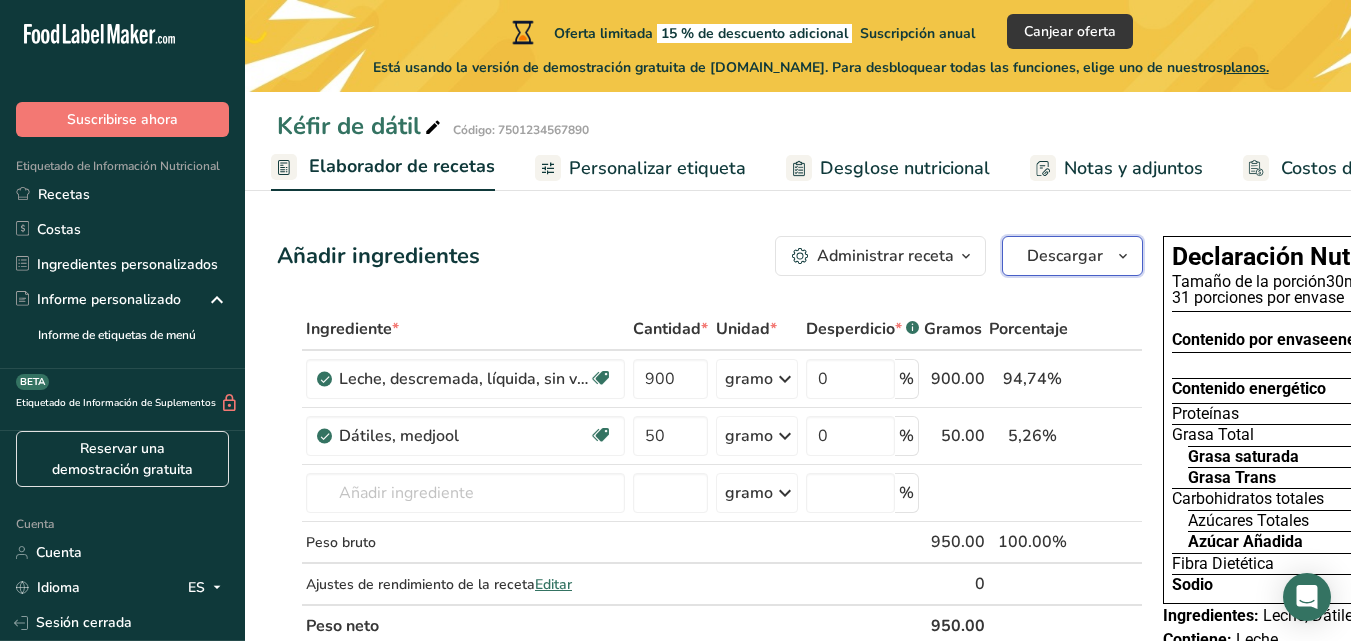 click on "Descargar" at bounding box center (1072, 256) 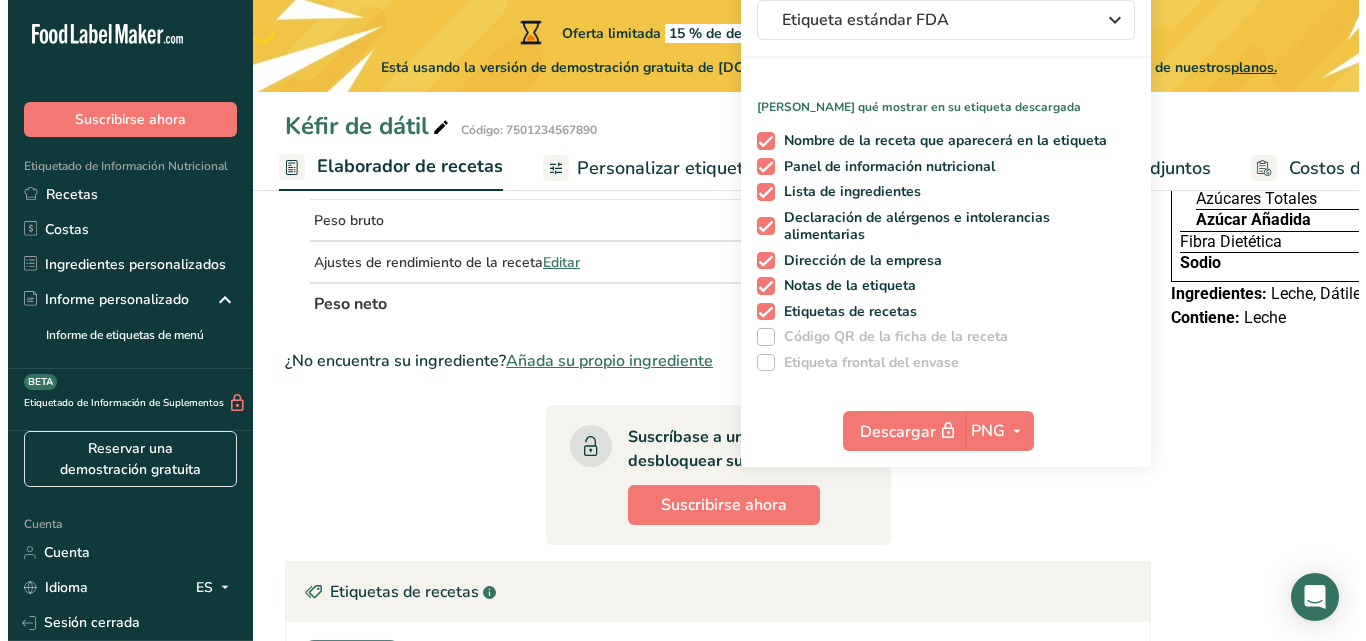 scroll, scrollTop: 293, scrollLeft: 0, axis: vertical 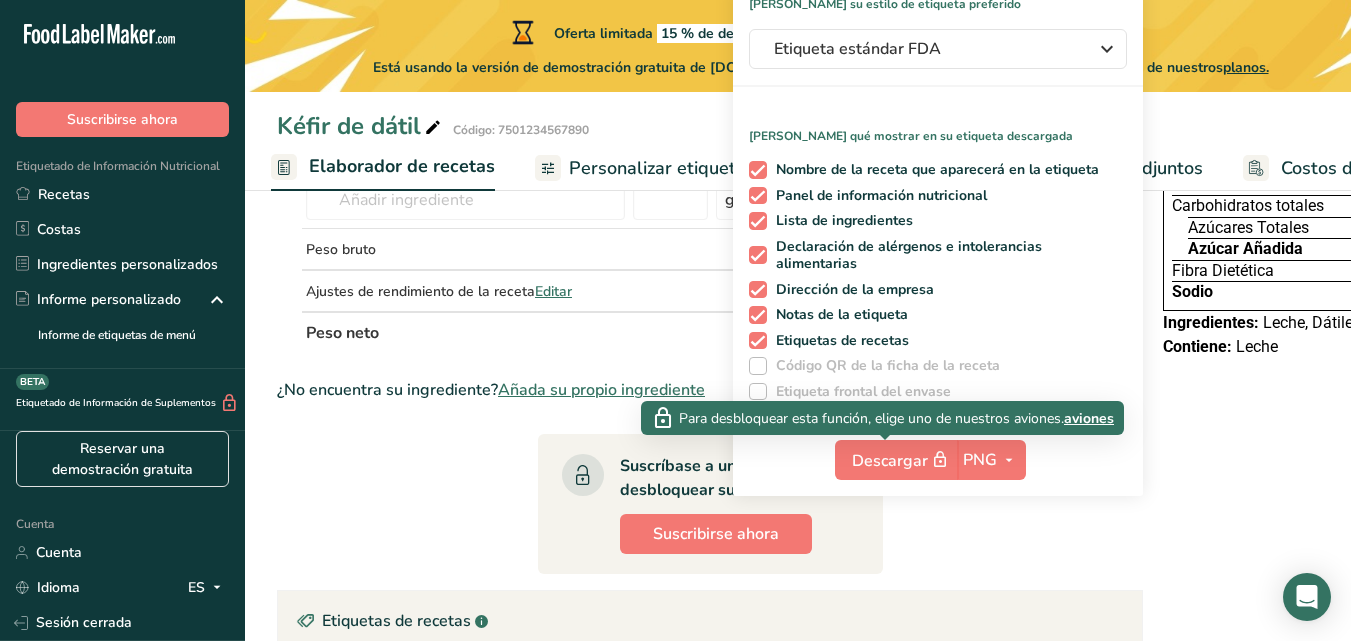 click on "aviones" at bounding box center [1089, 418] 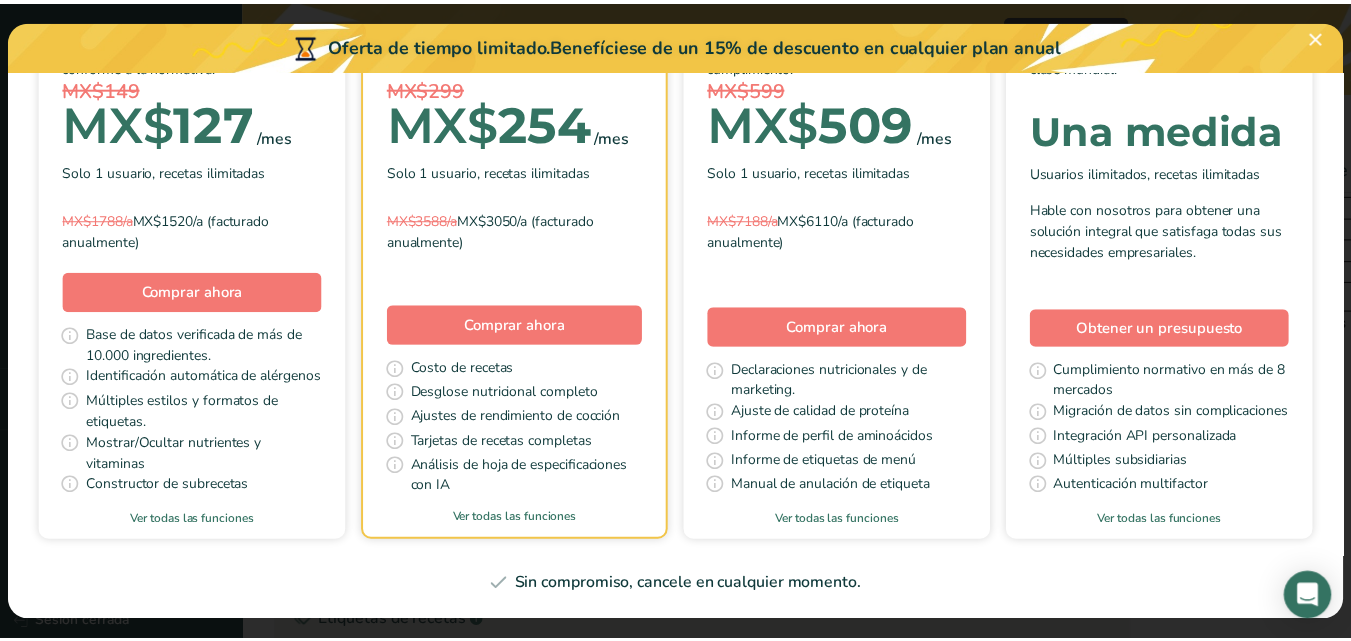 scroll, scrollTop: 450, scrollLeft: 0, axis: vertical 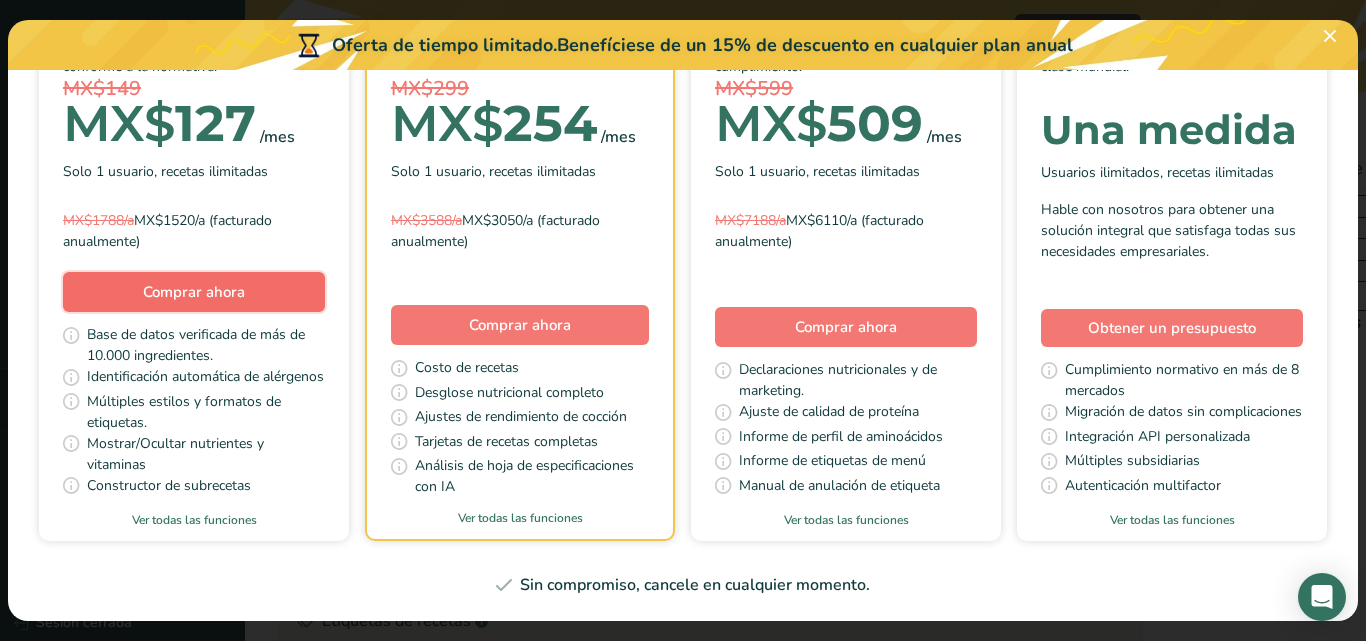 click on "Comprar ahora" at bounding box center [194, 292] 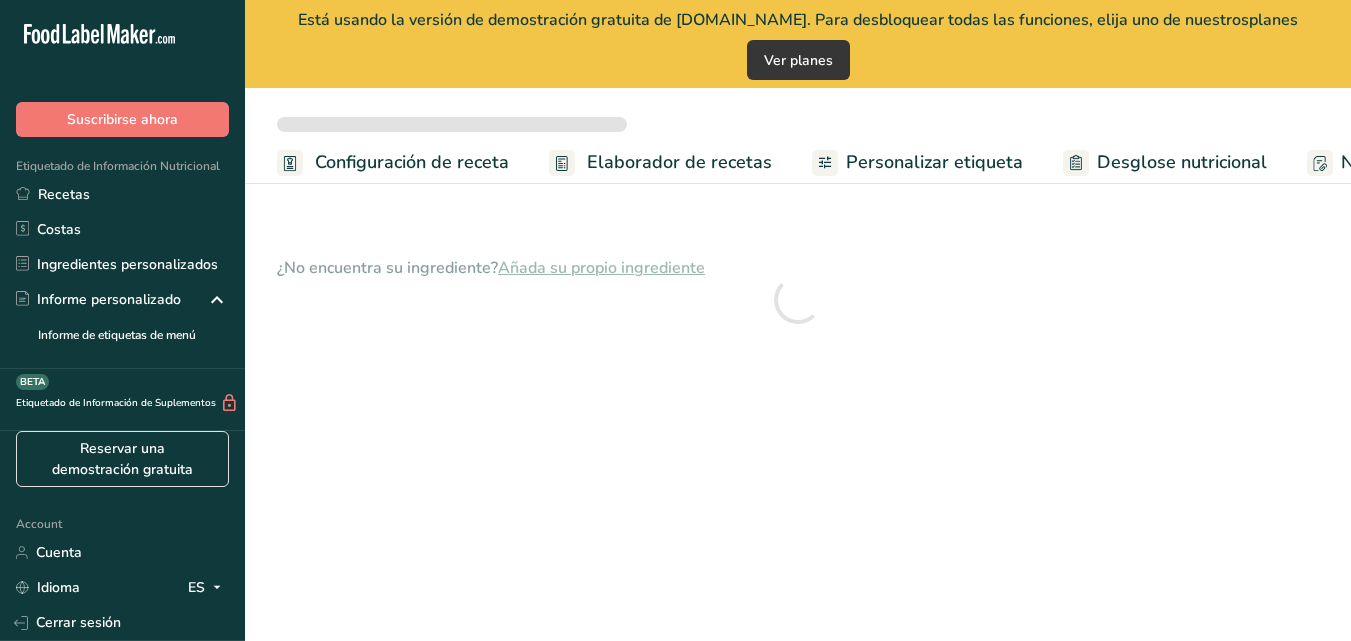 scroll, scrollTop: 0, scrollLeft: 0, axis: both 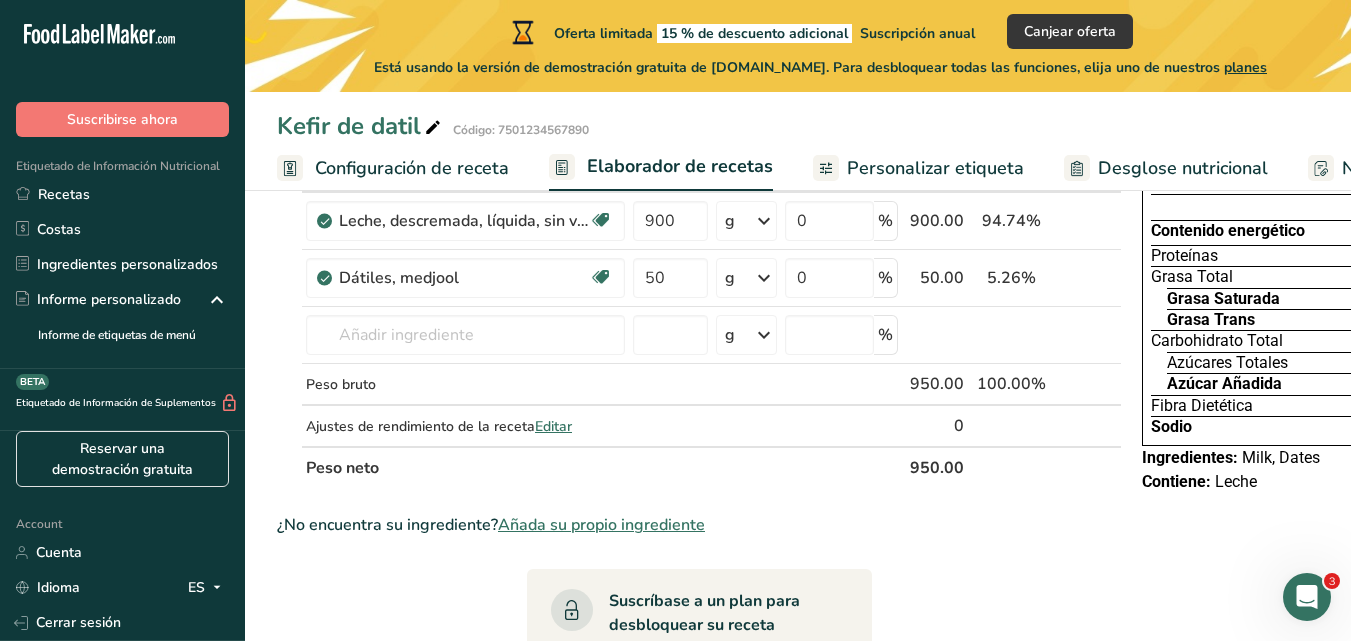 drag, startPoint x: 1217, startPoint y: 348, endPoint x: 1179, endPoint y: 343, distance: 38.327538 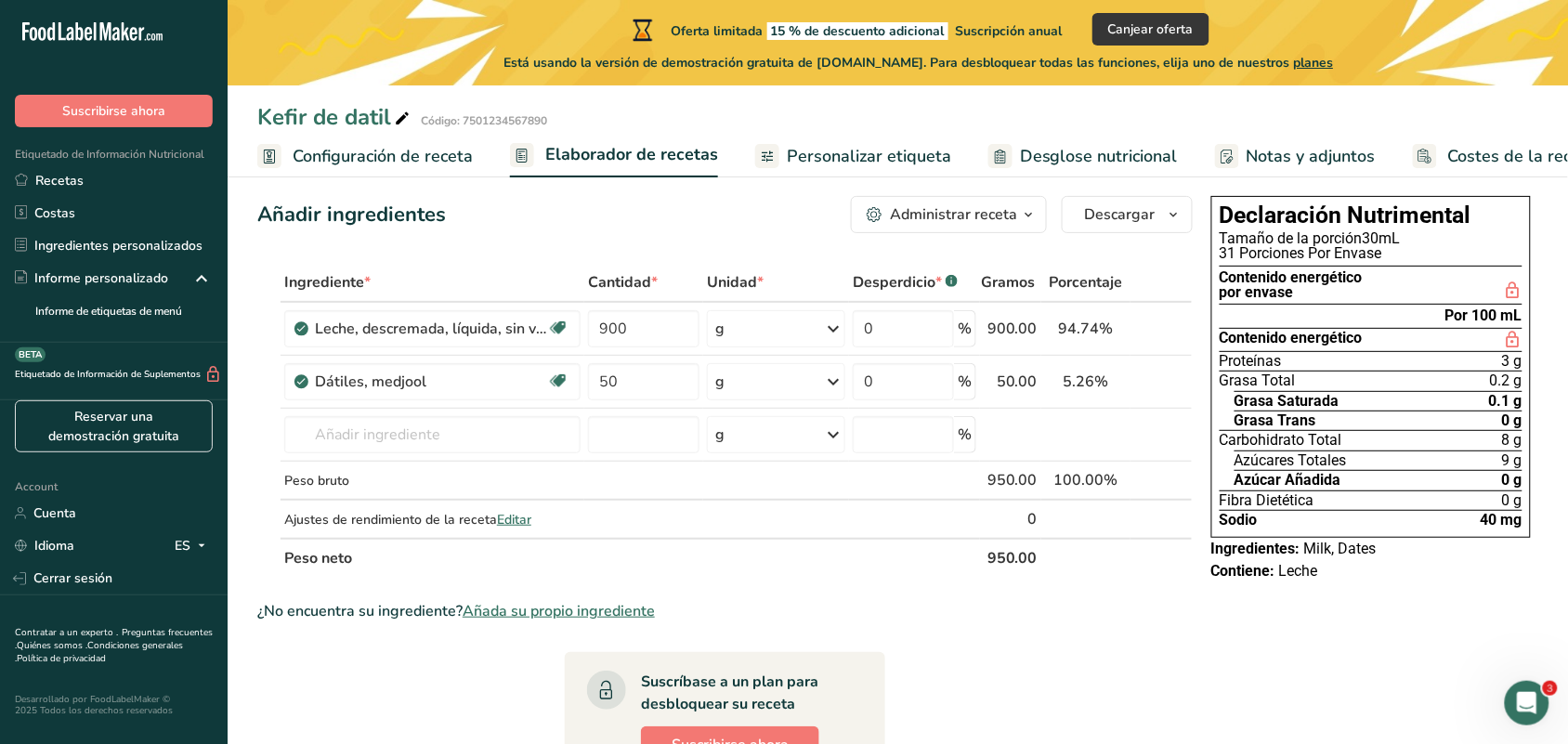 scroll, scrollTop: 0, scrollLeft: 0, axis: both 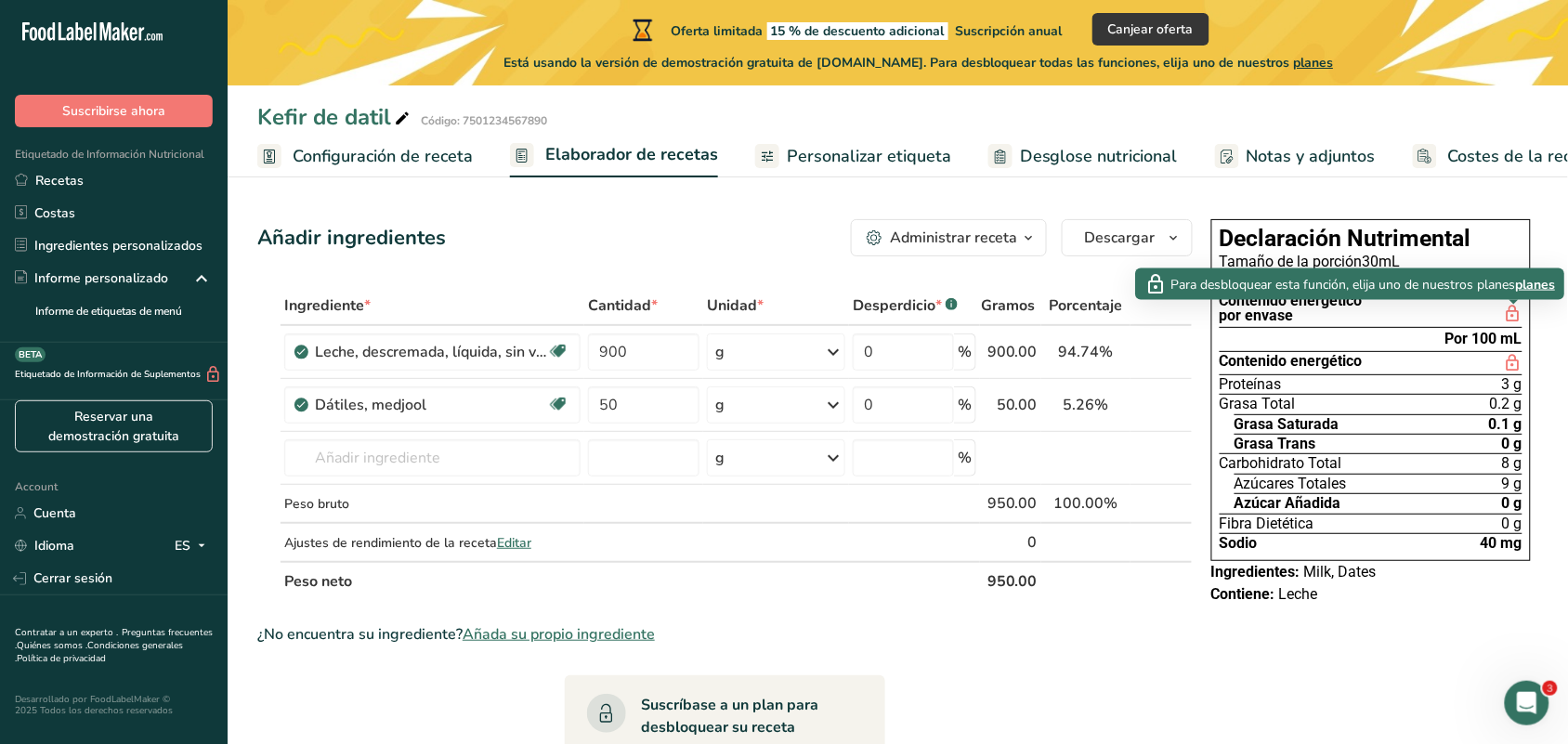 click at bounding box center (1513, 314) 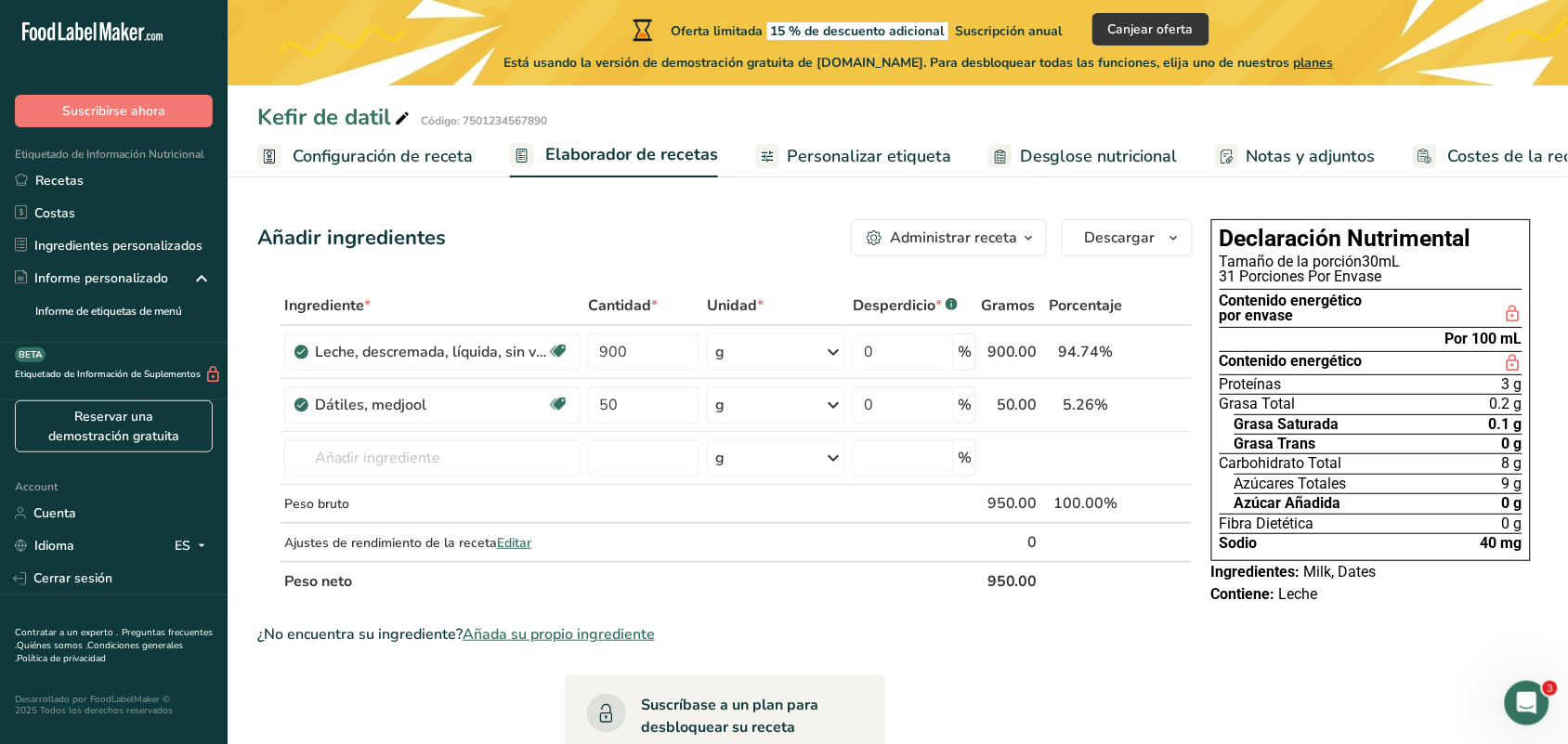 click on "Añadir ingredientes
Administrar receta         Eliminar receta             Duplicar receta               Escalar receta               Guardar como subreceta   .a-a{fill:#347362;}.b-a{fill:#fff;}                                 Desglose nutricional                 Tarjeta de la receta
Novedad
Informe de patrón de aminoácidos             Historial de actividad
Descargar
Elija su estilo de etiqueta preferido
Etiqueta estándar FDA
Etiqueta estándar FDA
El formato más común para etiquetas de información nutricional en cumplimiento con el tipo de letra, estilo y requisitos de la FDA.
Etiqueta tabular FDA
Un formato de etiqueta conforme a las regulaciones de la FDA presentado en una disposición tabular (horizontal).
Etiqueta lineal FDA" at bounding box center [897, 747] 